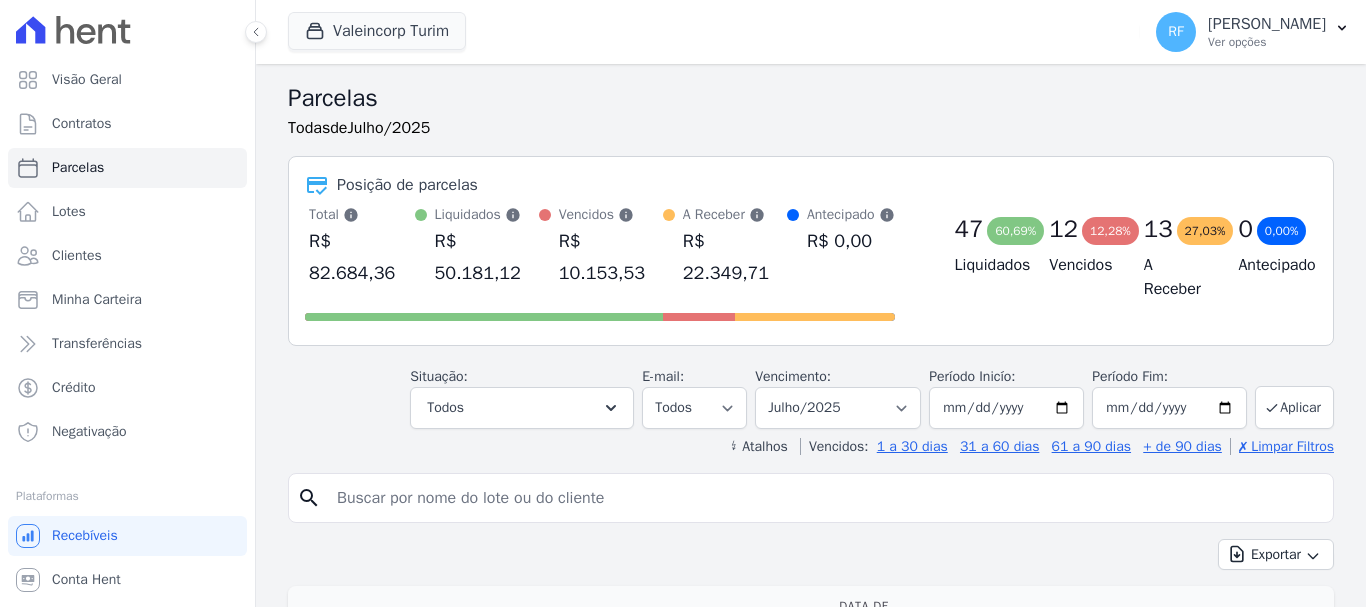select 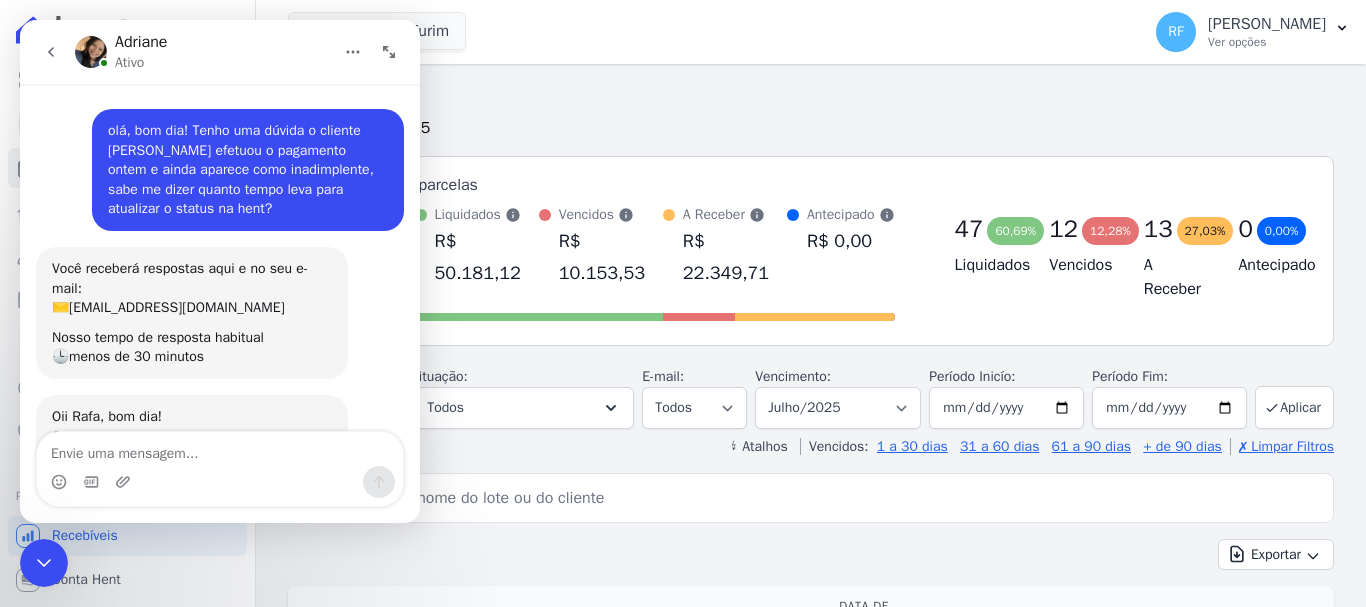 scroll, scrollTop: 0, scrollLeft: 0, axis: both 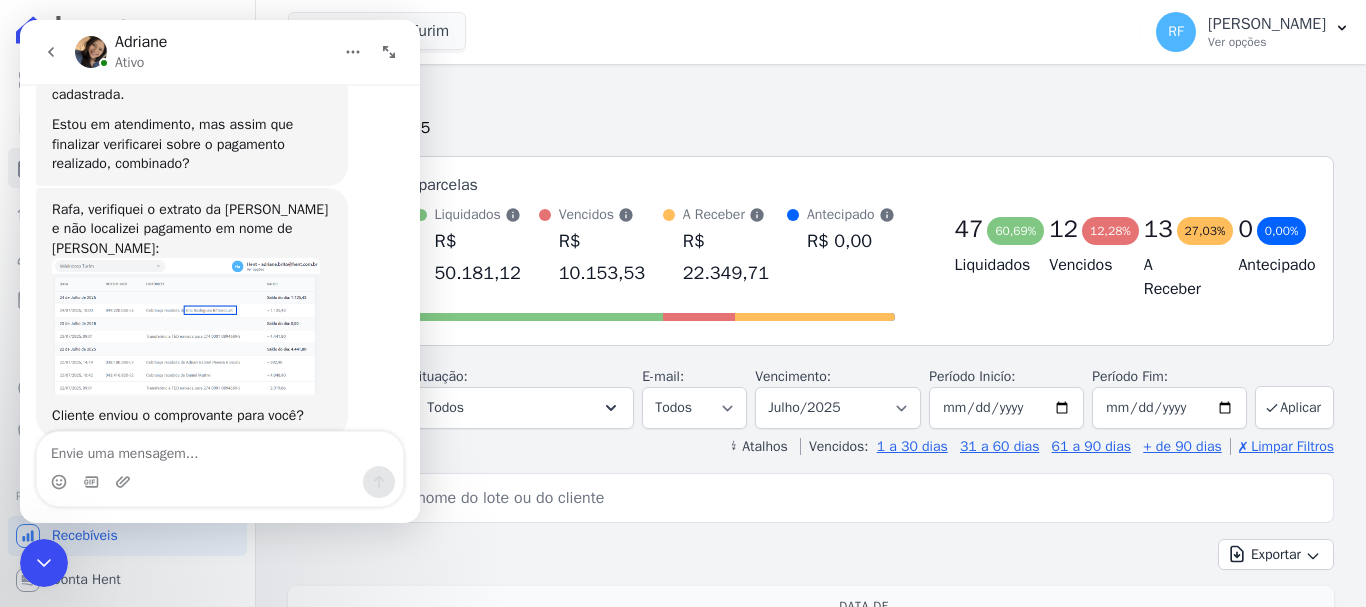 click at bounding box center [186, 326] 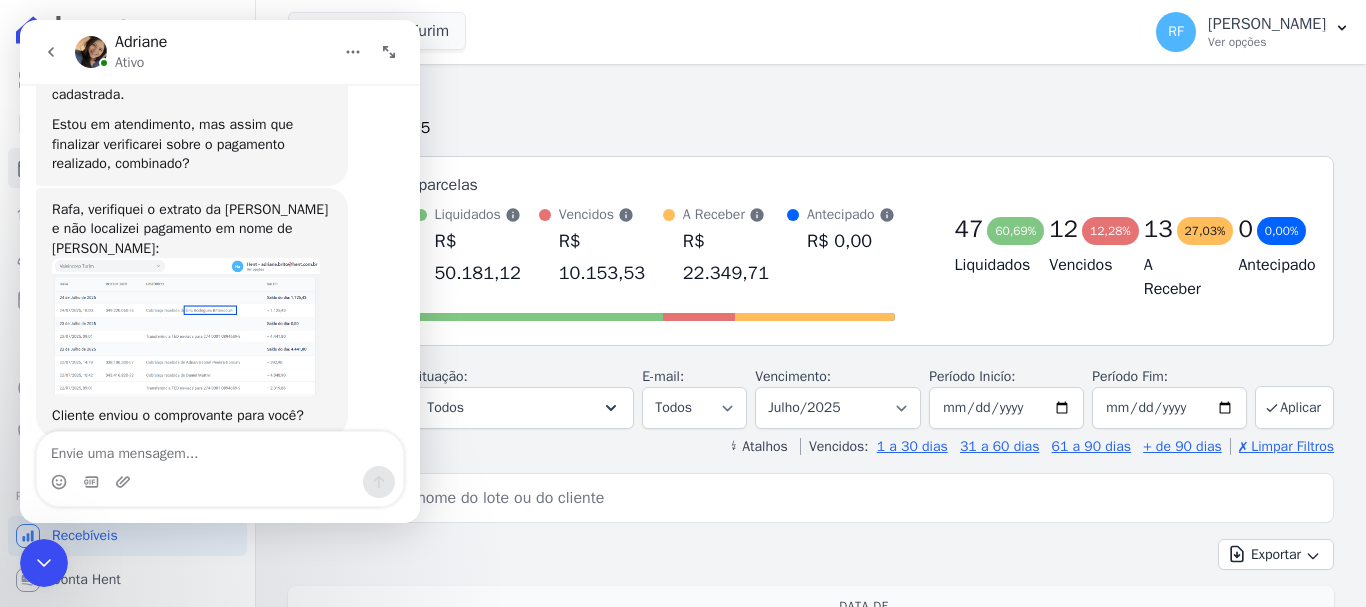 scroll, scrollTop: 0, scrollLeft: 0, axis: both 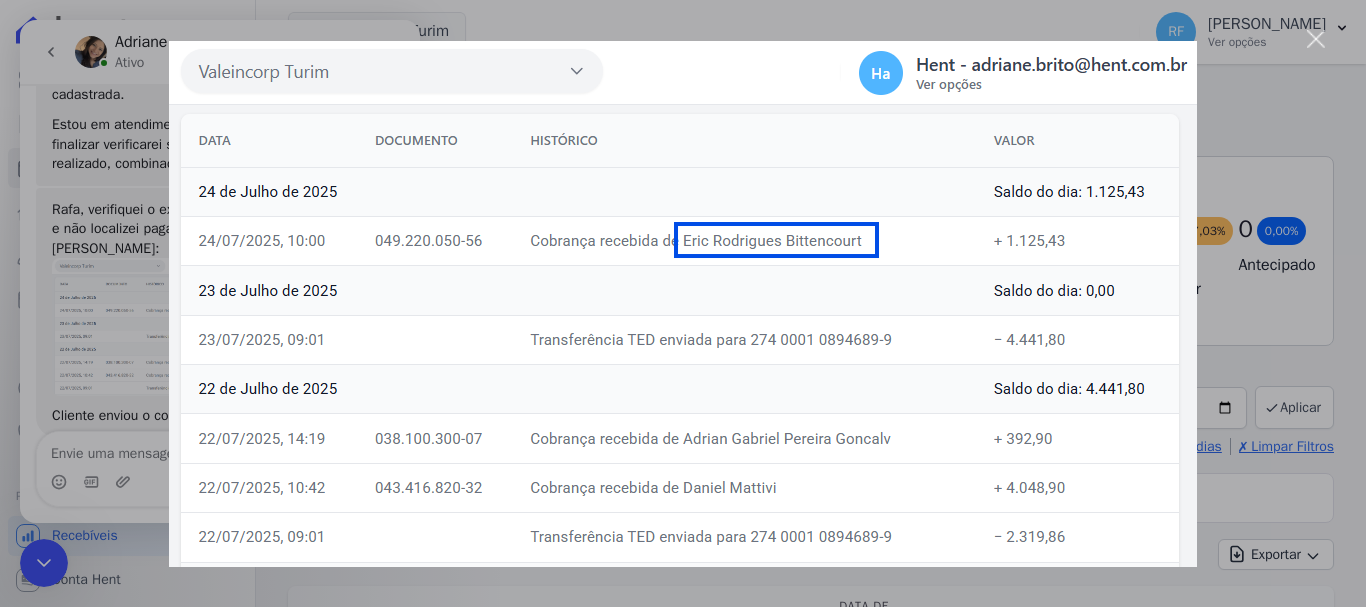 click at bounding box center (683, 303) 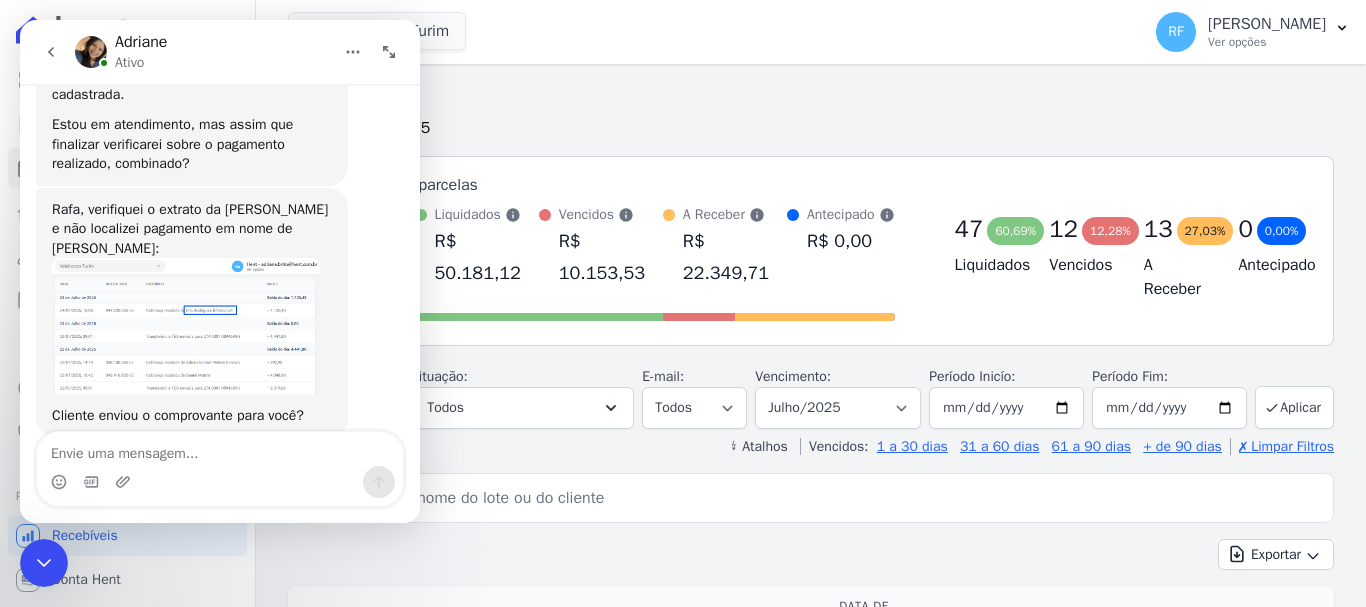 scroll, scrollTop: 428, scrollLeft: 0, axis: vertical 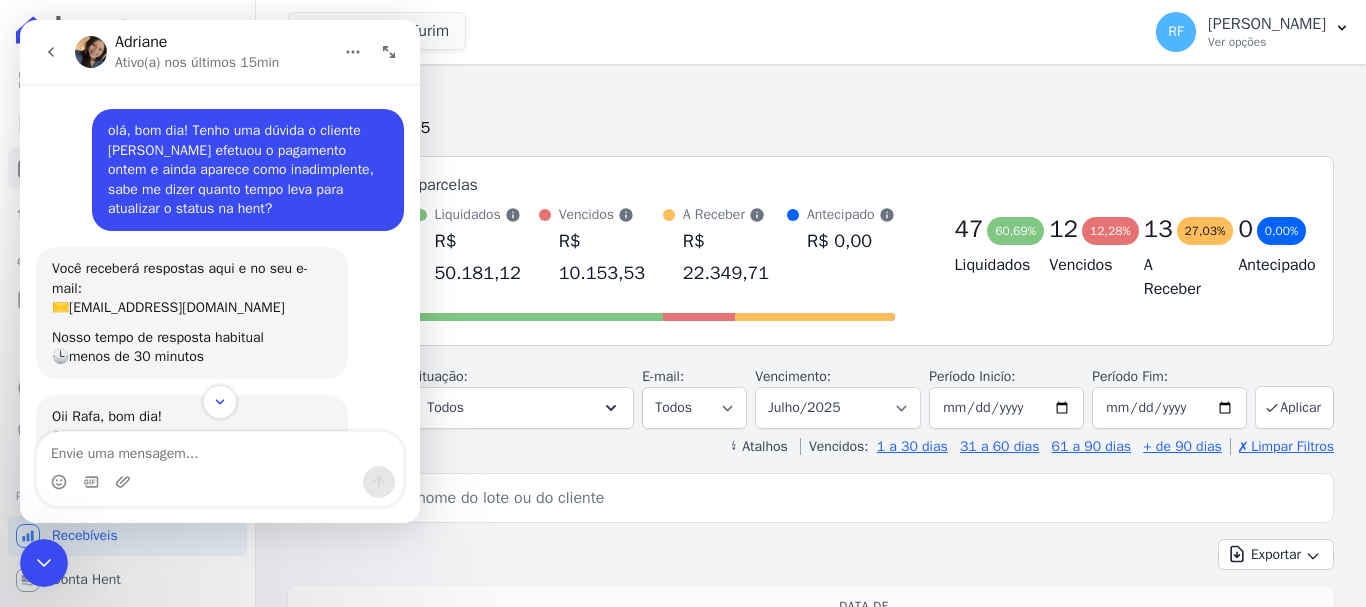 click at bounding box center [51, 52] 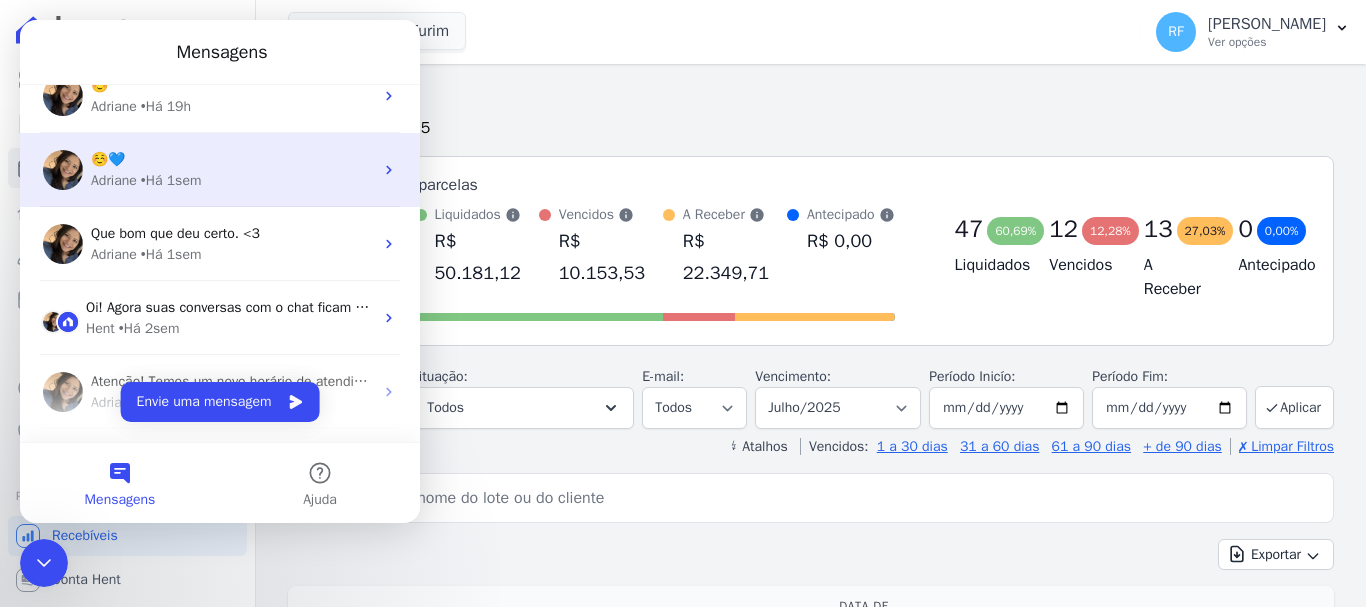scroll, scrollTop: 241, scrollLeft: 0, axis: vertical 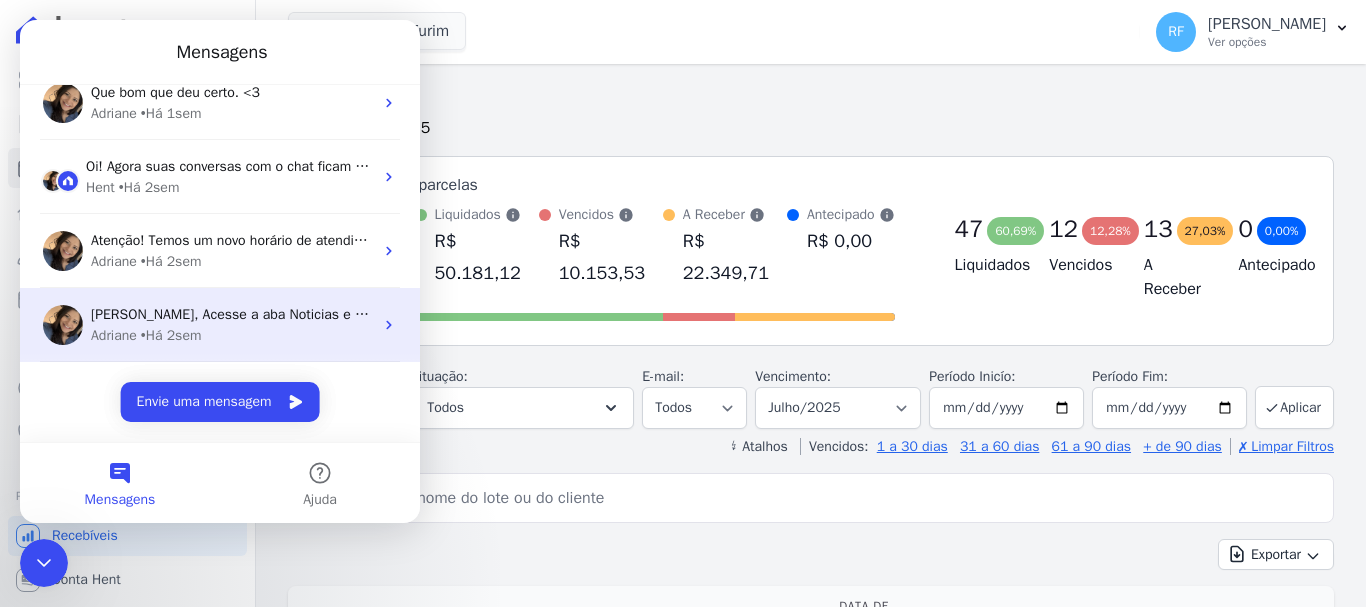 click on "Olá Rafaela,   Acesse a aba Noticias e fique por dentro das novidades Hent.    Acabamos de postar uma novidade sobre a tela de contratos.   Corre lá para ver 🏃🏼‍♀️ Adriane •  Há 2sem" at bounding box center (220, 325) 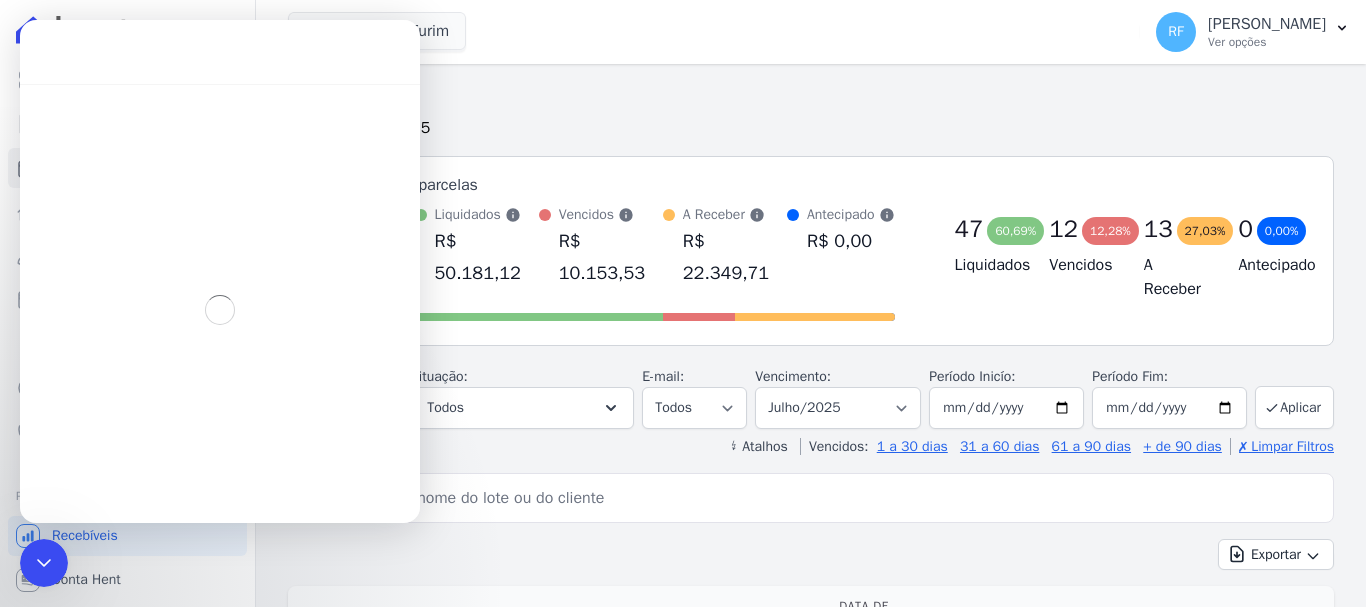 scroll, scrollTop: 160, scrollLeft: 0, axis: vertical 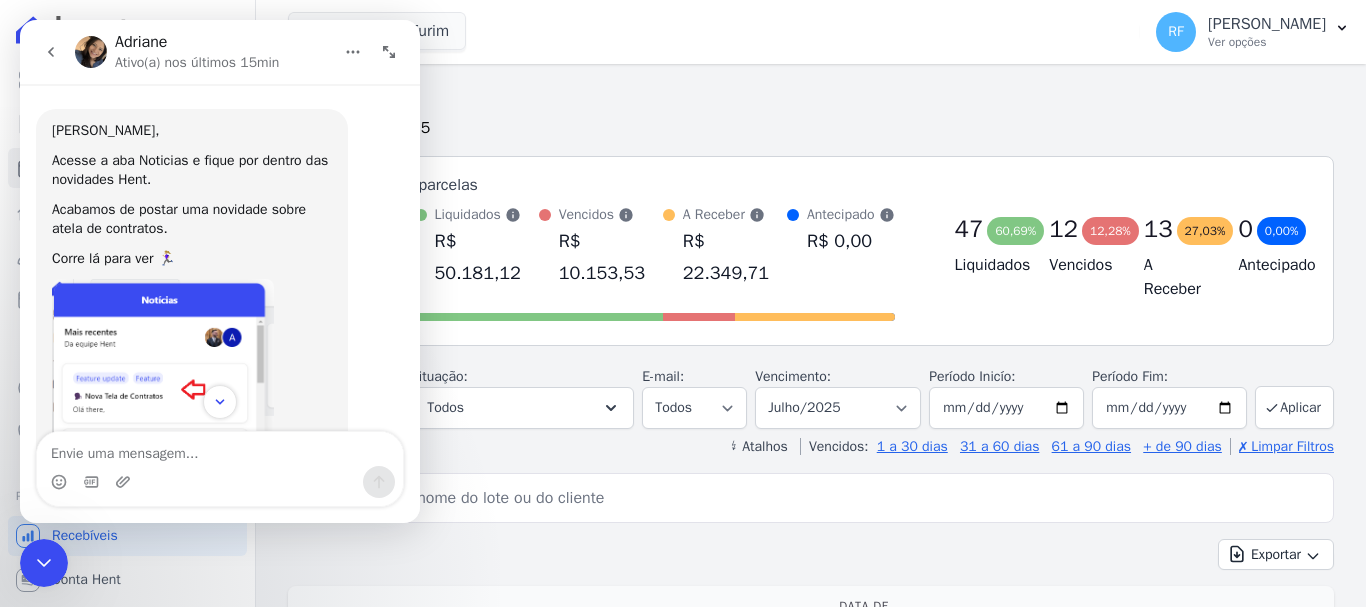 click 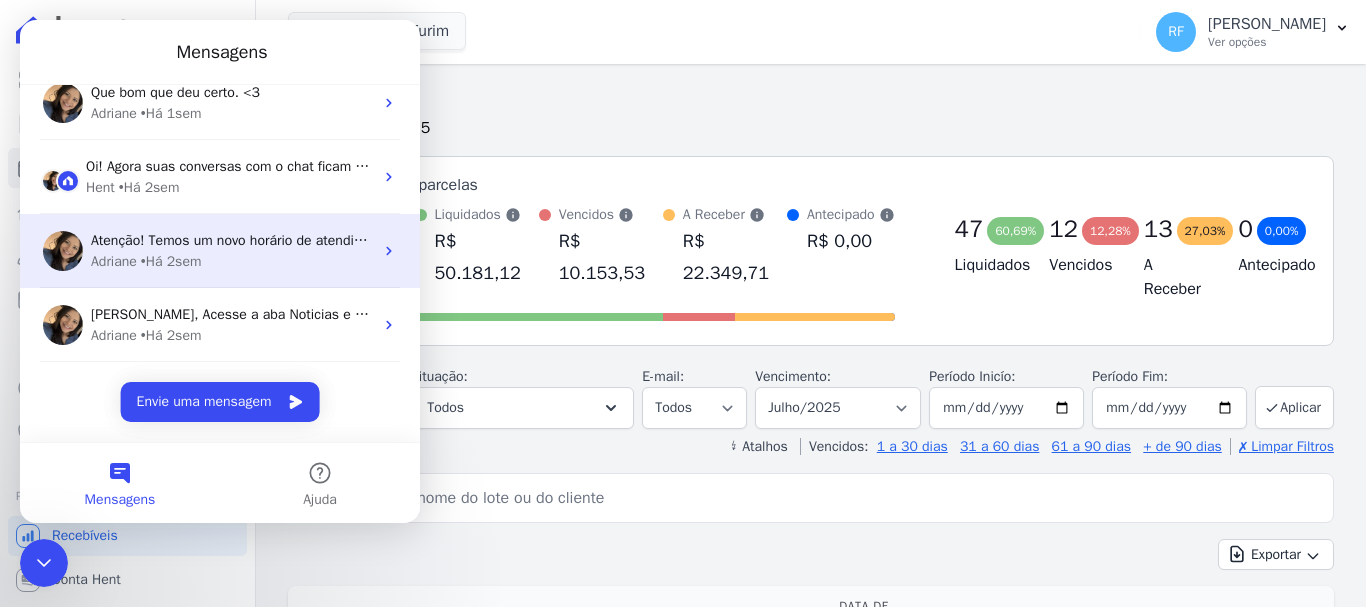 click on "Atenção! Temos um novo horário de atendimento 😊   Pensando em melhorar ainda mais a comunicação com os nossos clientes, ajustamos nosso horário de atendimento.   🕘Das 8h às 17h30, de segunda a sexta-feira (Pausa para o almoço: das 12h às 13h30)   Estaremos por aqui com o mesmo compromisso de sempre: atender com agilidade e atenção nas tratativas!   Qualquer dúvida, é só chamar. 💬 ​ Adriane •  Há 2sem" at bounding box center [220, 251] 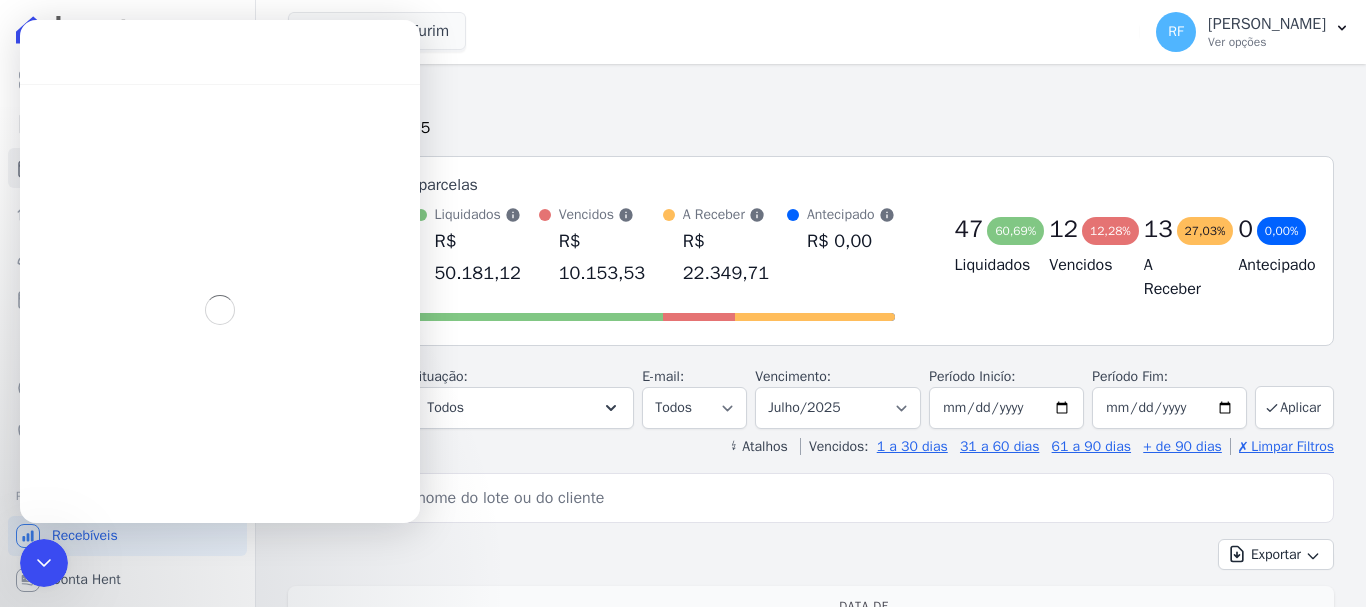 scroll, scrollTop: 160, scrollLeft: 0, axis: vertical 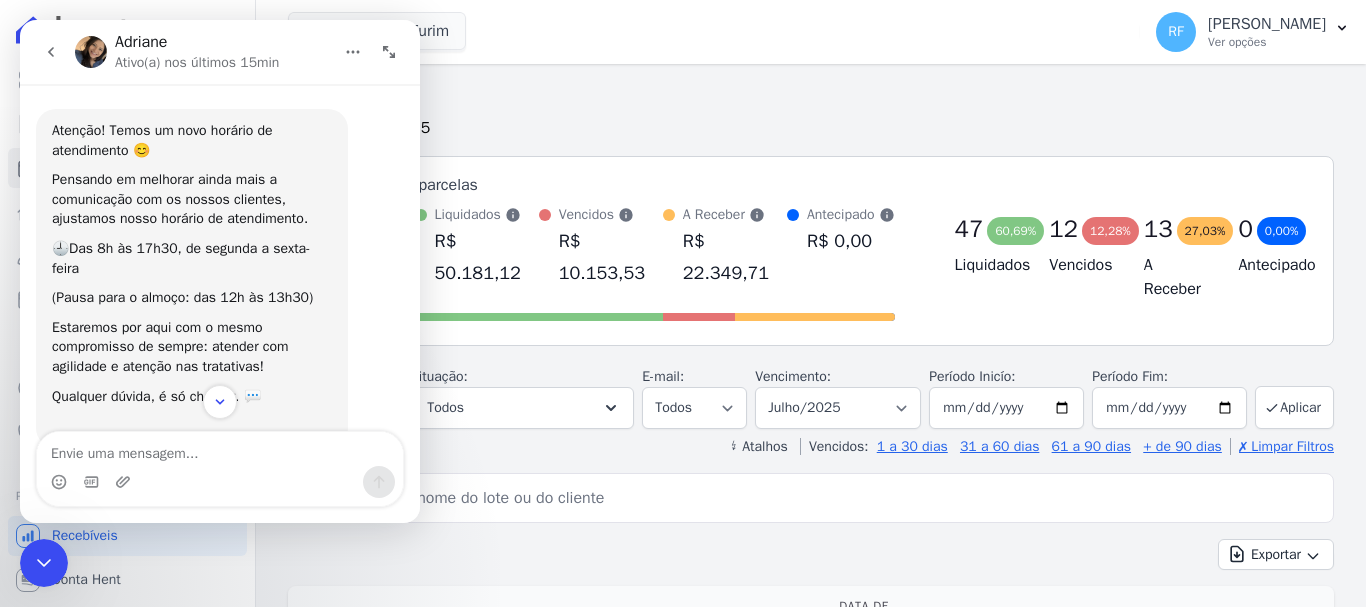 click 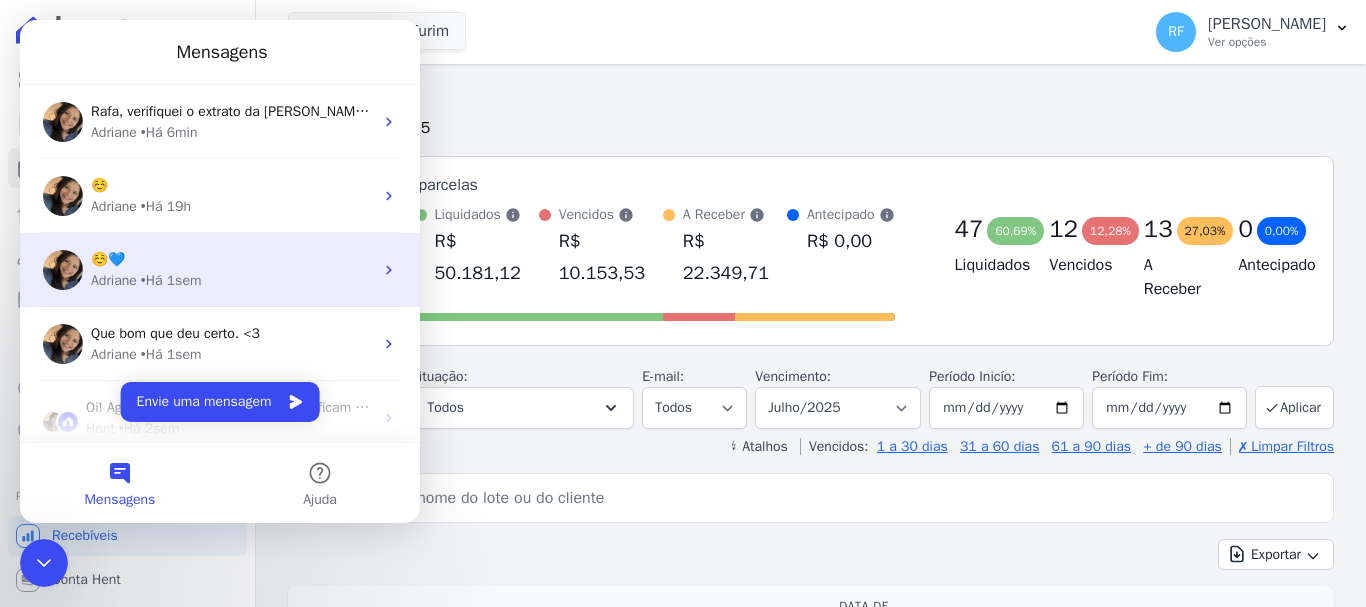 click on "☺️💙" at bounding box center (232, 259) 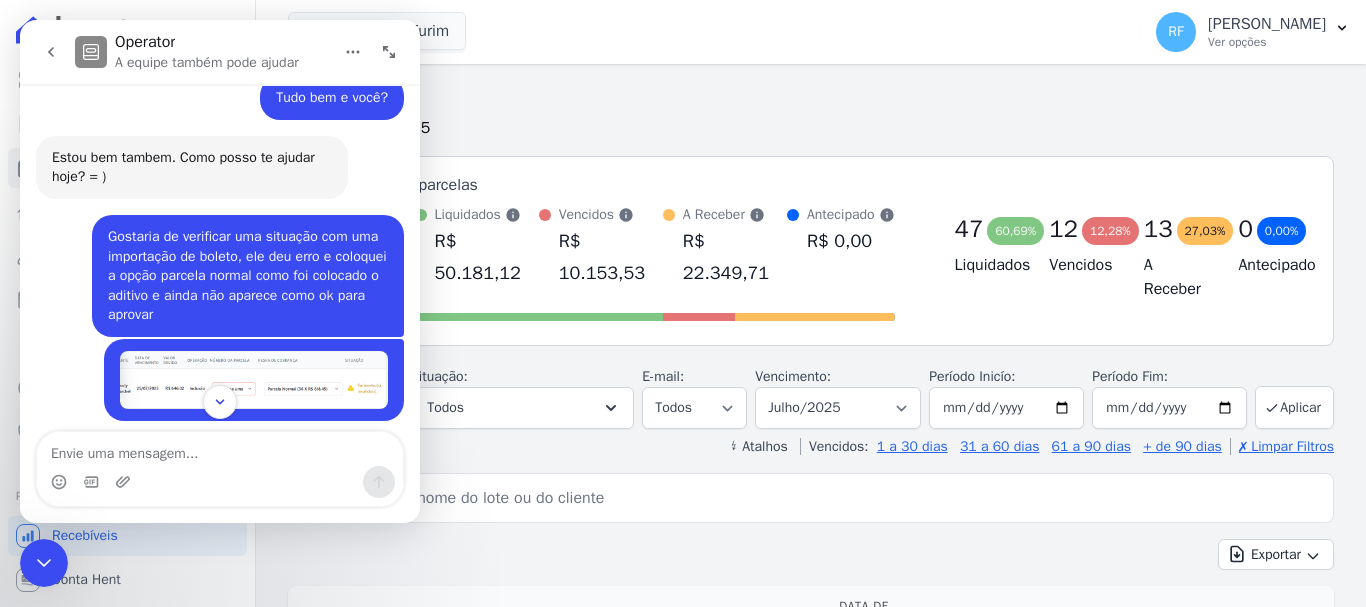 scroll, scrollTop: 400, scrollLeft: 0, axis: vertical 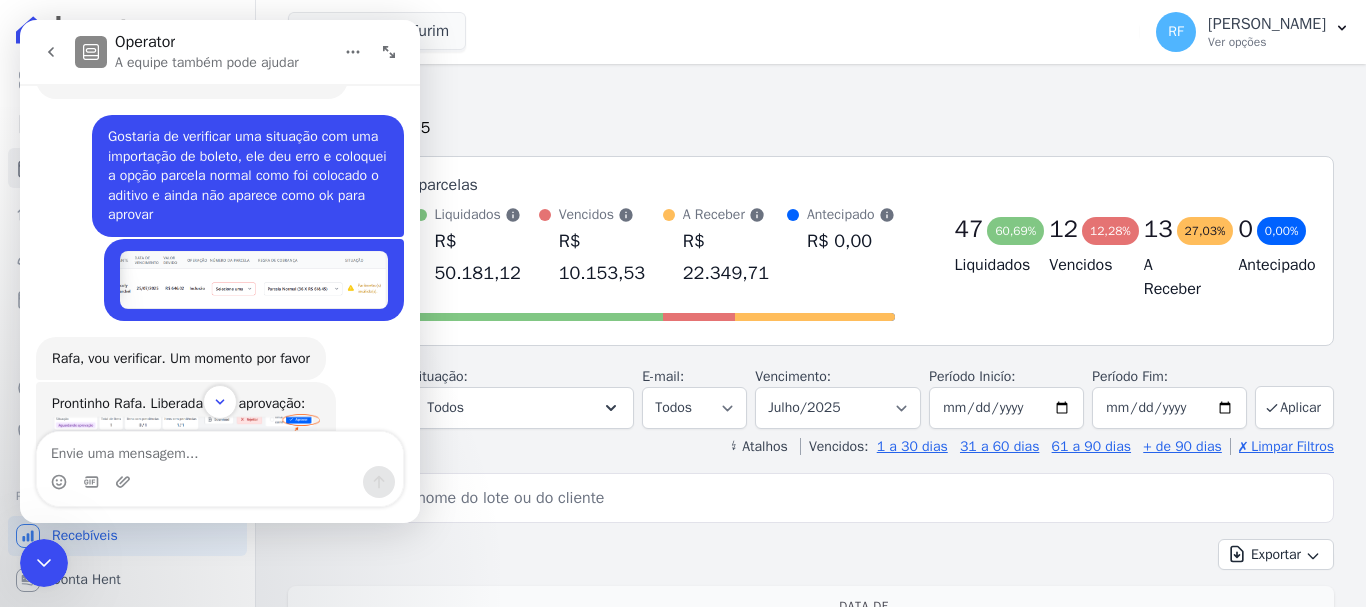 click 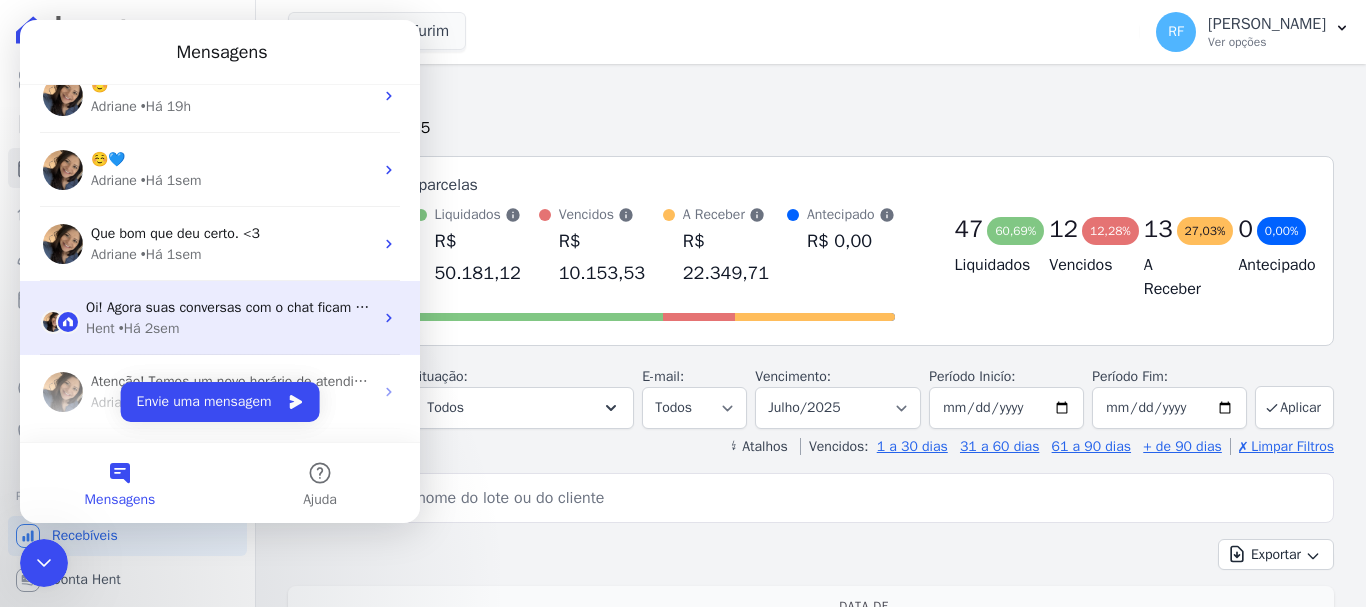 scroll, scrollTop: 241, scrollLeft: 0, axis: vertical 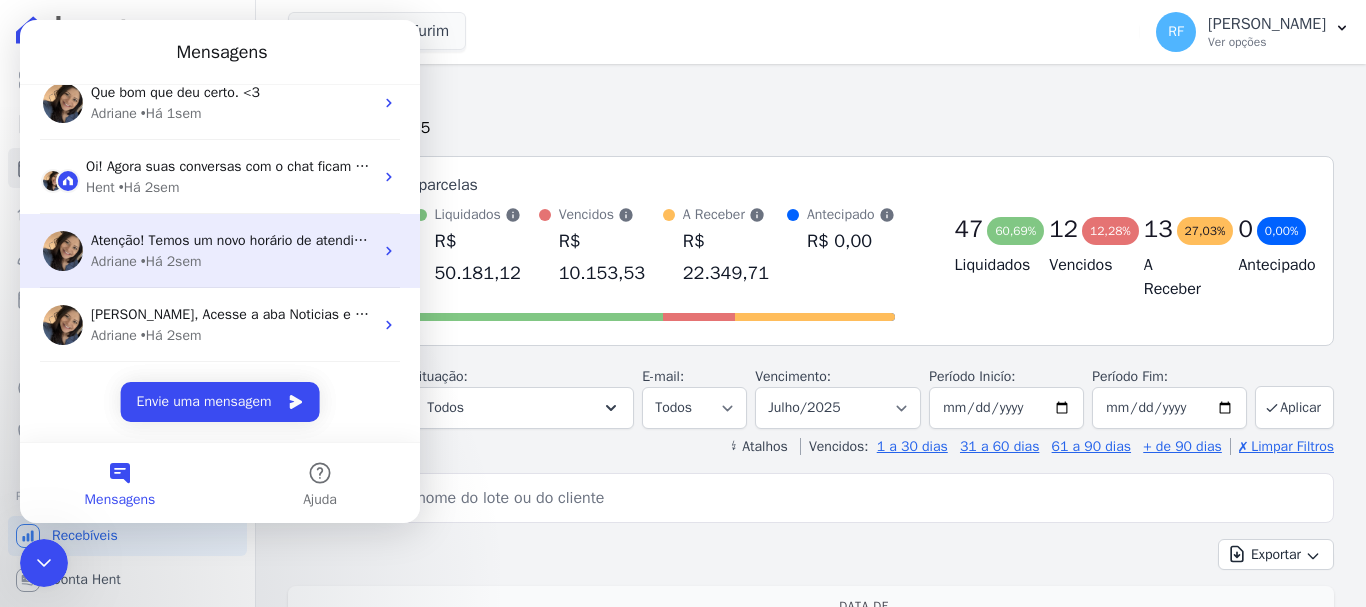 click on "Atenção! Temos um novo horário de atendimento 😊   Pensando em melhorar ainda mais a comunicação com os nossos clientes, ajustamos nosso horário de atendimento.   🕘Das 8h às 17h30, de segunda a sexta-feira (Pausa para o almoço: das 12h às 13h30)   Estaremos por aqui com o mesmo compromisso de sempre: atender com agilidade e atenção nas tratativas!   Qualquer dúvida, é só chamar. 💬 ​" at bounding box center [1338, 240] 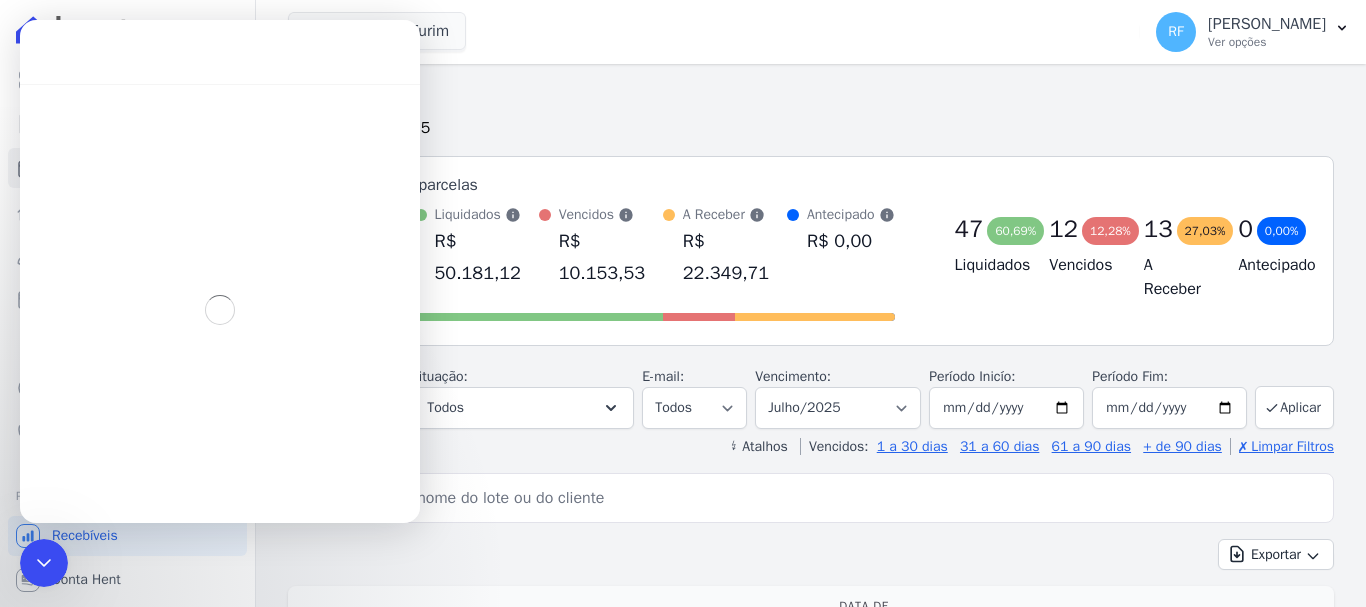 scroll, scrollTop: 160, scrollLeft: 0, axis: vertical 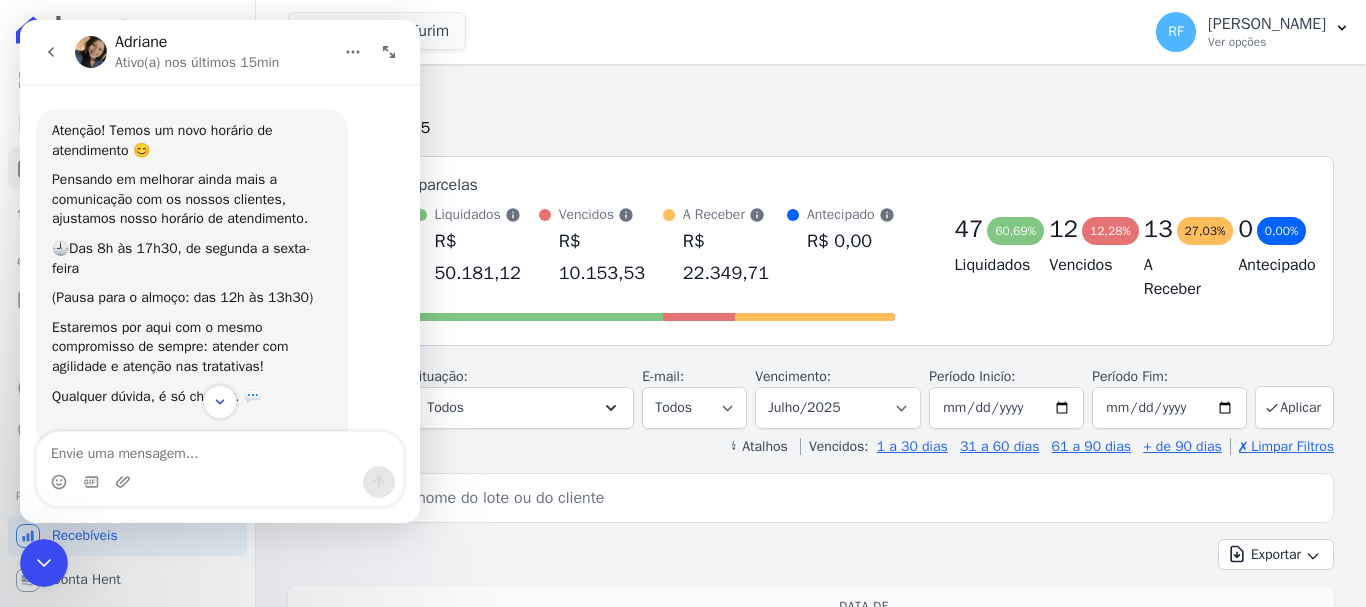 click at bounding box center (51, 52) 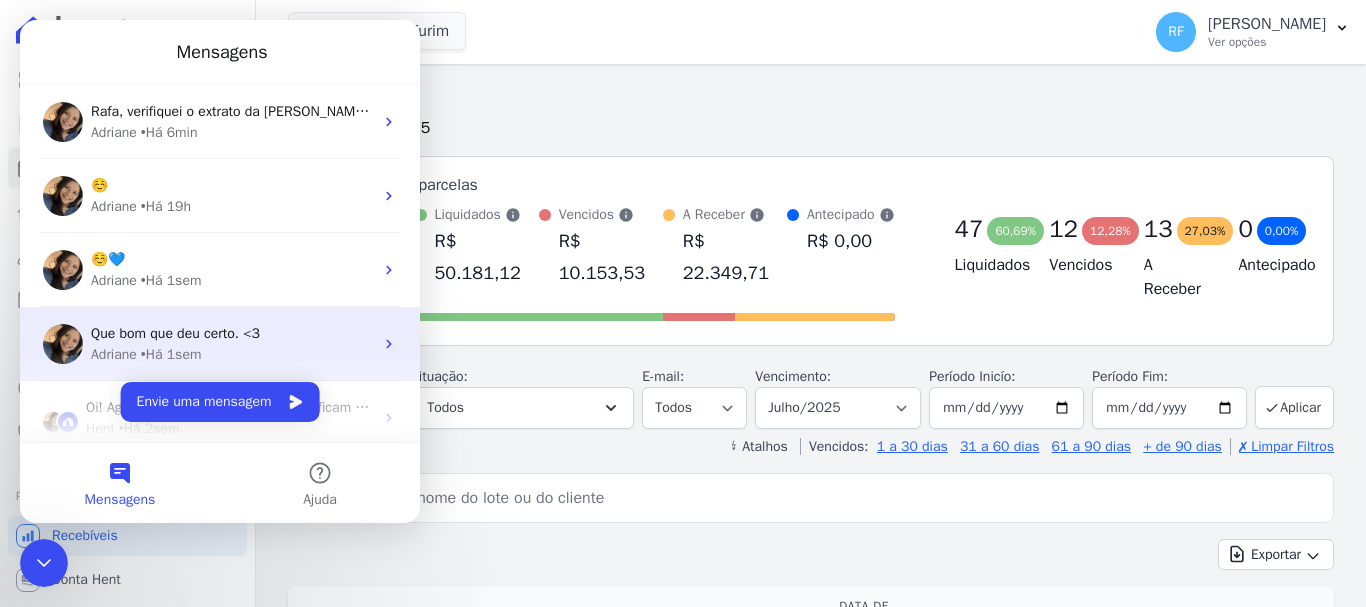 scroll, scrollTop: 241, scrollLeft: 0, axis: vertical 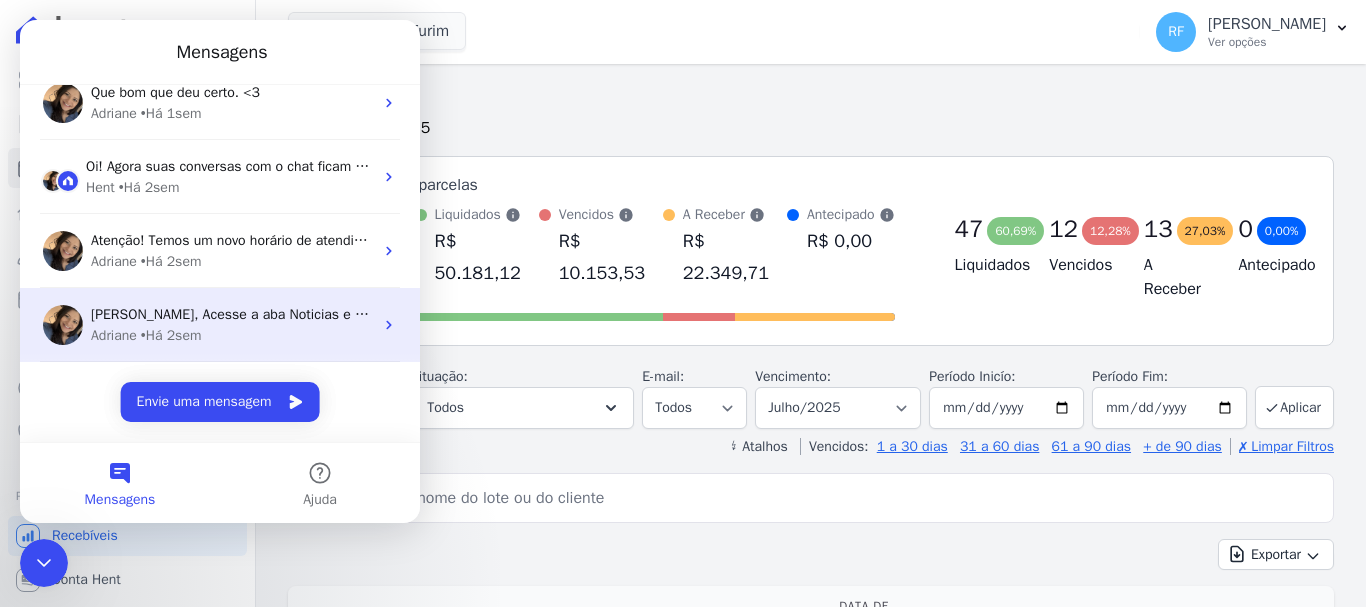 click on "Adriane •  Há 2sem" at bounding box center [232, 335] 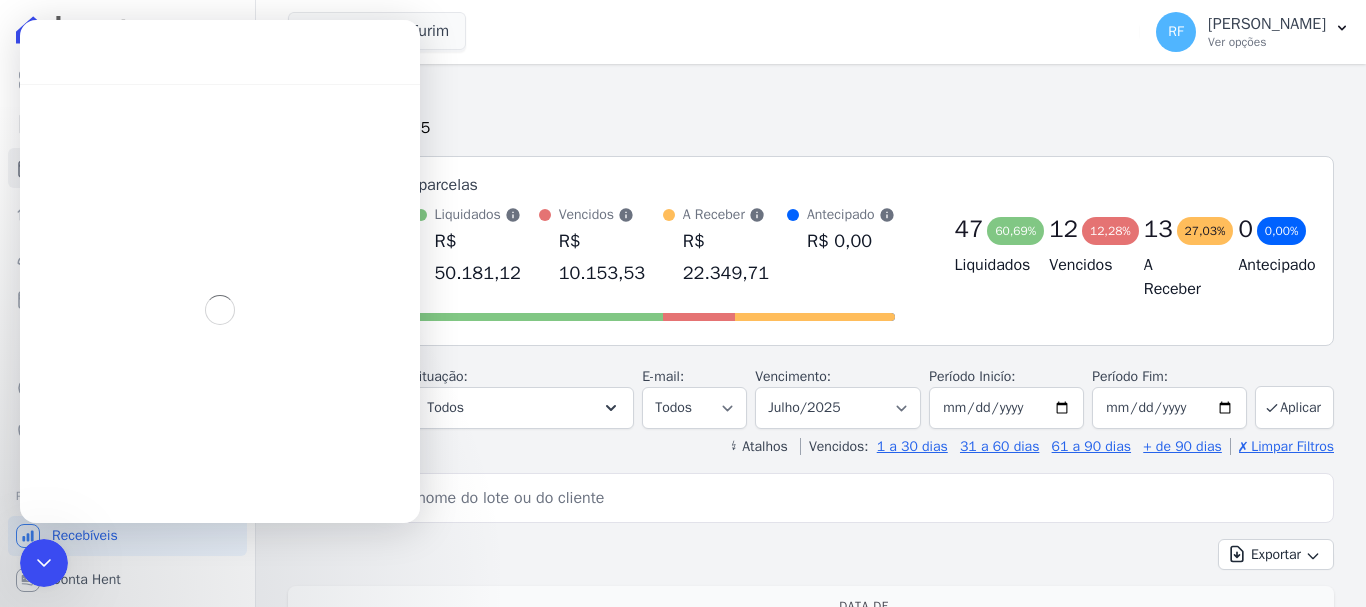 scroll, scrollTop: 160, scrollLeft: 0, axis: vertical 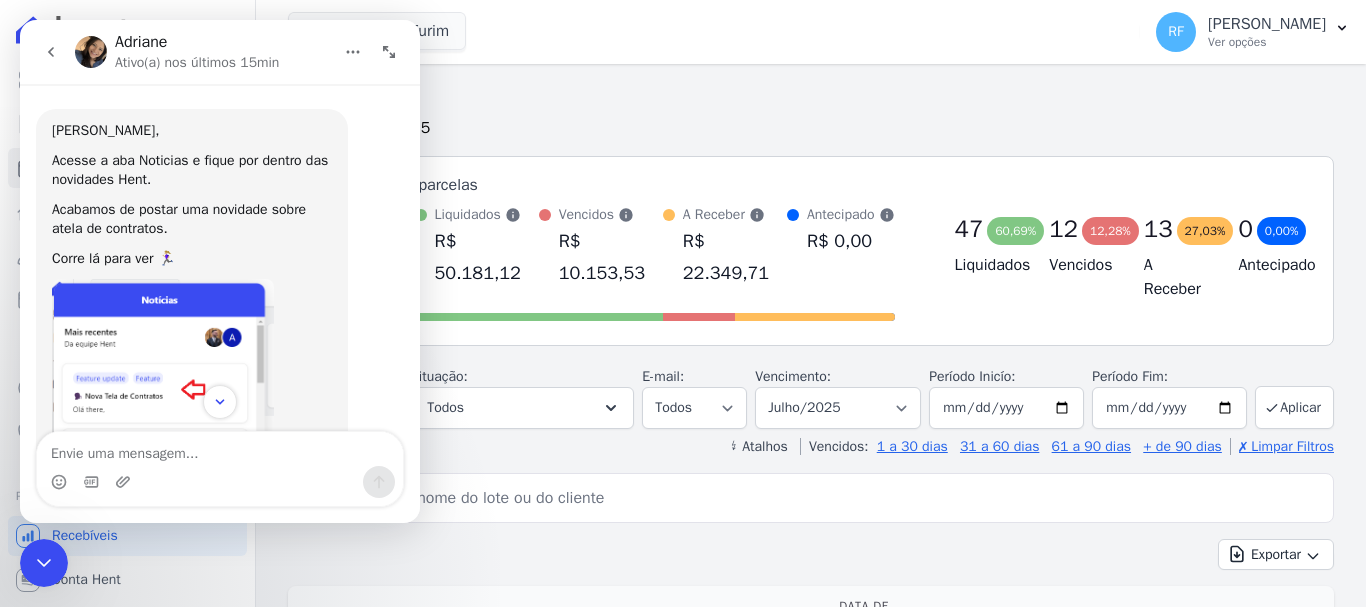 click 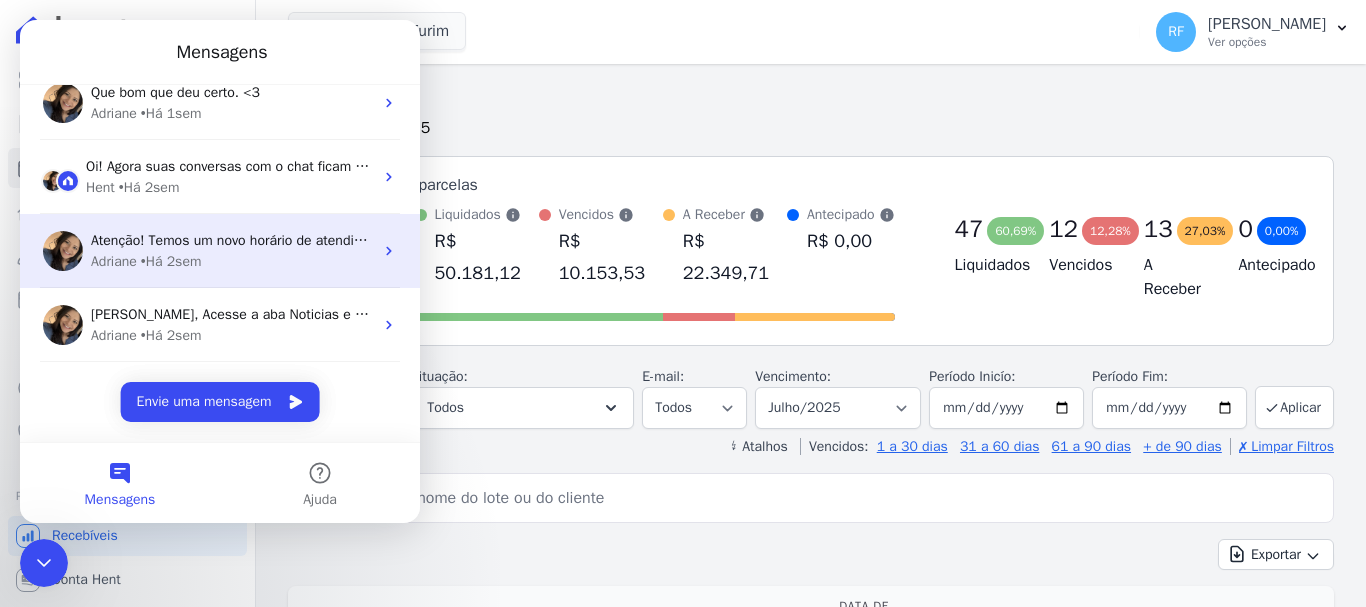 click on "Atenção! Temos um novo horário de atendimento 😊   Pensando em melhorar ainda mais a comunicação com os nossos clientes, ajustamos nosso horário de atendimento.   🕘Das 8h às 17h30, de segunda a sexta-feira (Pausa para o almoço: das 12h às 13h30)   Estaremos por aqui com o mesmo compromisso de sempre: atender com agilidade e atenção nas tratativas!   Qualquer dúvida, é só chamar. 💬 ​" at bounding box center (1338, 240) 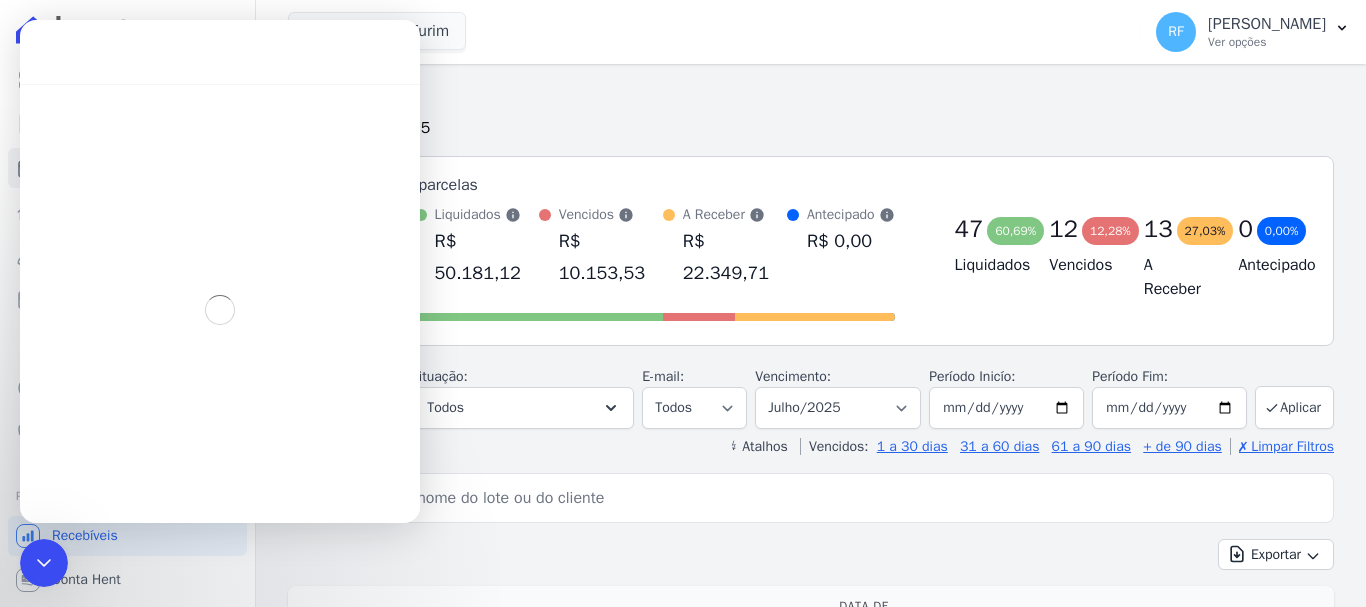 scroll, scrollTop: 160, scrollLeft: 0, axis: vertical 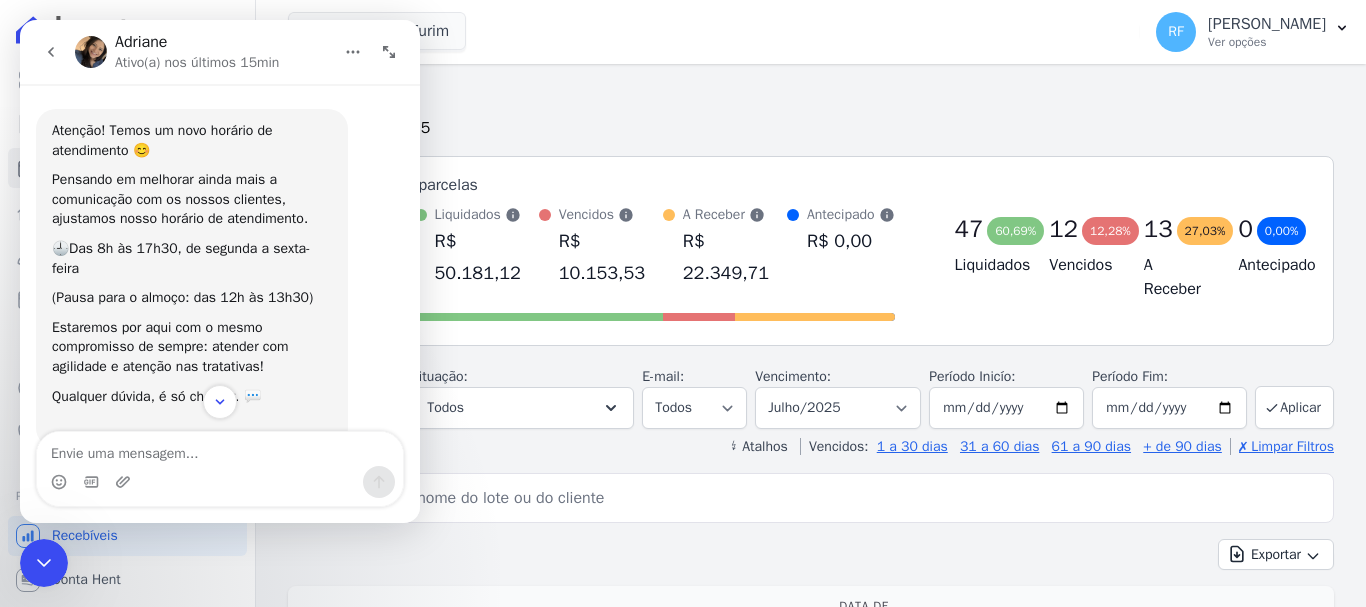 click on "Adriane Ativo(a) nos últimos 15min" at bounding box center [220, 52] 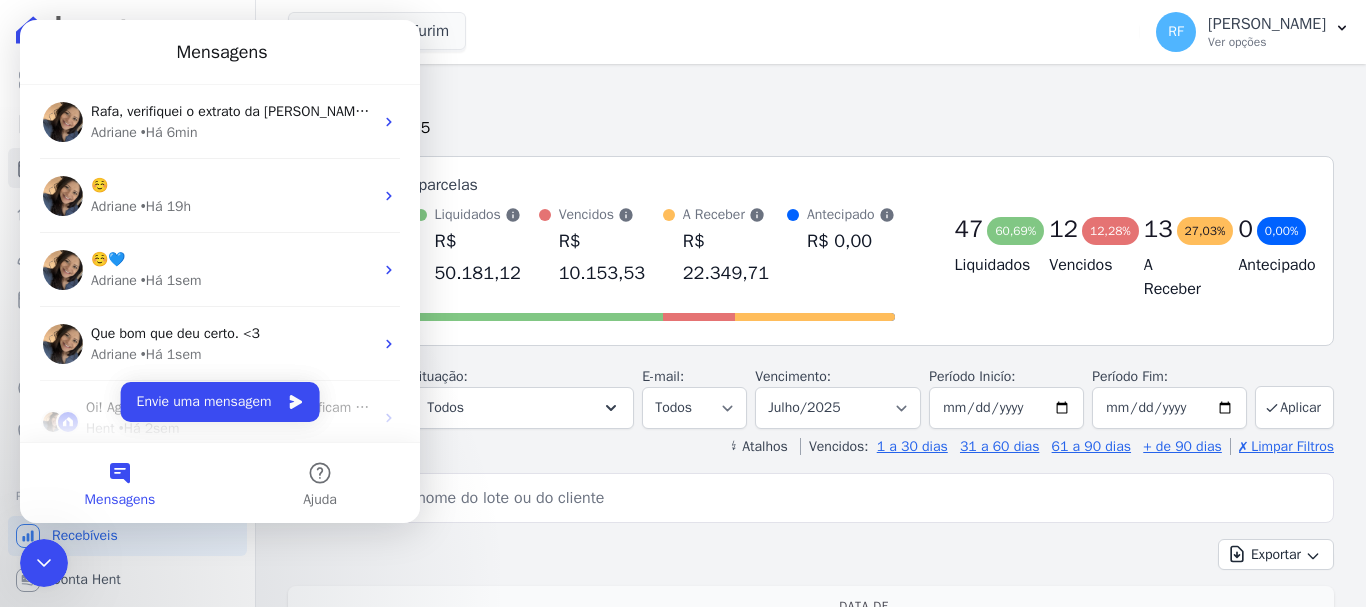 scroll, scrollTop: 241, scrollLeft: 0, axis: vertical 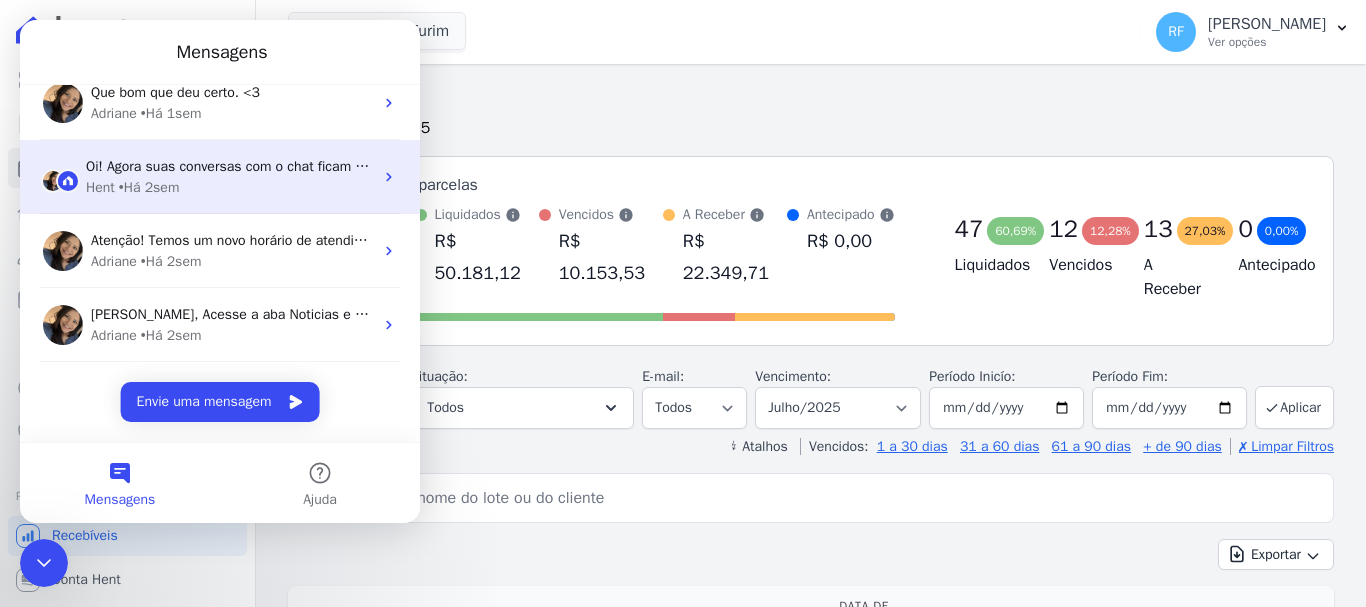 click on "Hent •  Há 2sem" at bounding box center (229, 187) 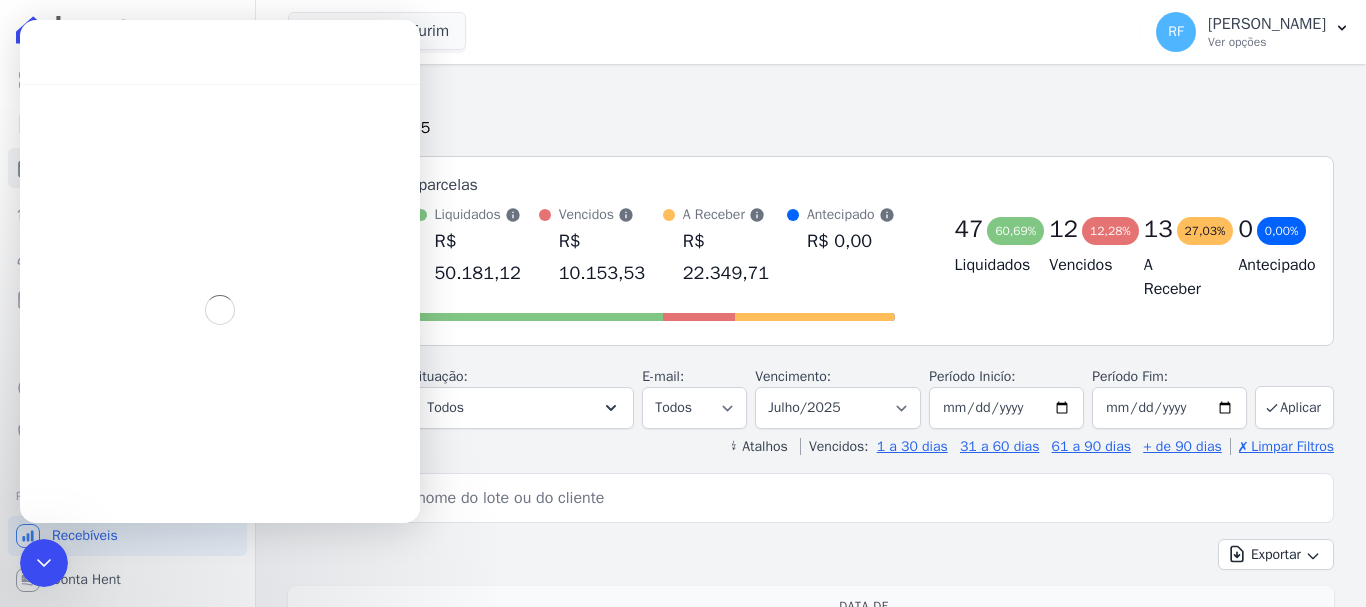 scroll, scrollTop: 160, scrollLeft: 0, axis: vertical 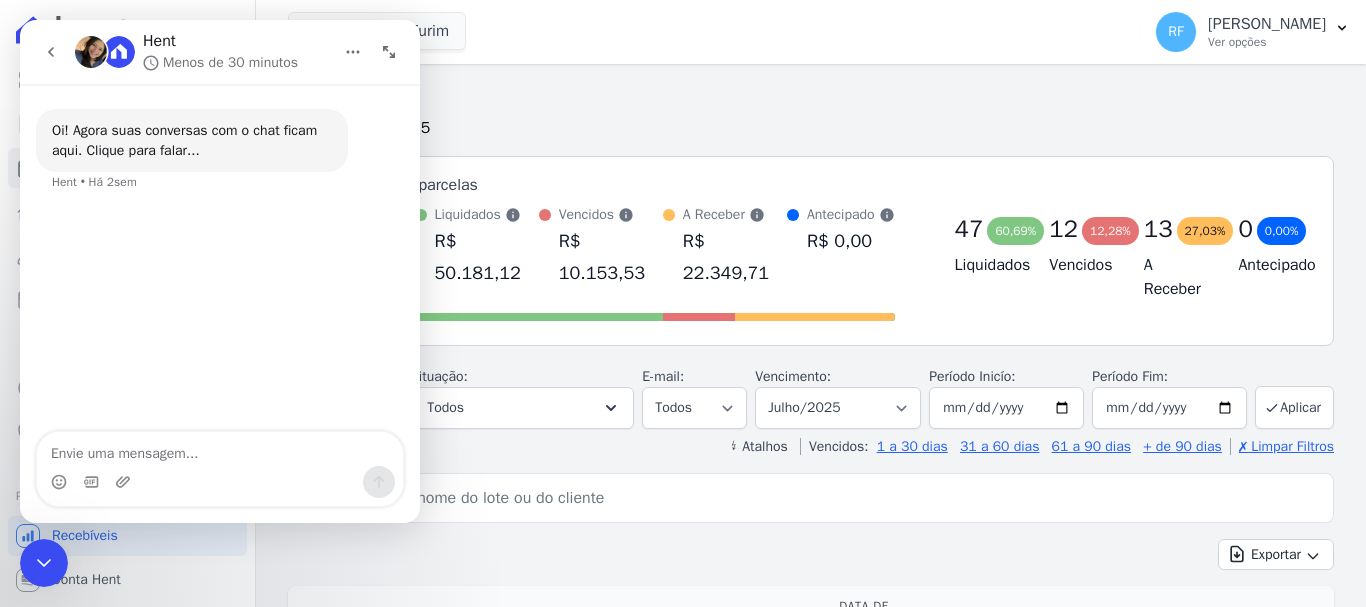 click at bounding box center [51, 52] 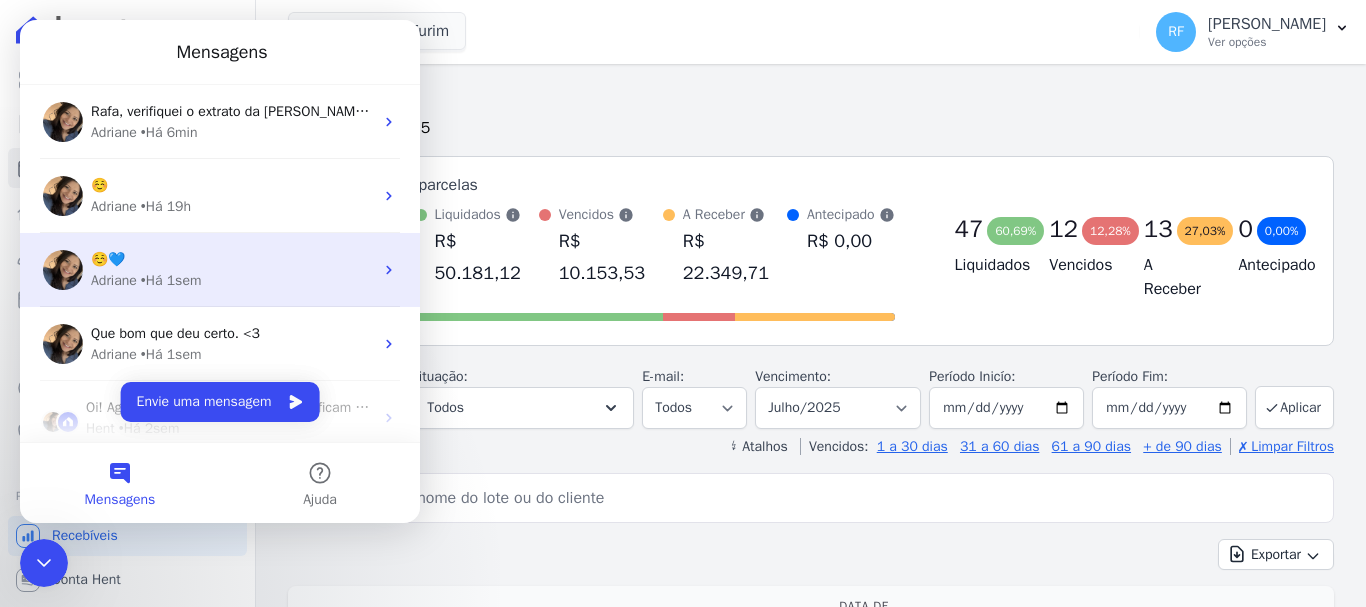 scroll 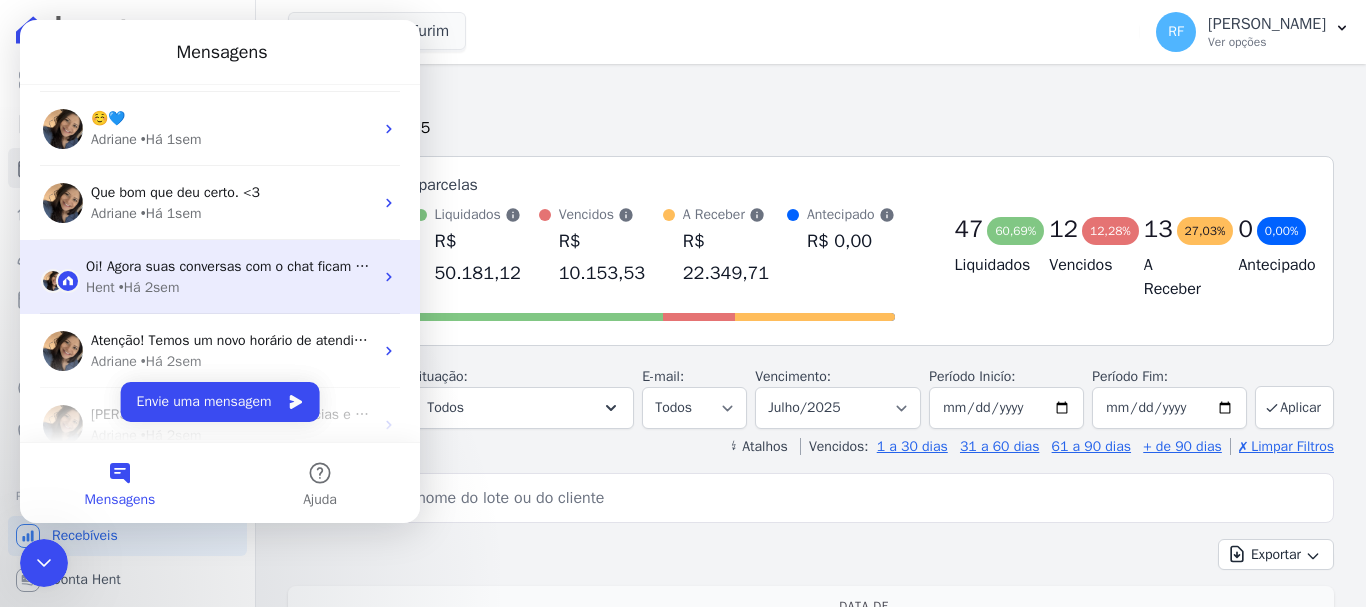 click on "Que bom que deu certo. <3" at bounding box center (175, 192) 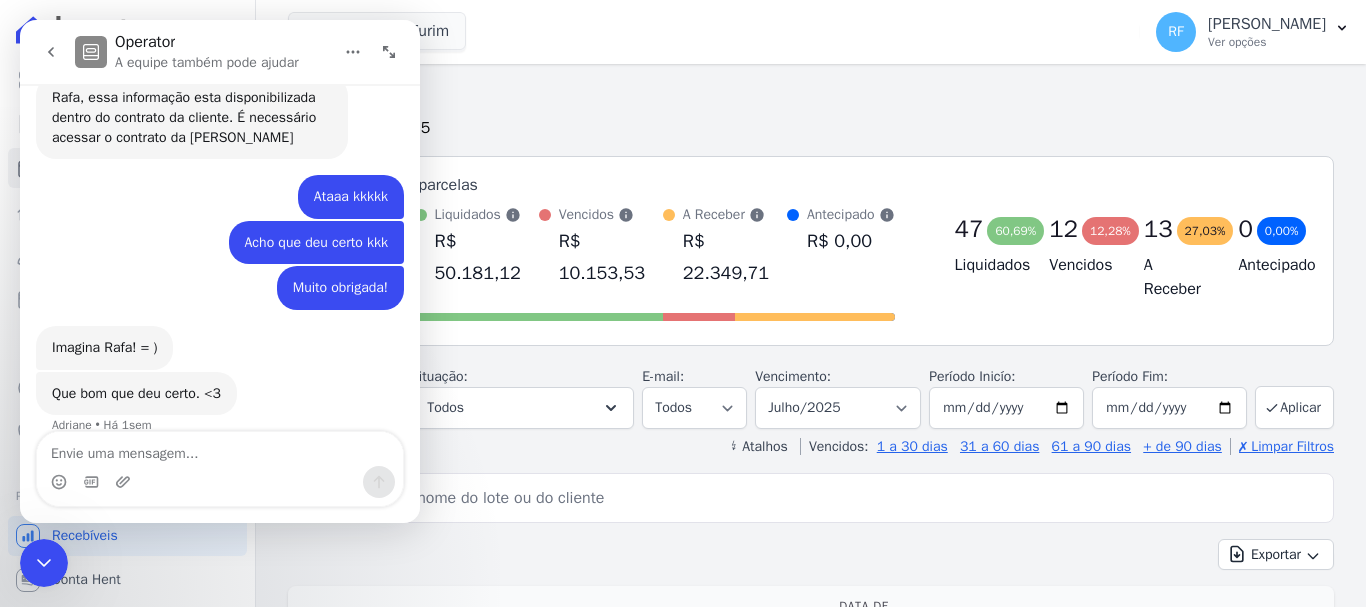 scroll, scrollTop: 5025, scrollLeft: 0, axis: vertical 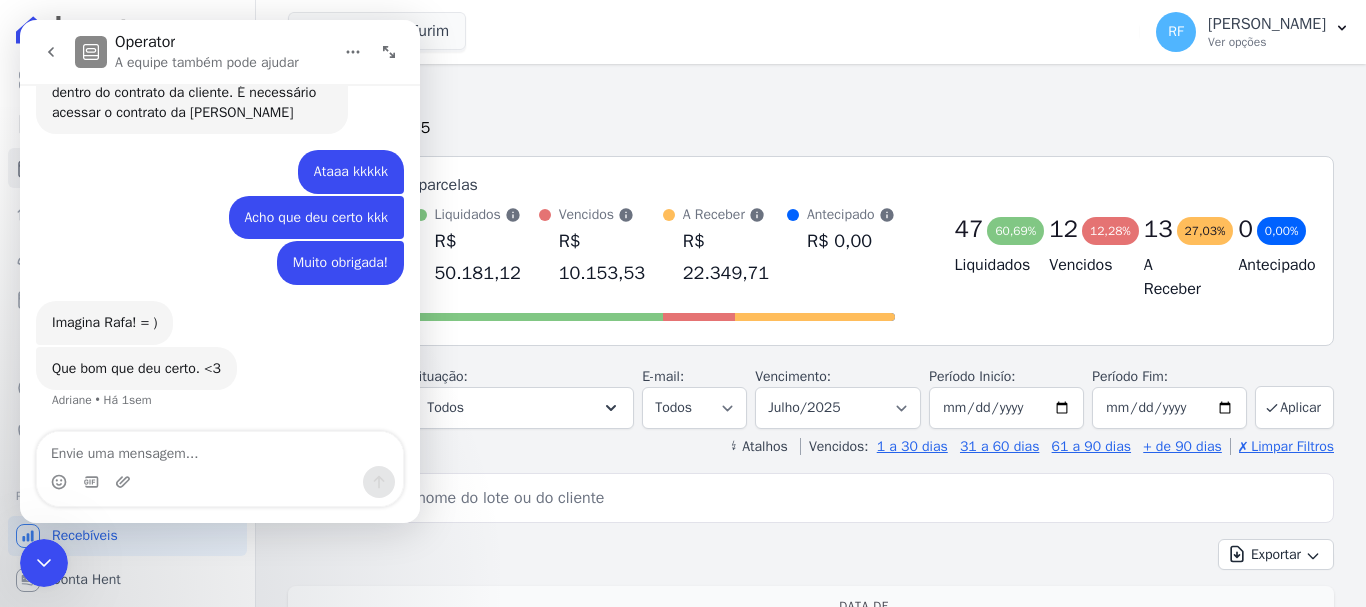 click 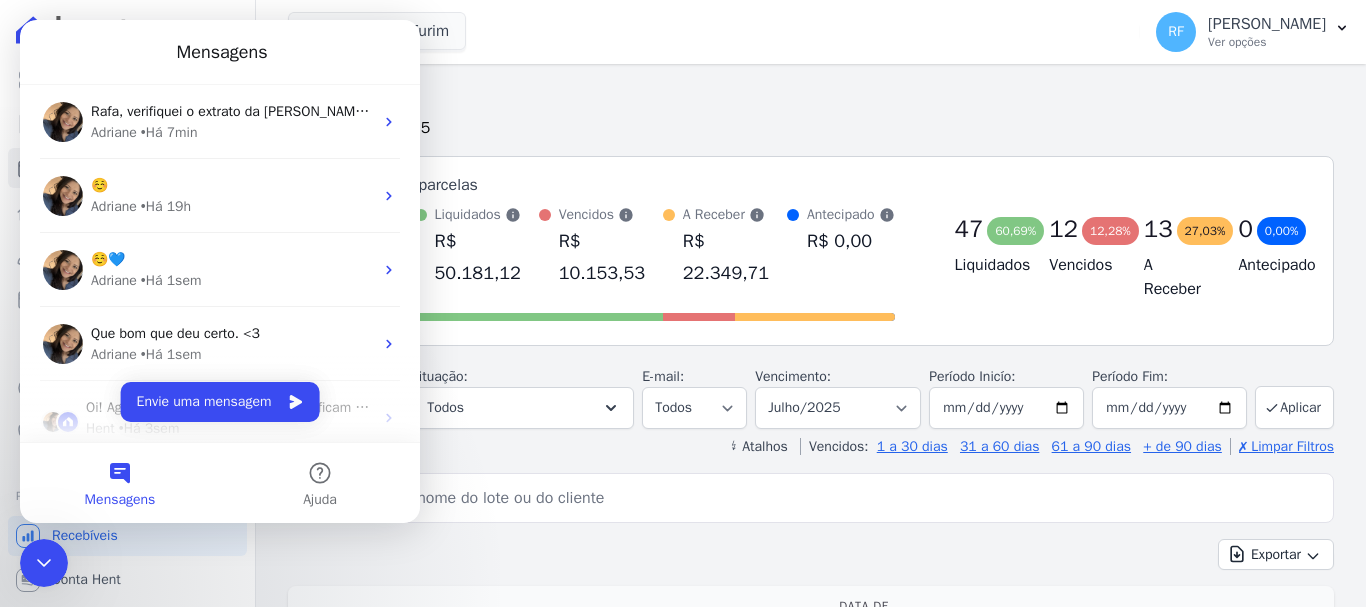 scroll, scrollTop: 0, scrollLeft: 0, axis: both 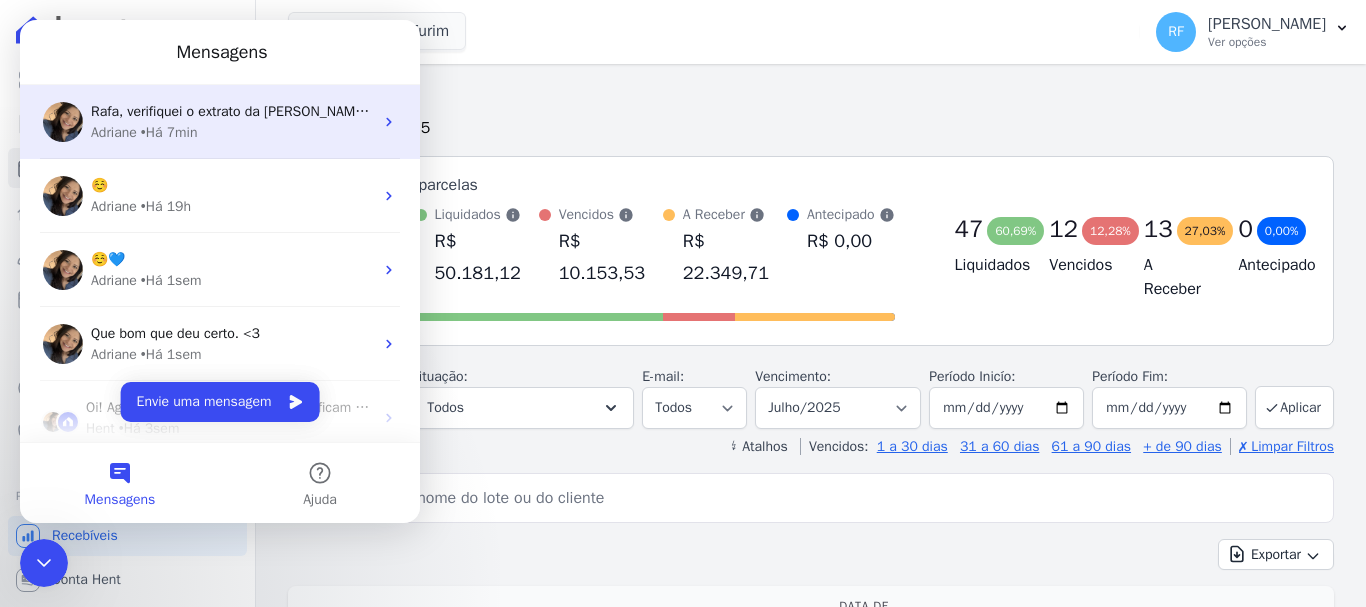 click on "Rafa, verifiquei o extrato da ValeIncor e não localizei pagamento em nome de Carlos:  Cliente enviou o comprovante para você? Adriane •  Há 7min" at bounding box center [220, 122] 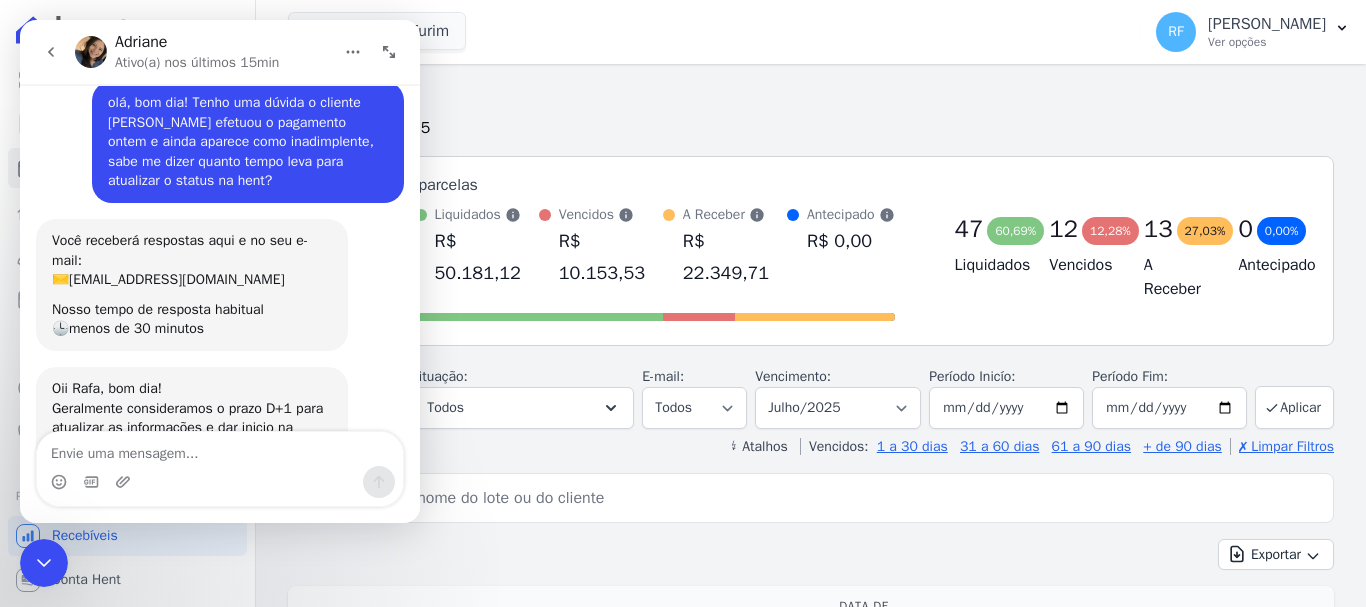 scroll, scrollTop: 0, scrollLeft: 0, axis: both 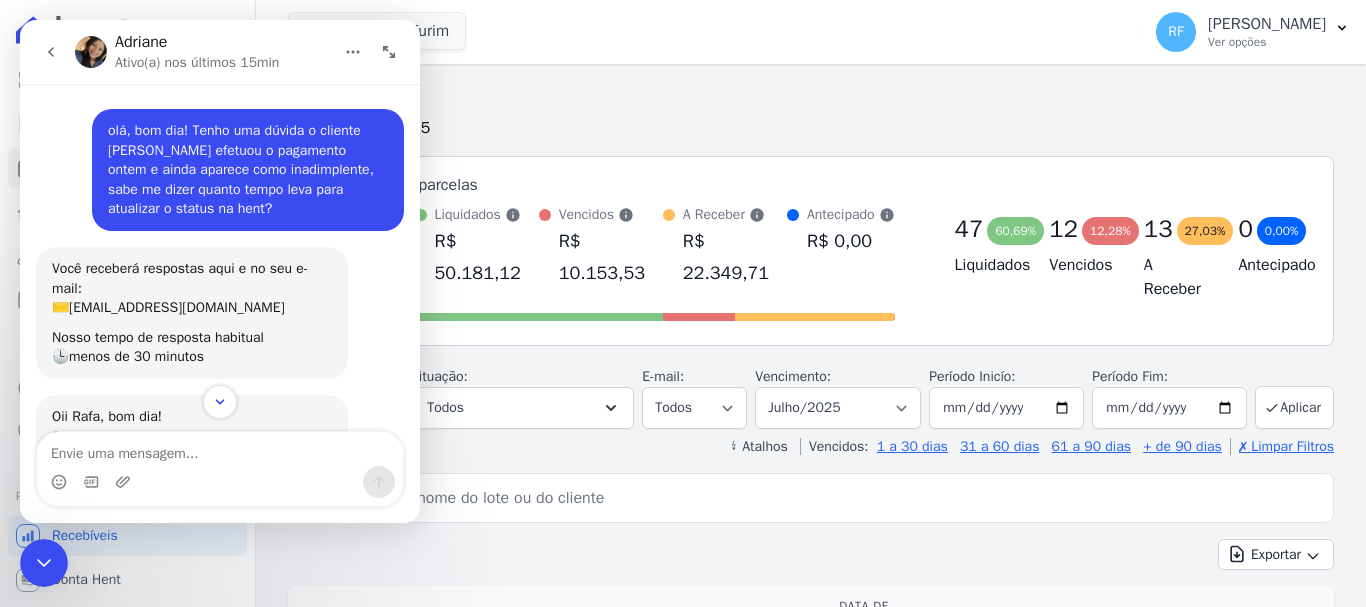 click at bounding box center (51, 52) 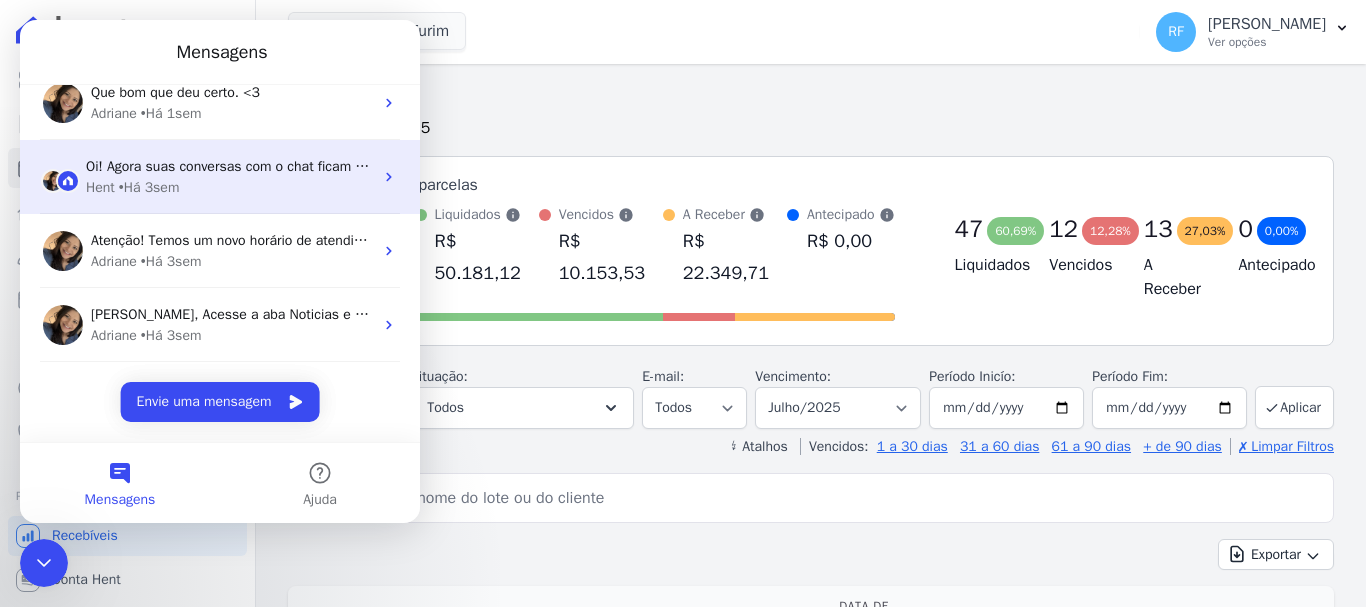 scroll, scrollTop: 141, scrollLeft: 0, axis: vertical 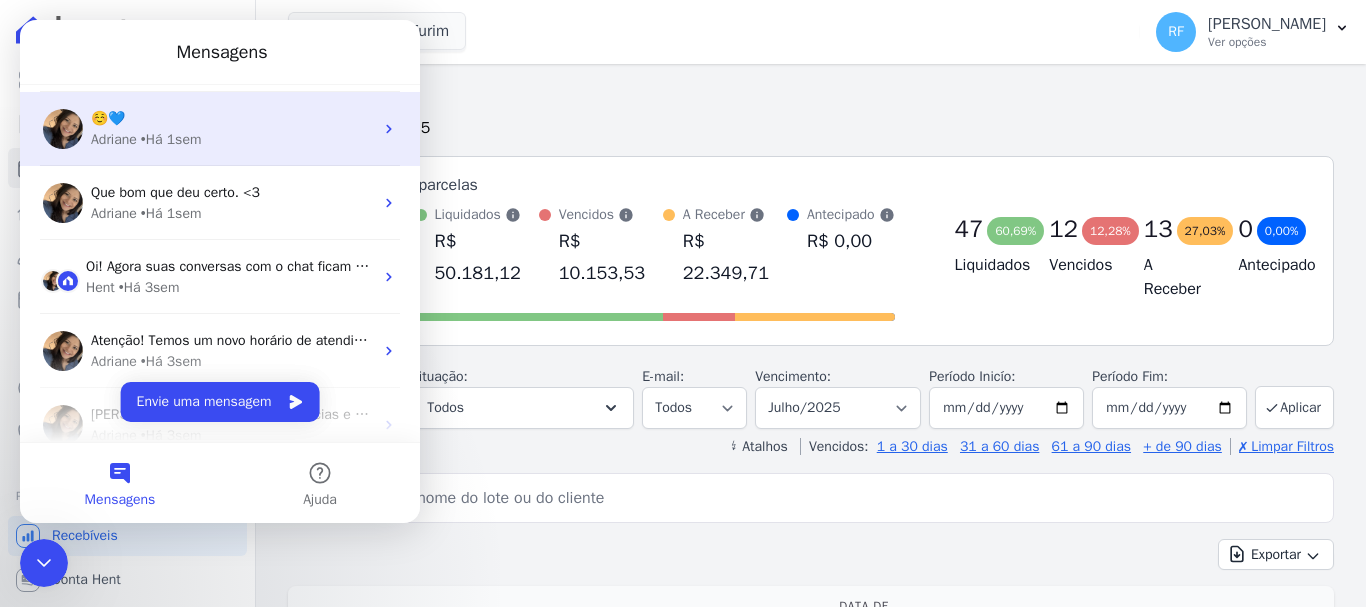 click on "Adriane •  Há 1sem" at bounding box center (232, 139) 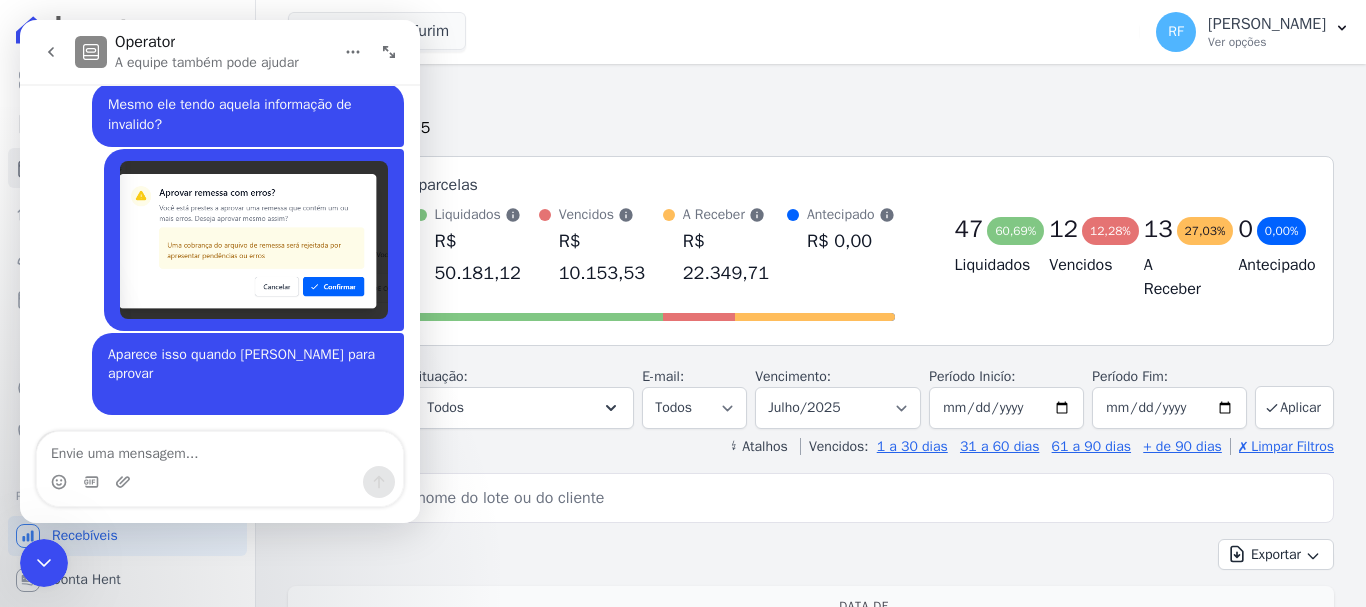 scroll, scrollTop: 1576, scrollLeft: 0, axis: vertical 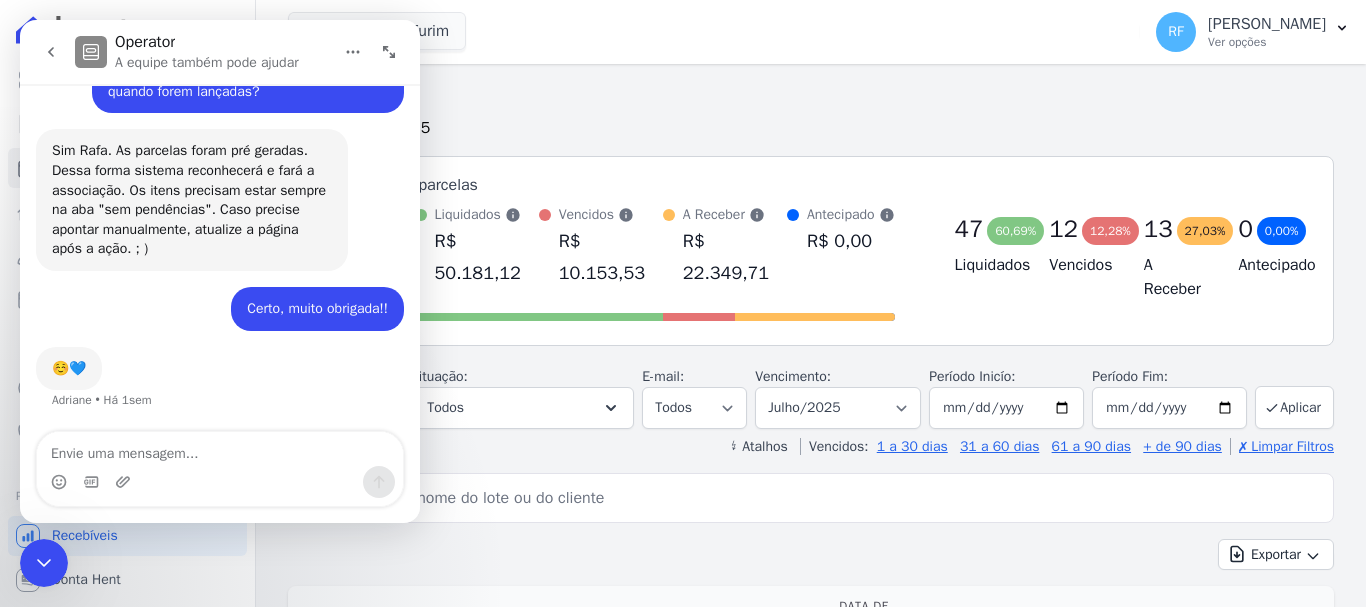 click 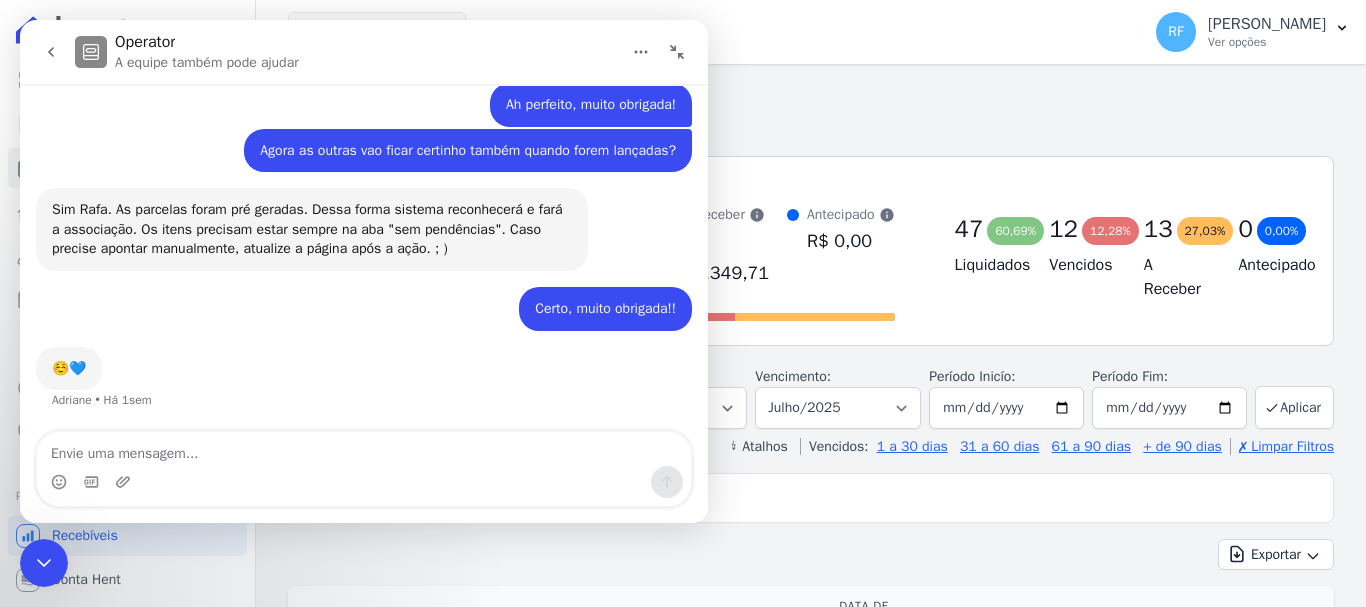 scroll, scrollTop: 1341, scrollLeft: 0, axis: vertical 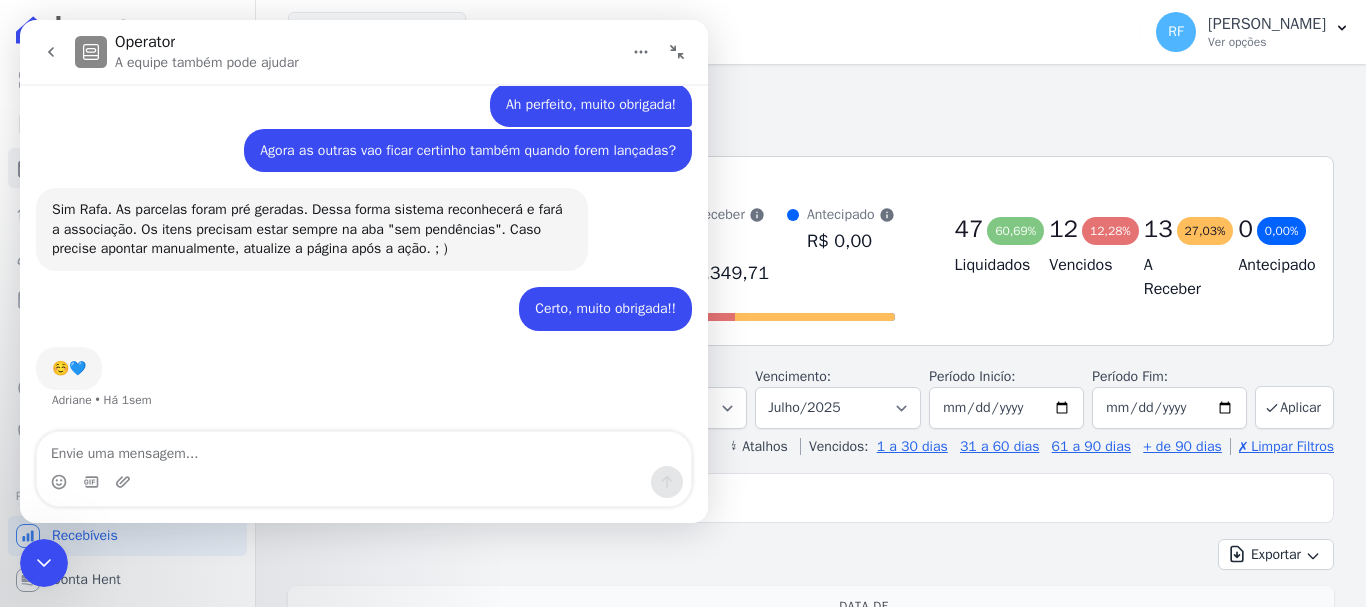 click at bounding box center (51, 52) 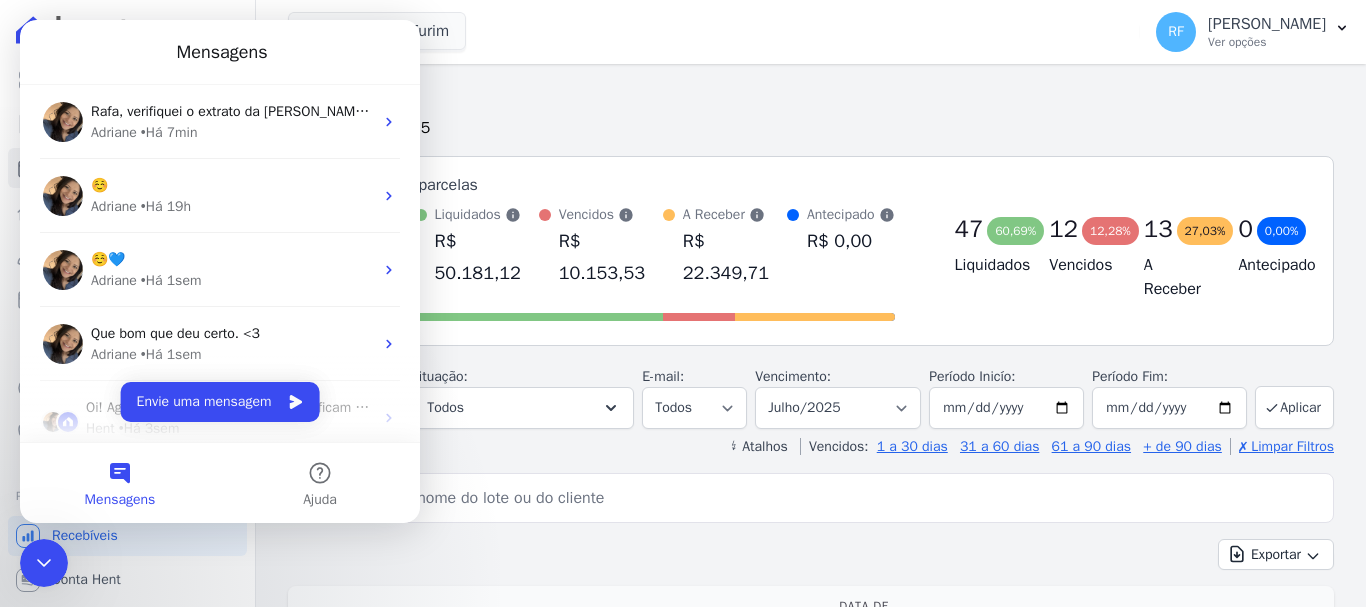 scroll, scrollTop: 0, scrollLeft: 0, axis: both 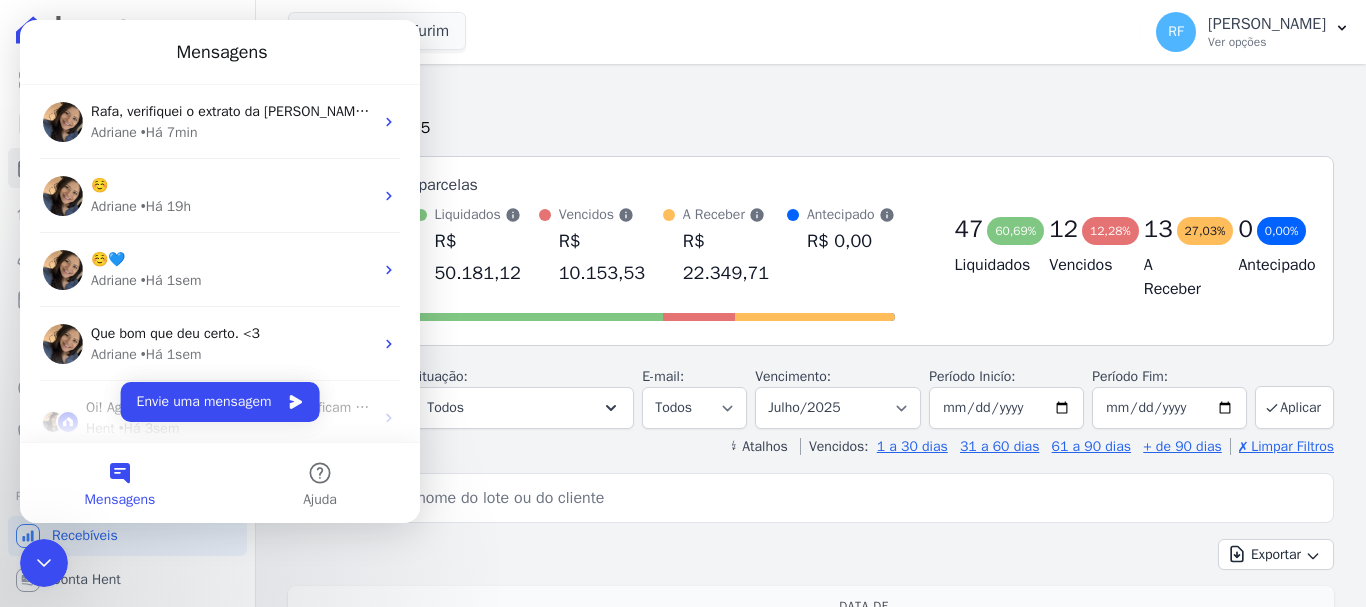 click 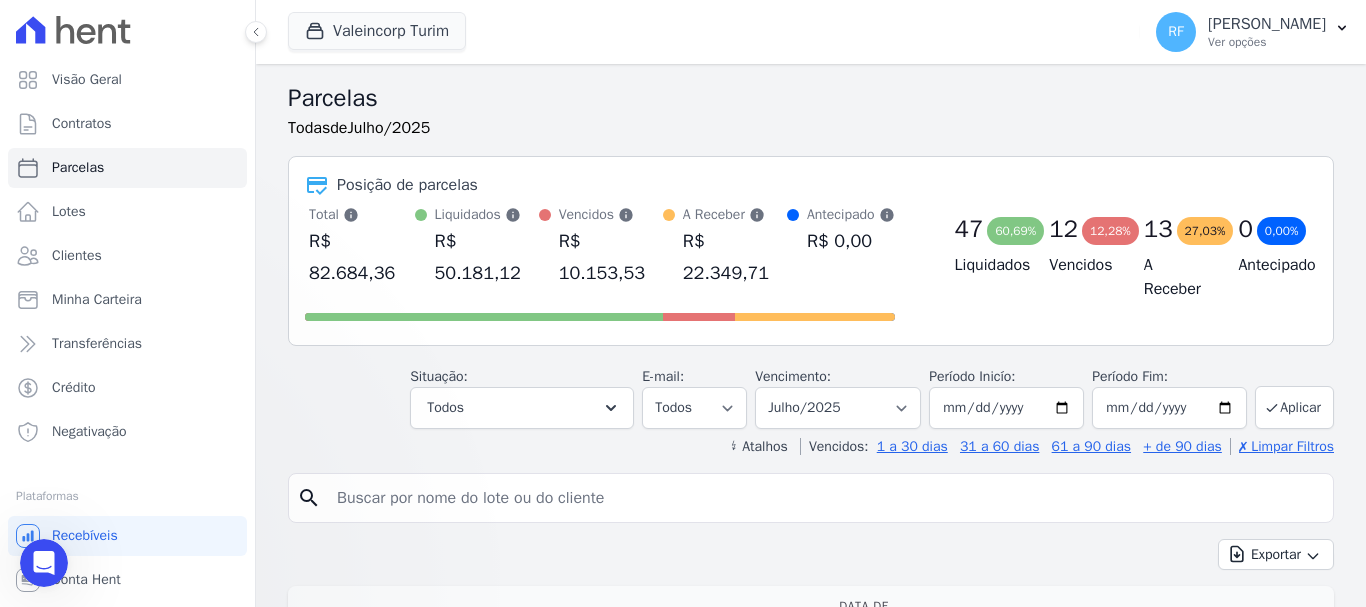 scroll, scrollTop: 0, scrollLeft: 0, axis: both 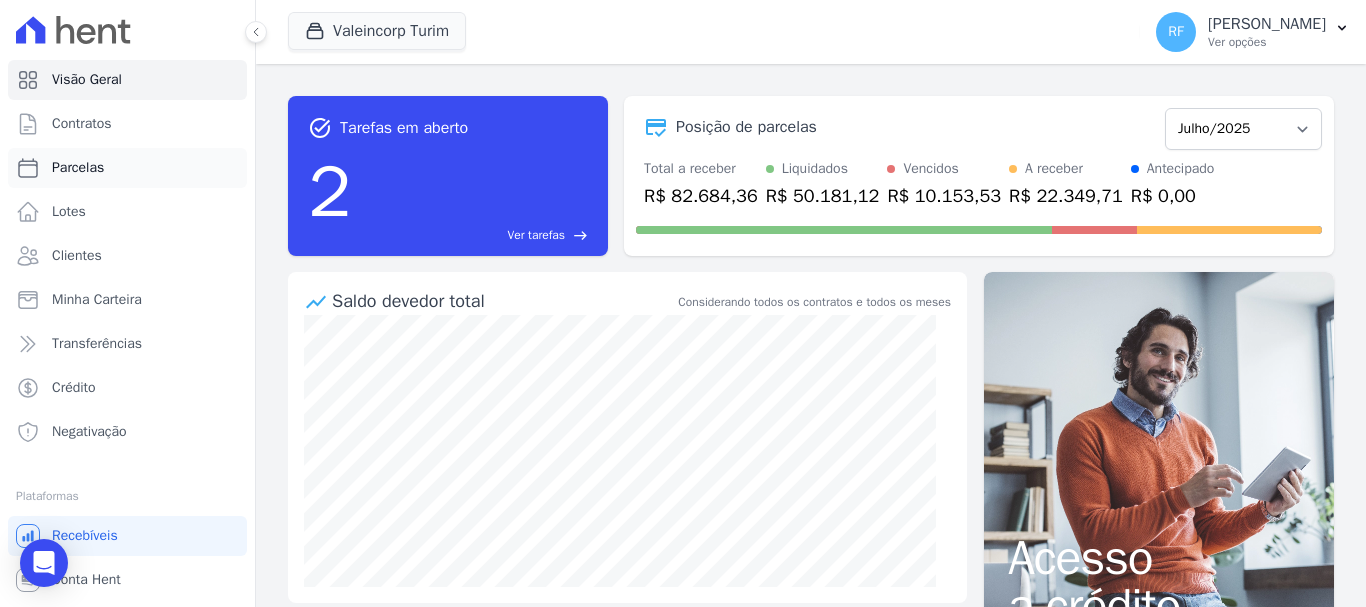 click 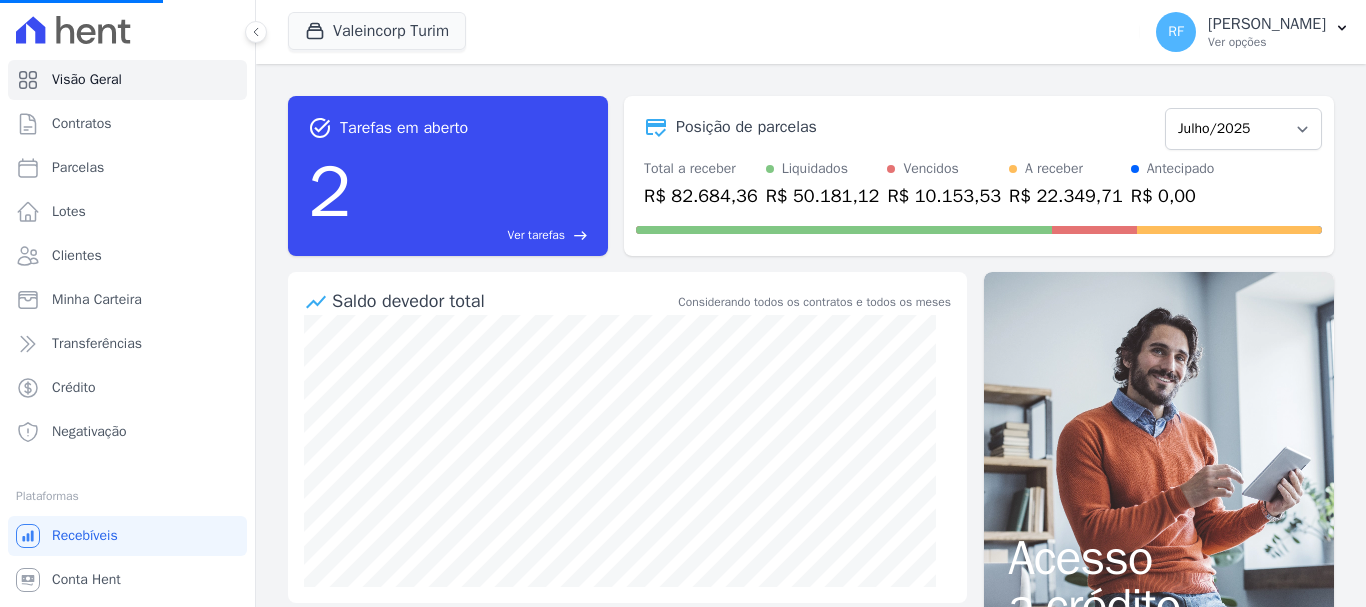 select 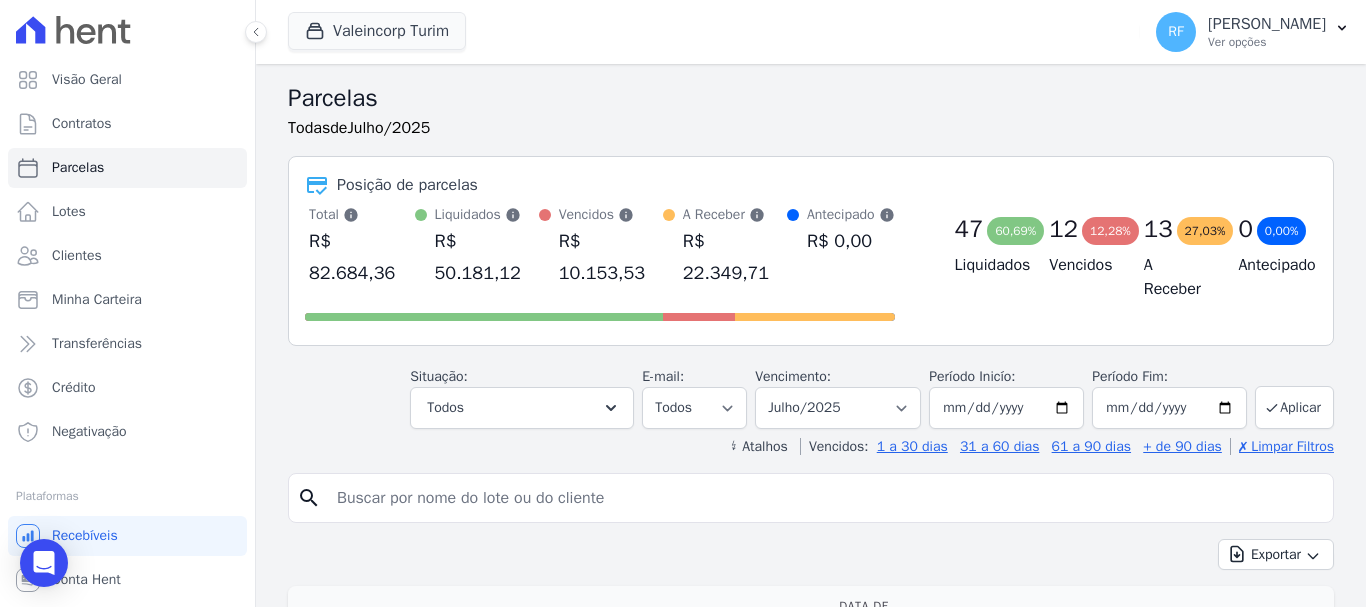 click at bounding box center [825, 498] 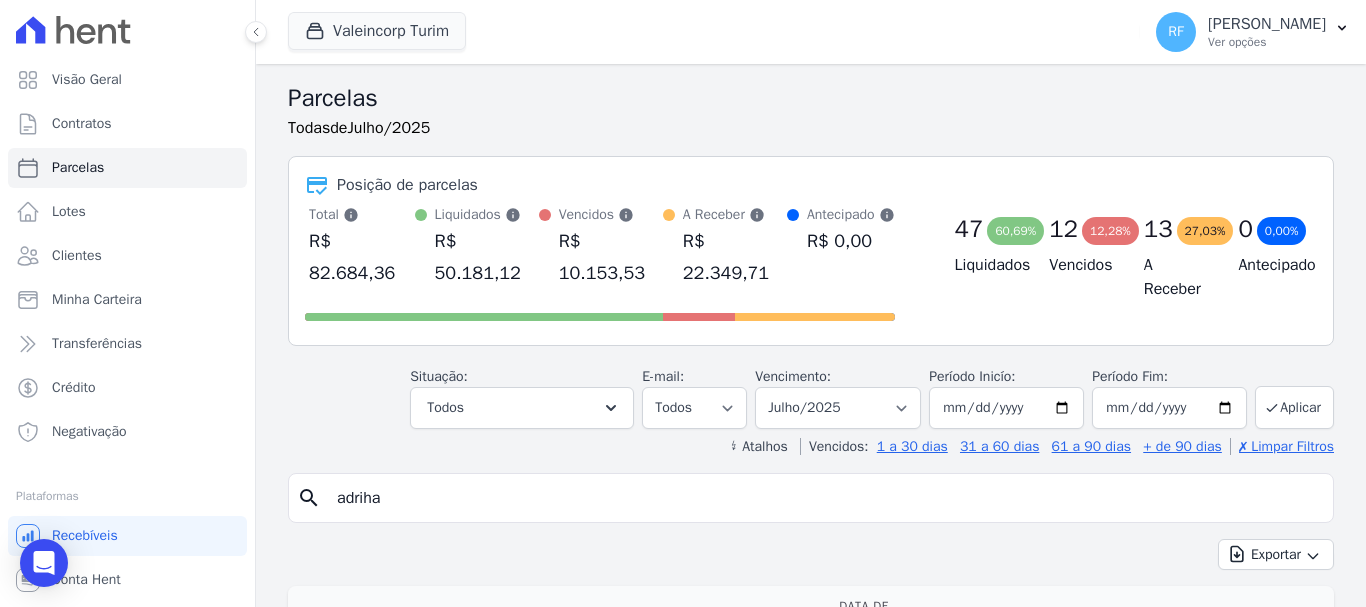 type on "adriha" 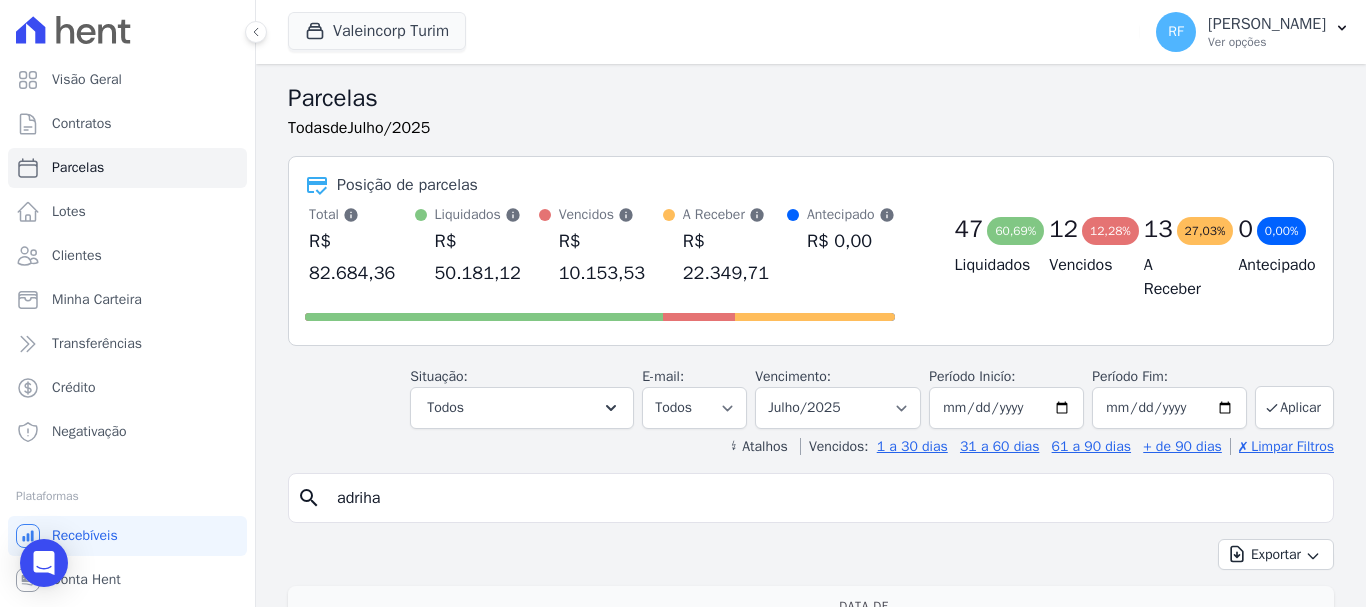 select 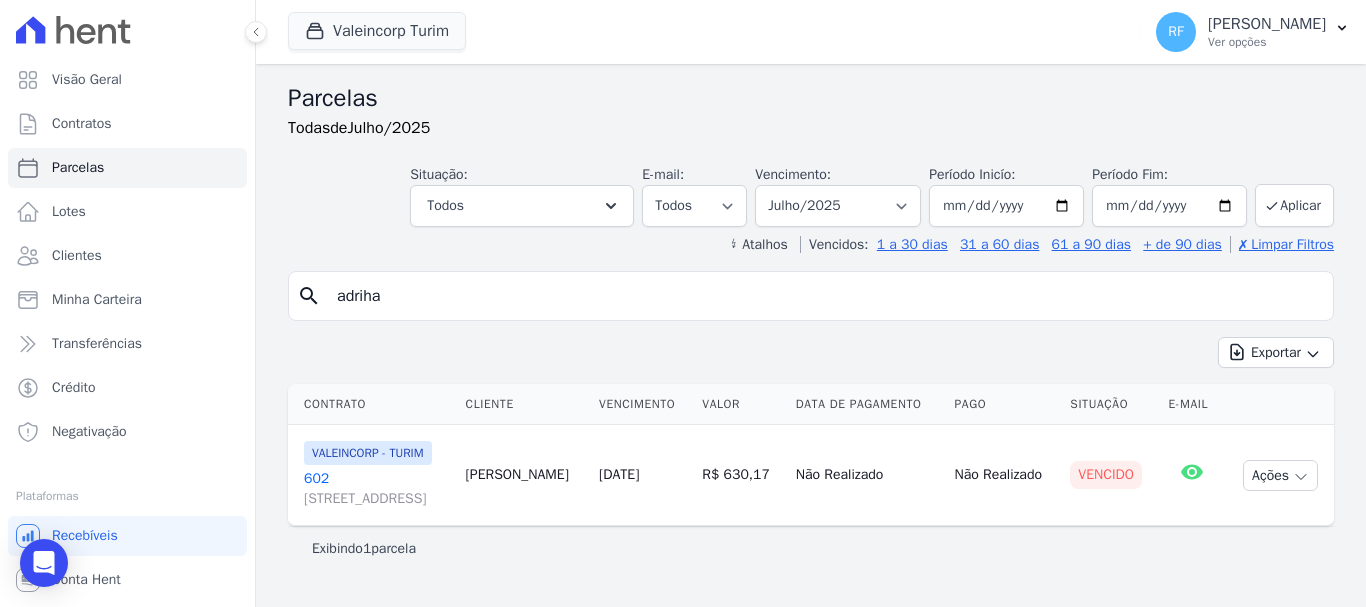 scroll, scrollTop: 16, scrollLeft: 0, axis: vertical 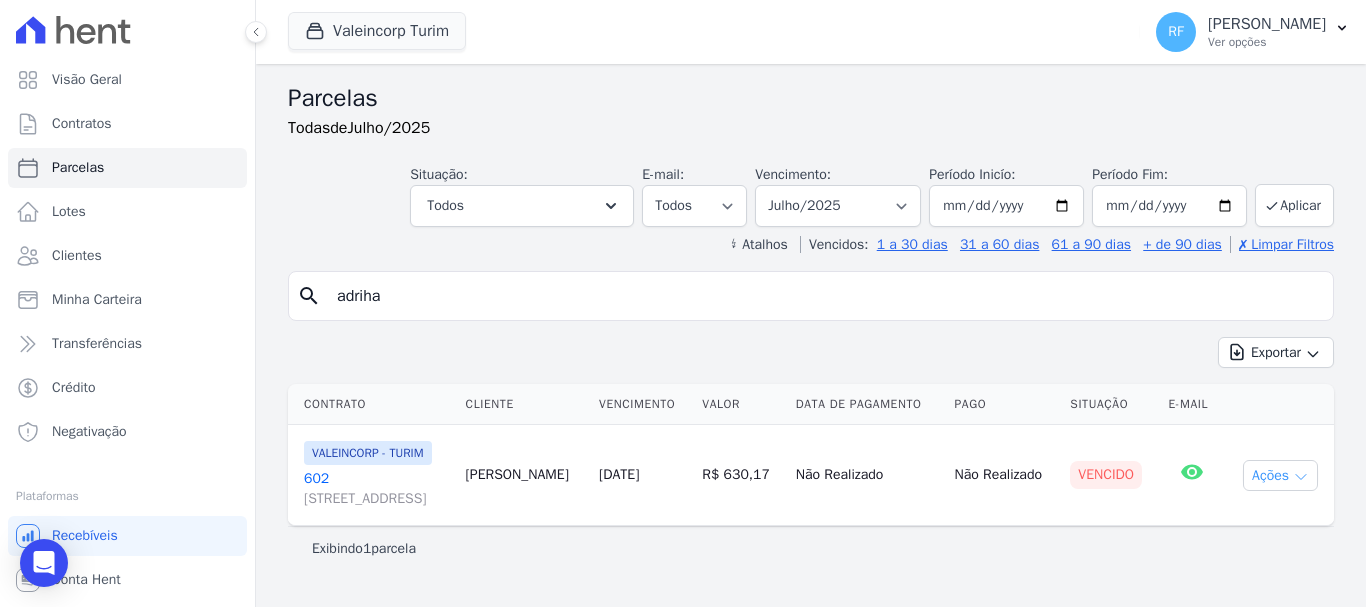 click on "Ações" at bounding box center [1280, 475] 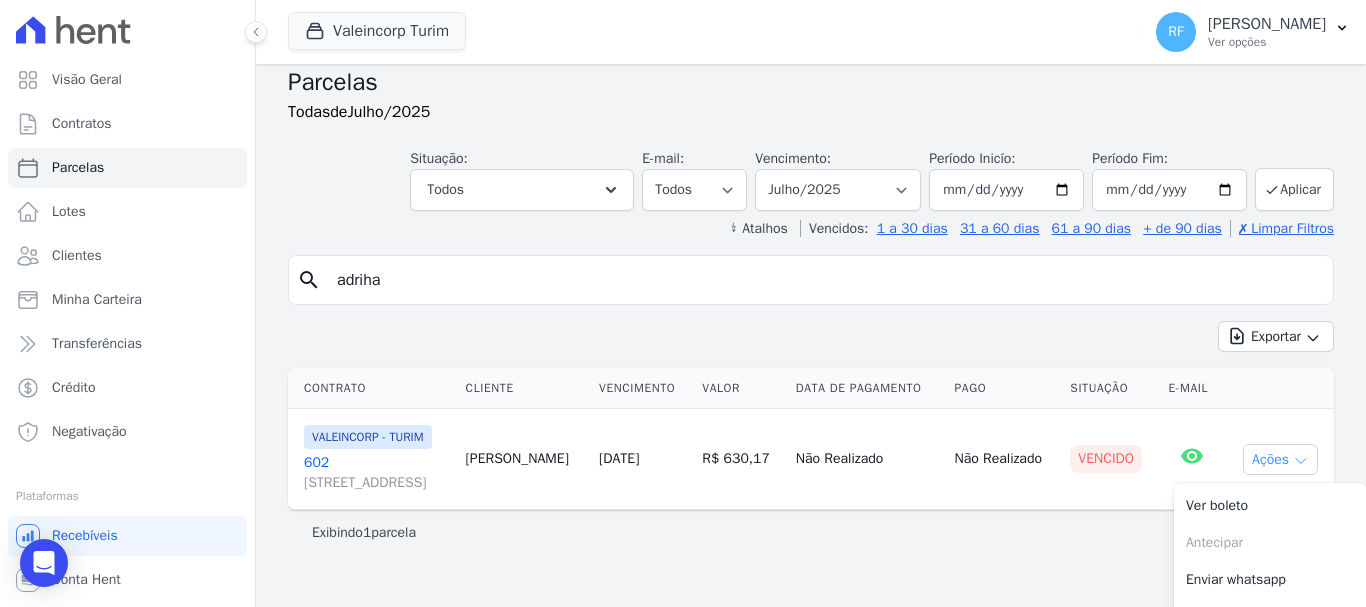 scroll, scrollTop: 111, scrollLeft: 0, axis: vertical 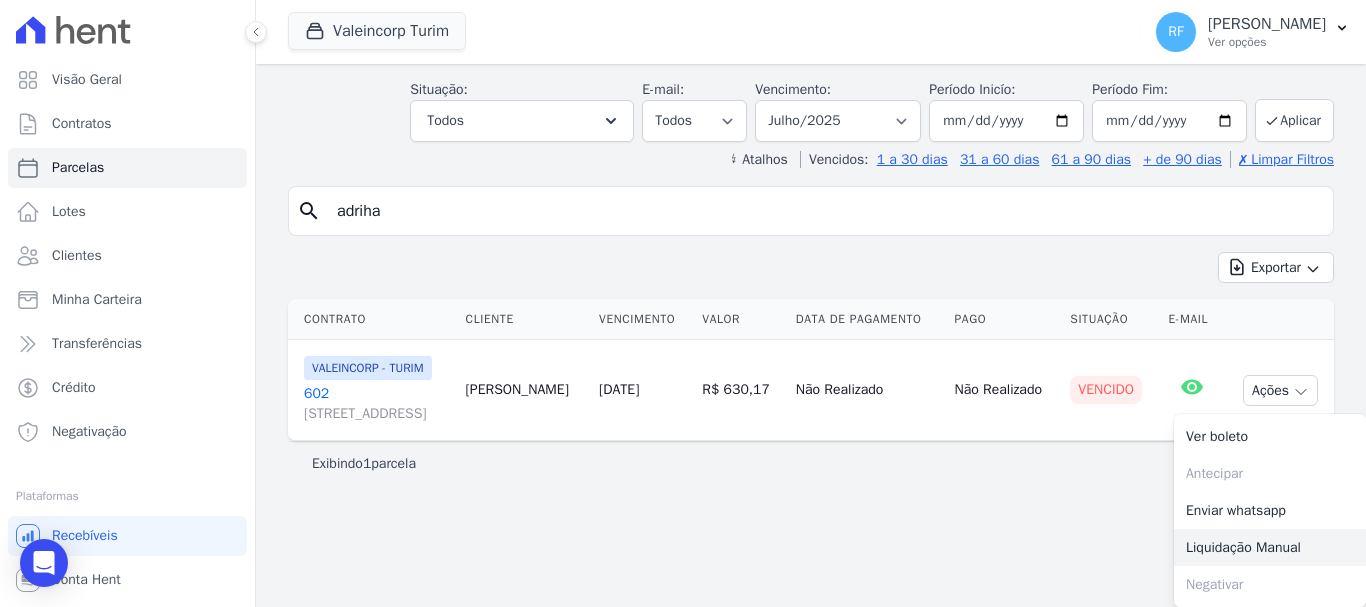 click on "Liquidação Manual" at bounding box center [1270, 547] 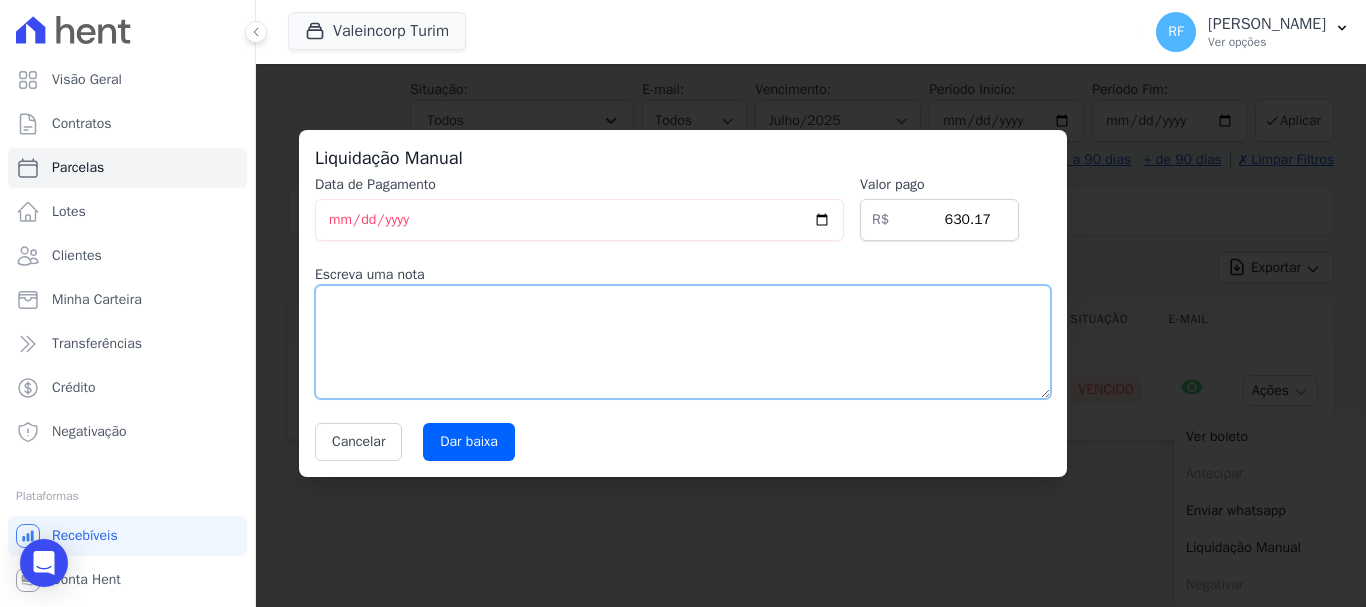 click at bounding box center [683, 342] 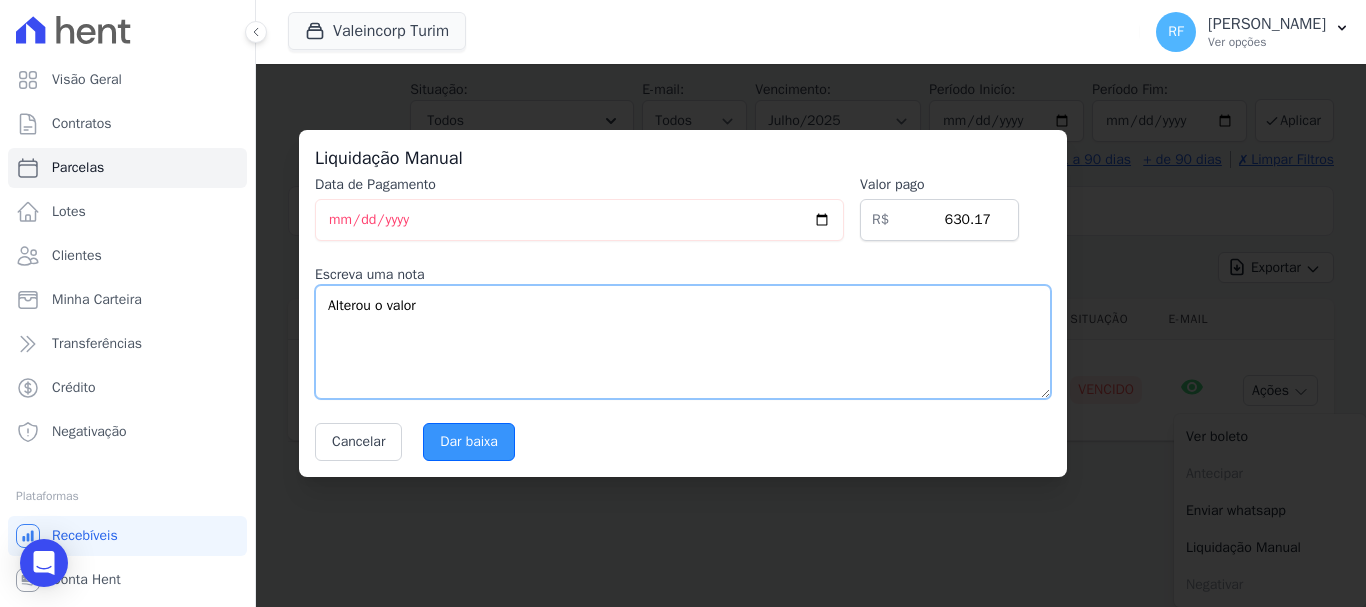 type on "Alterou o valor" 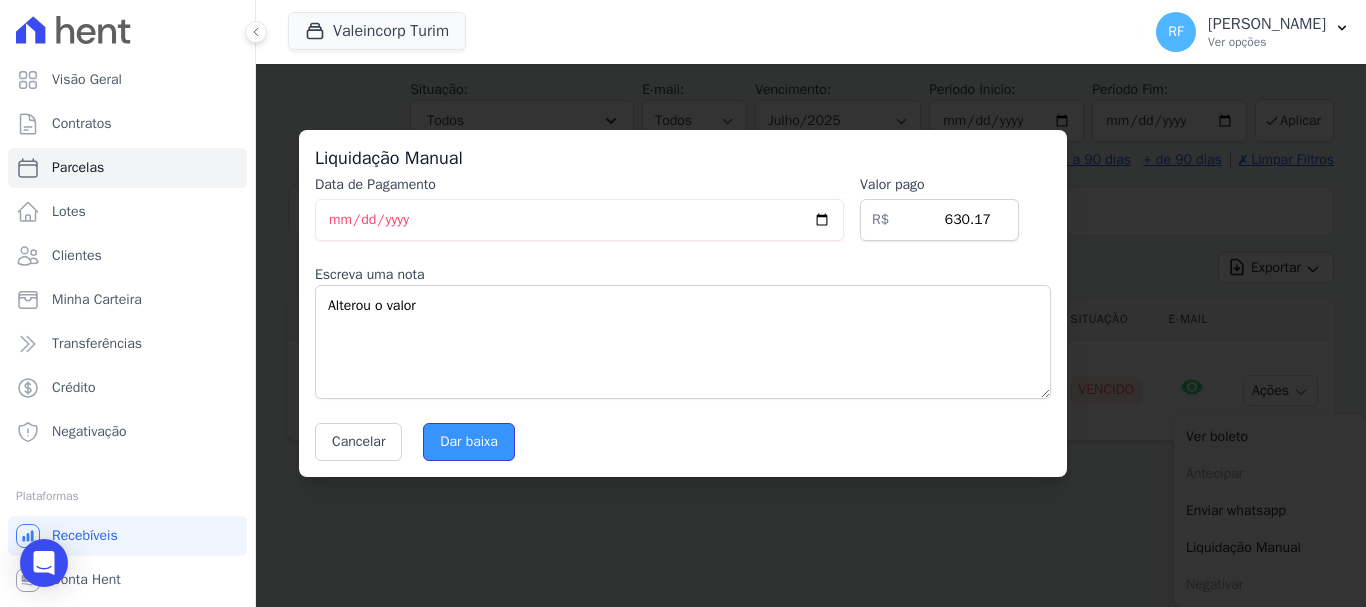 click on "Dar baixa" at bounding box center (469, 442) 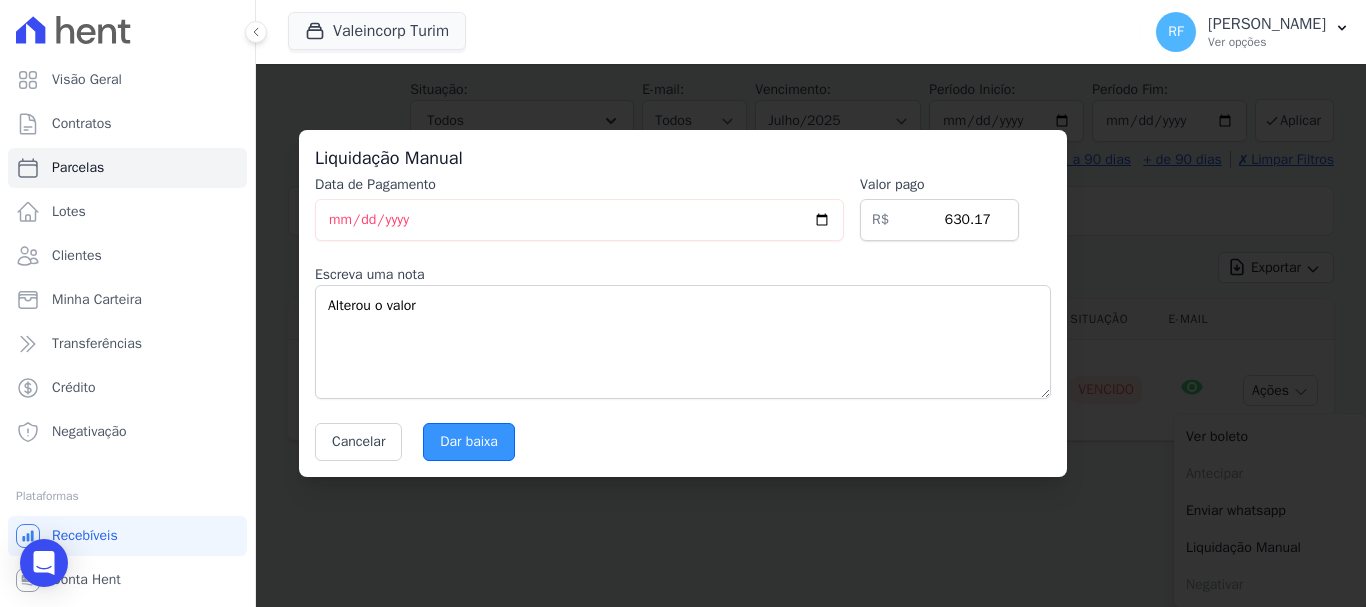 select 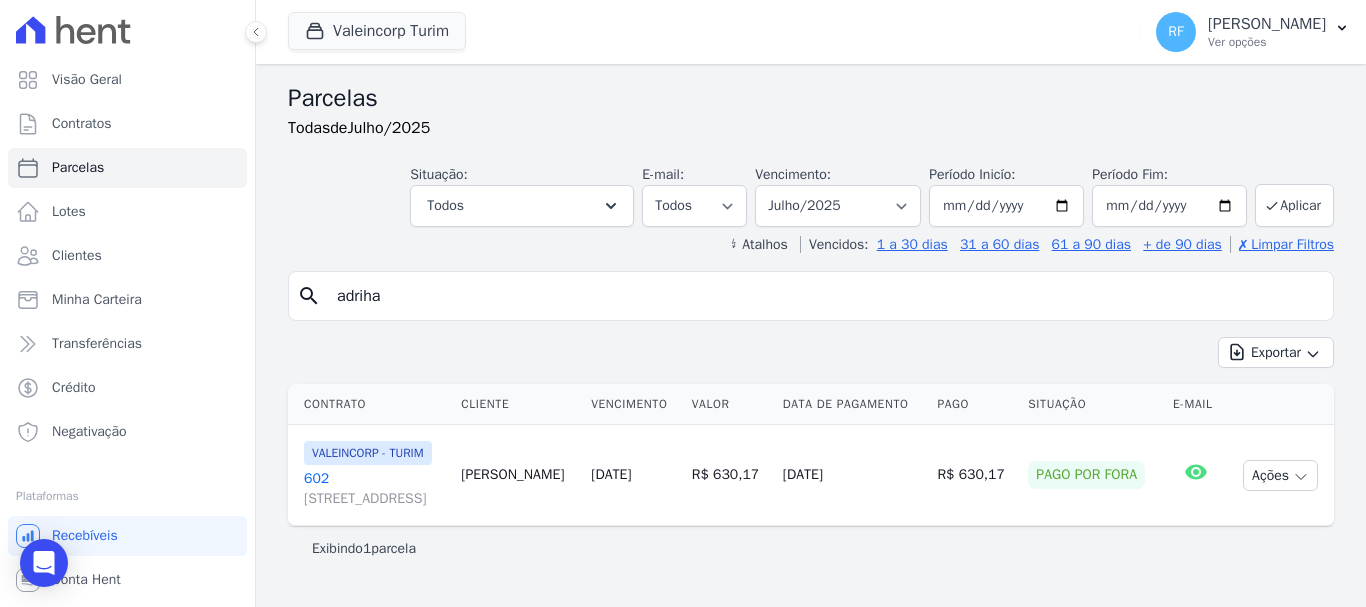 scroll, scrollTop: 16, scrollLeft: 0, axis: vertical 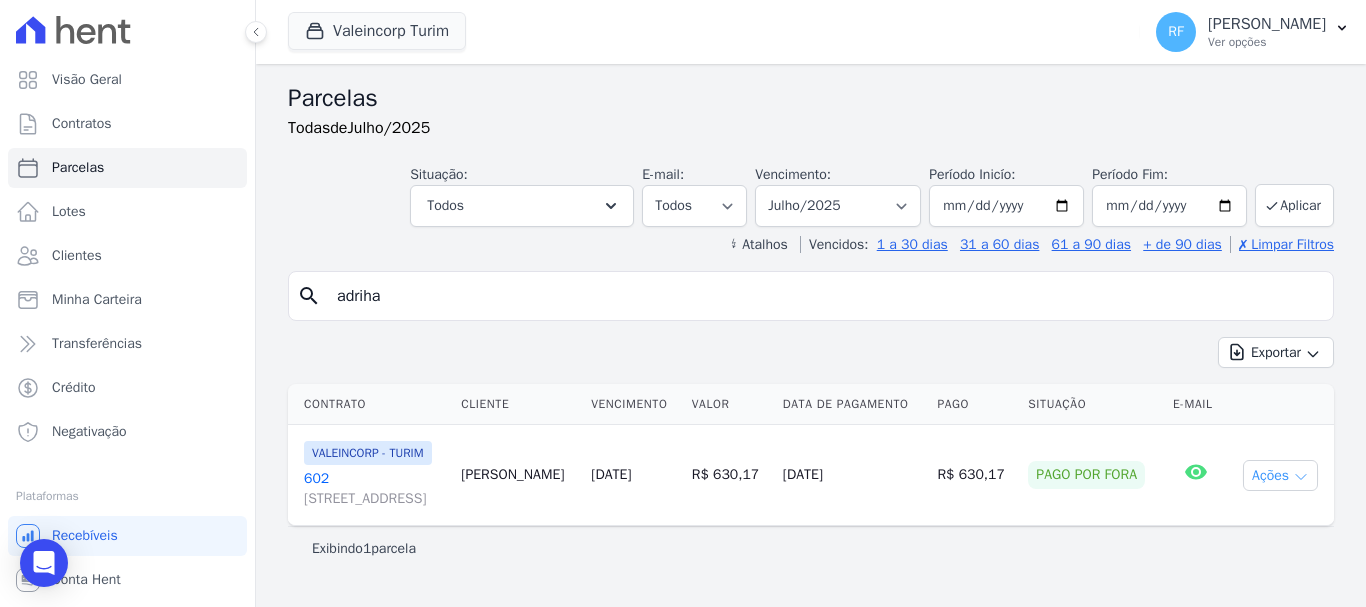 click on "Ações" at bounding box center [1280, 475] 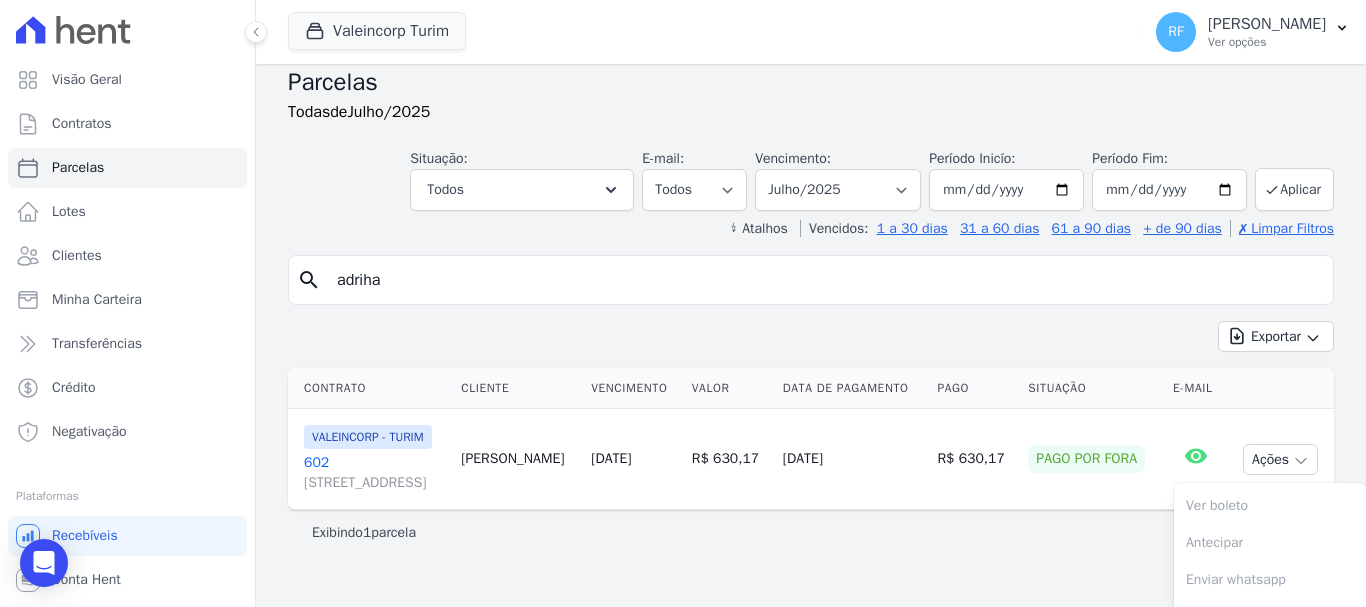 scroll, scrollTop: 111, scrollLeft: 0, axis: vertical 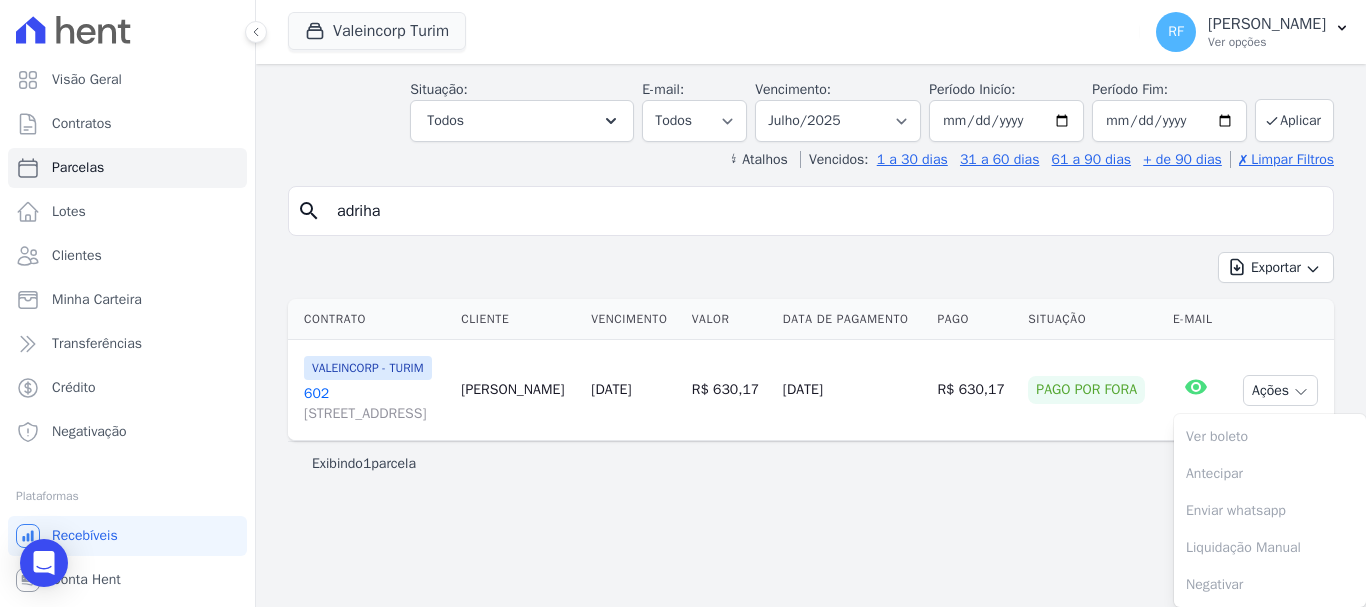 click on "Avenida Independência , 1240,  AP 41 ,  Independência" at bounding box center [374, 414] 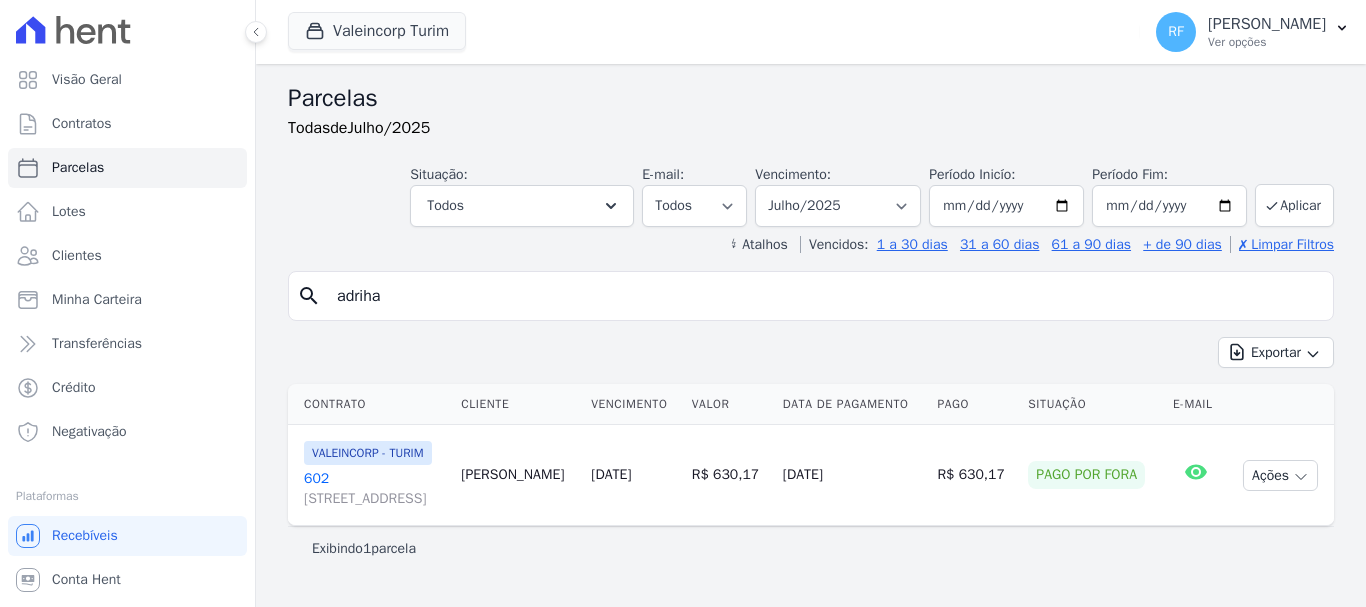 scroll, scrollTop: 16, scrollLeft: 0, axis: vertical 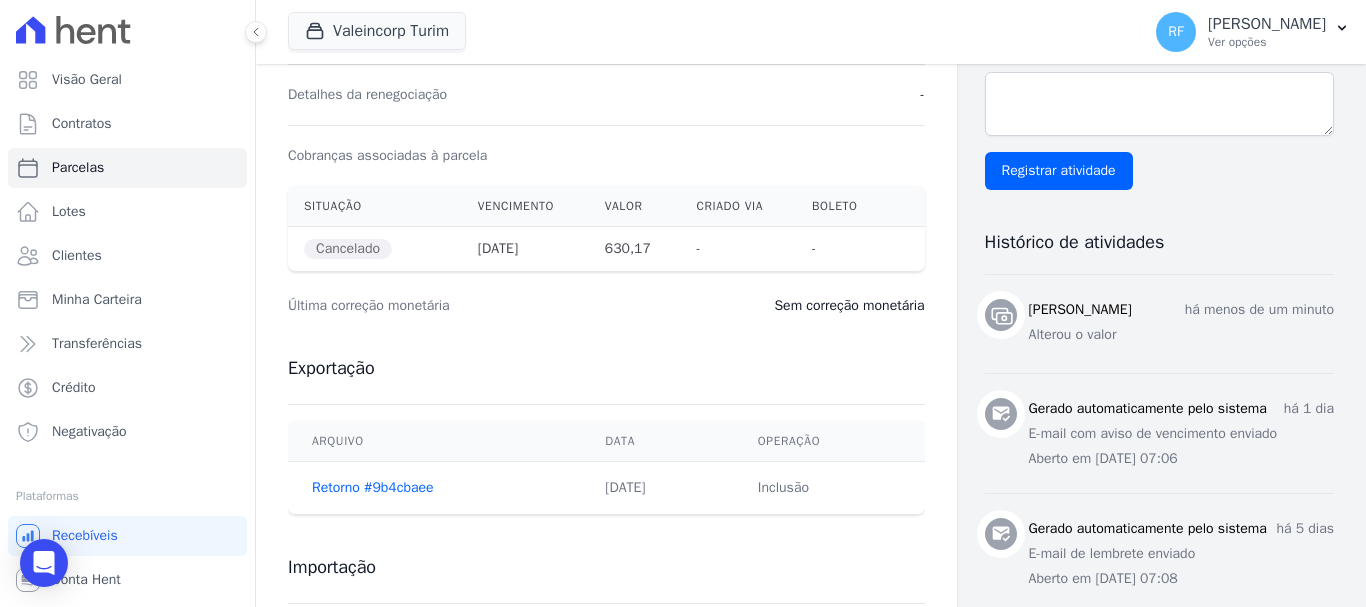 click on "Escreva uma nota
Registrar atividade" at bounding box center [1159, 118] 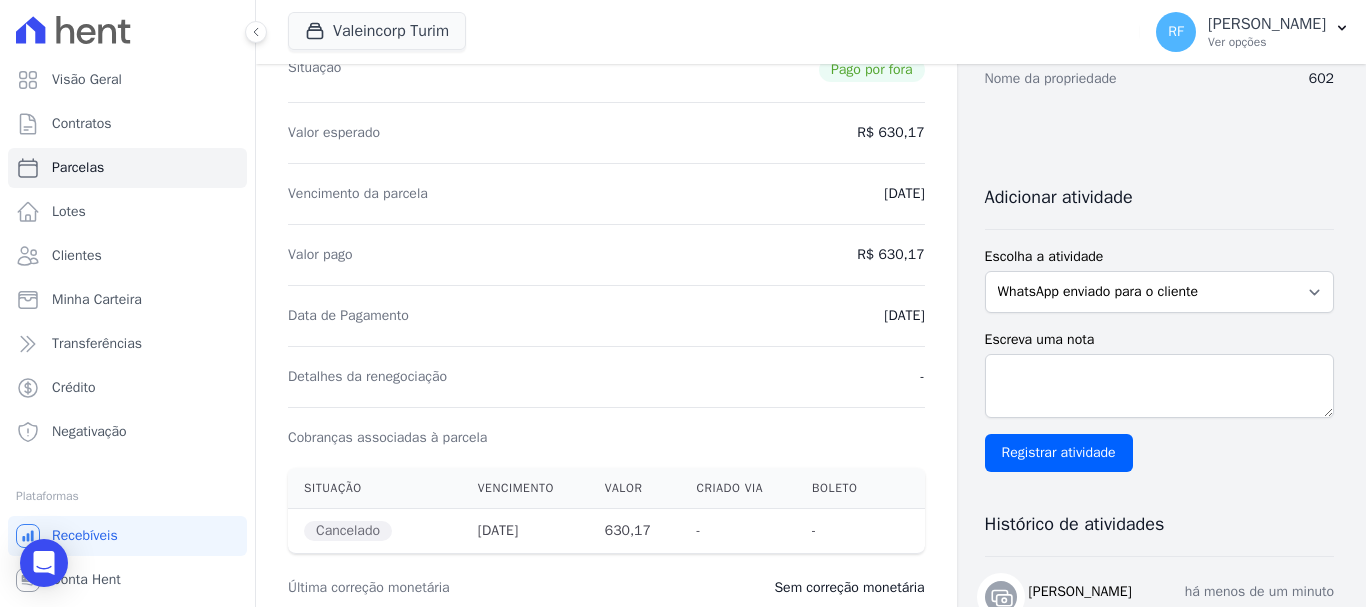 scroll, scrollTop: 0, scrollLeft: 0, axis: both 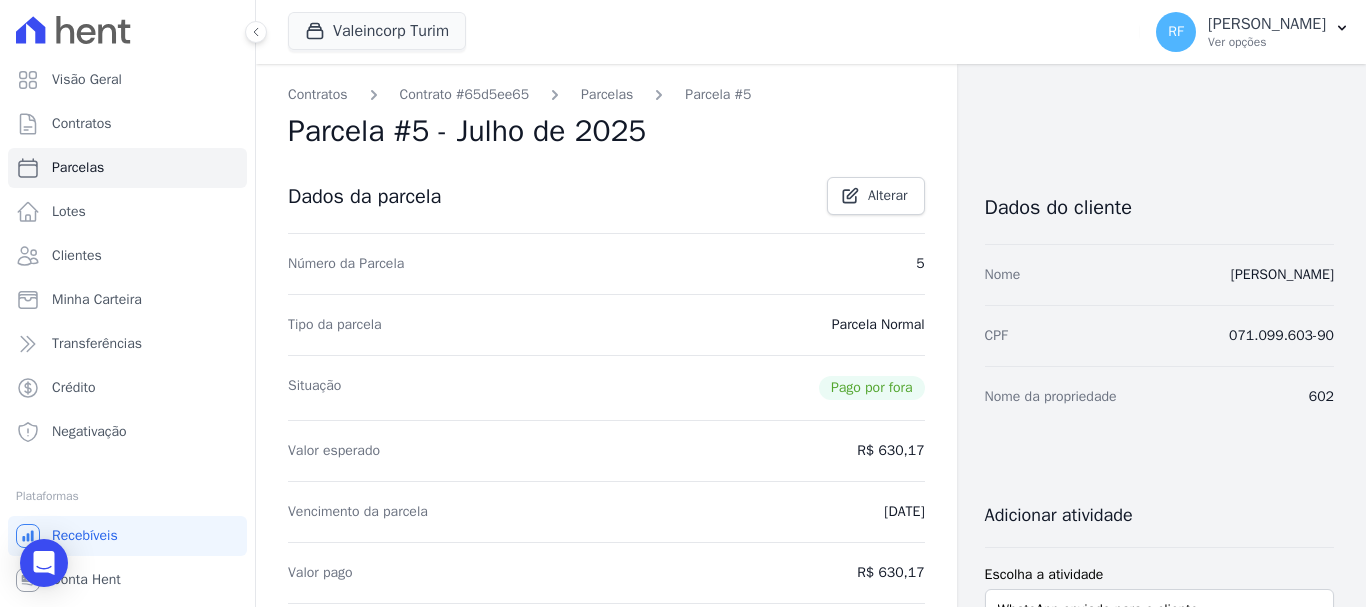 click on "Dados do cliente" at bounding box center [1159, 202] 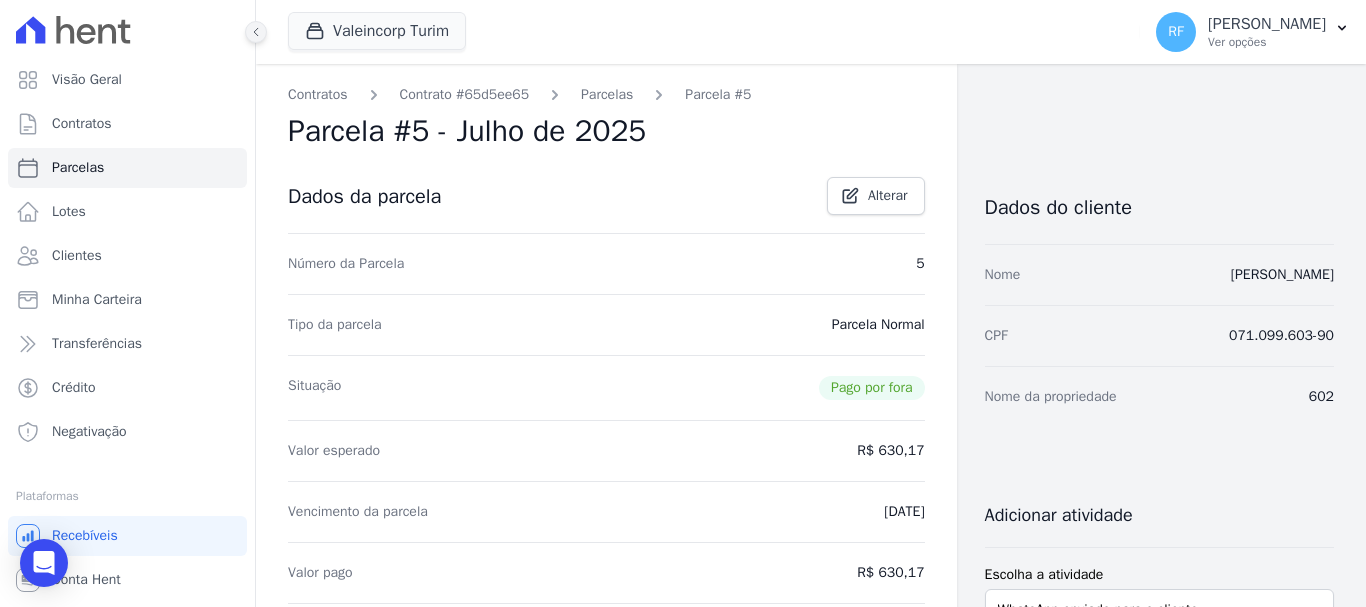 click at bounding box center (256, 32) 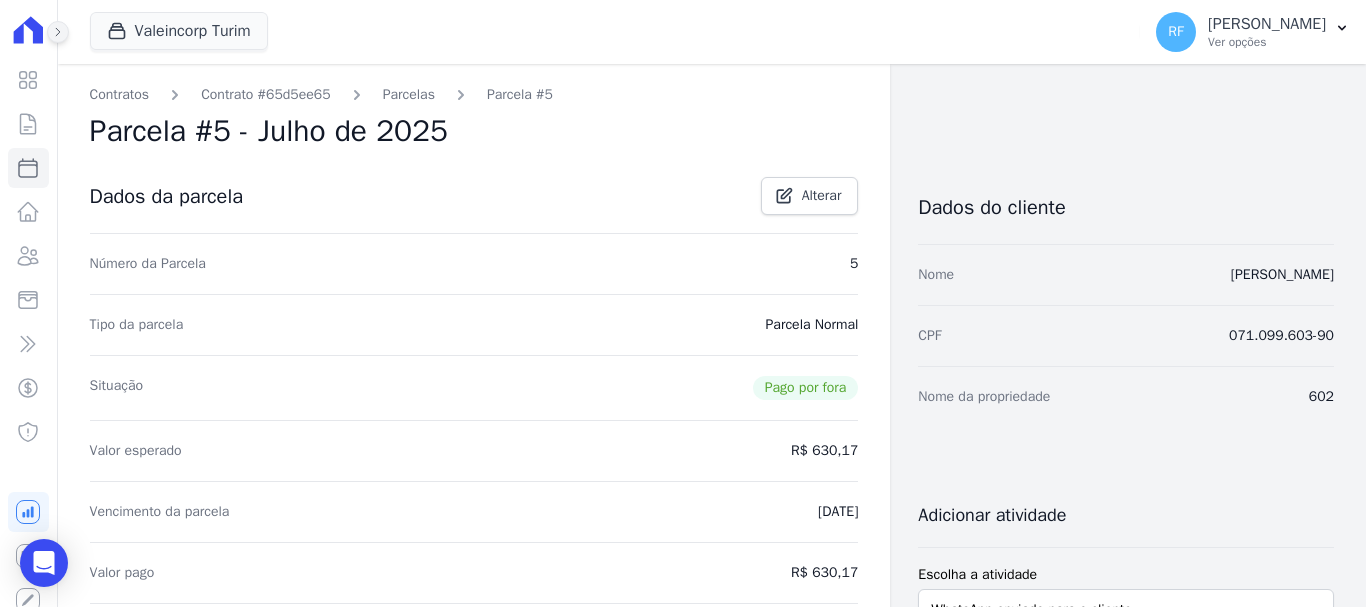 click 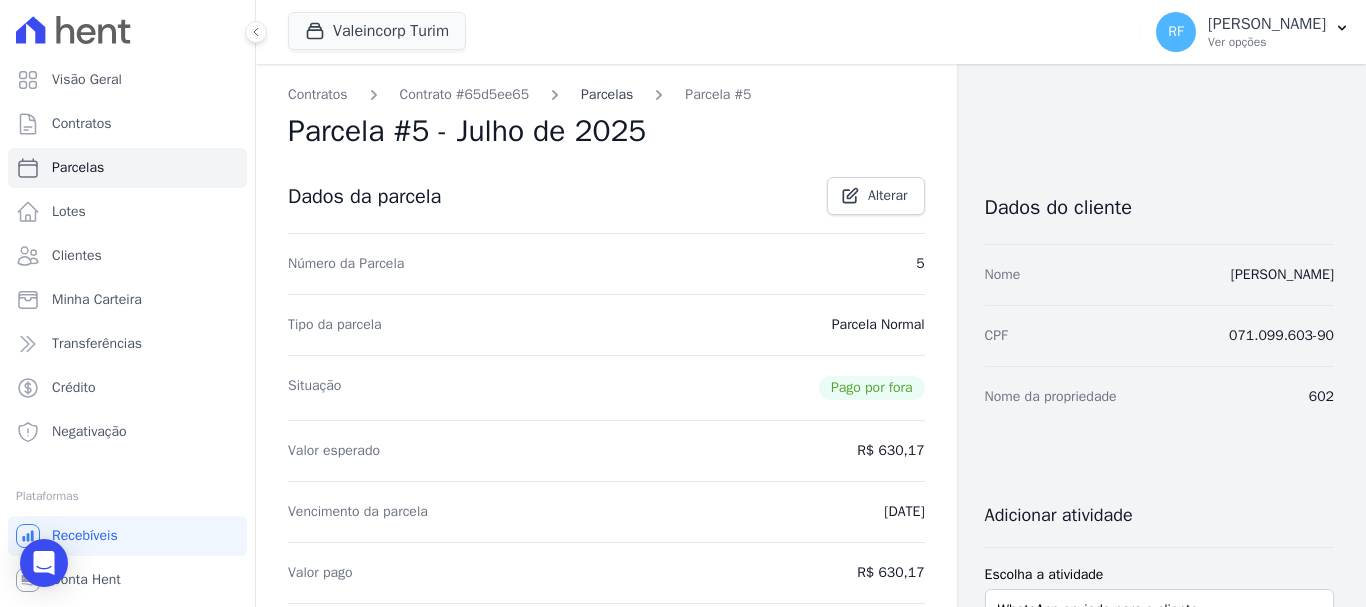 click on "Parcelas" at bounding box center (607, 94) 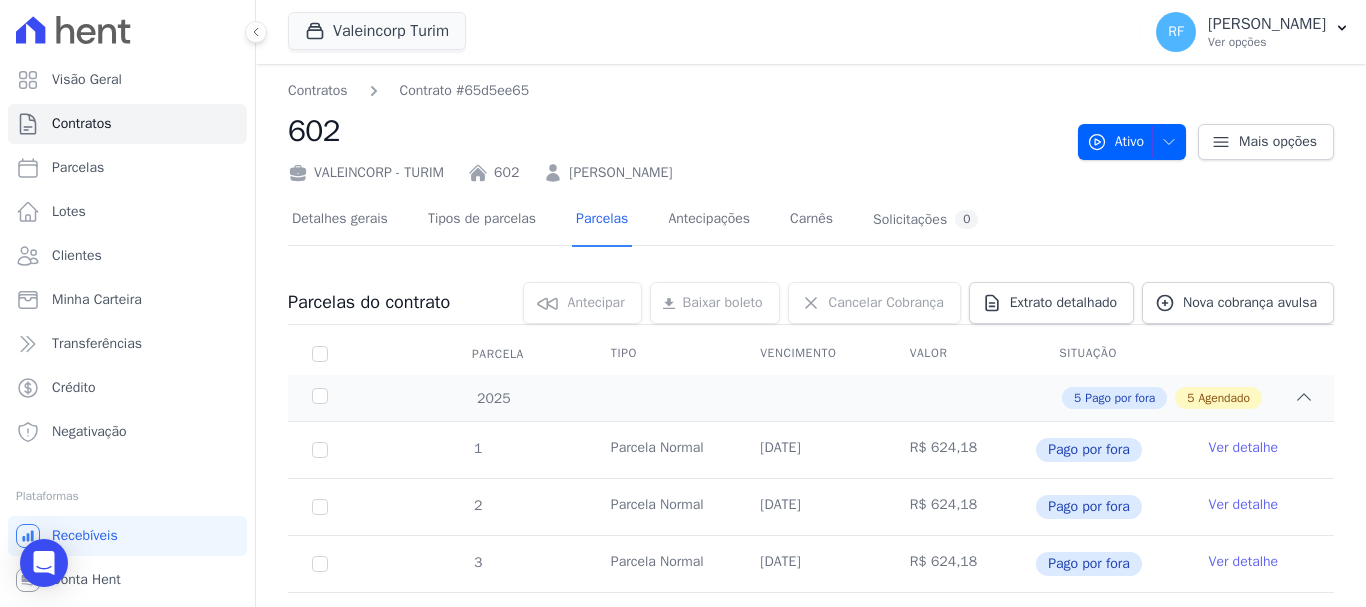 scroll, scrollTop: 300, scrollLeft: 0, axis: vertical 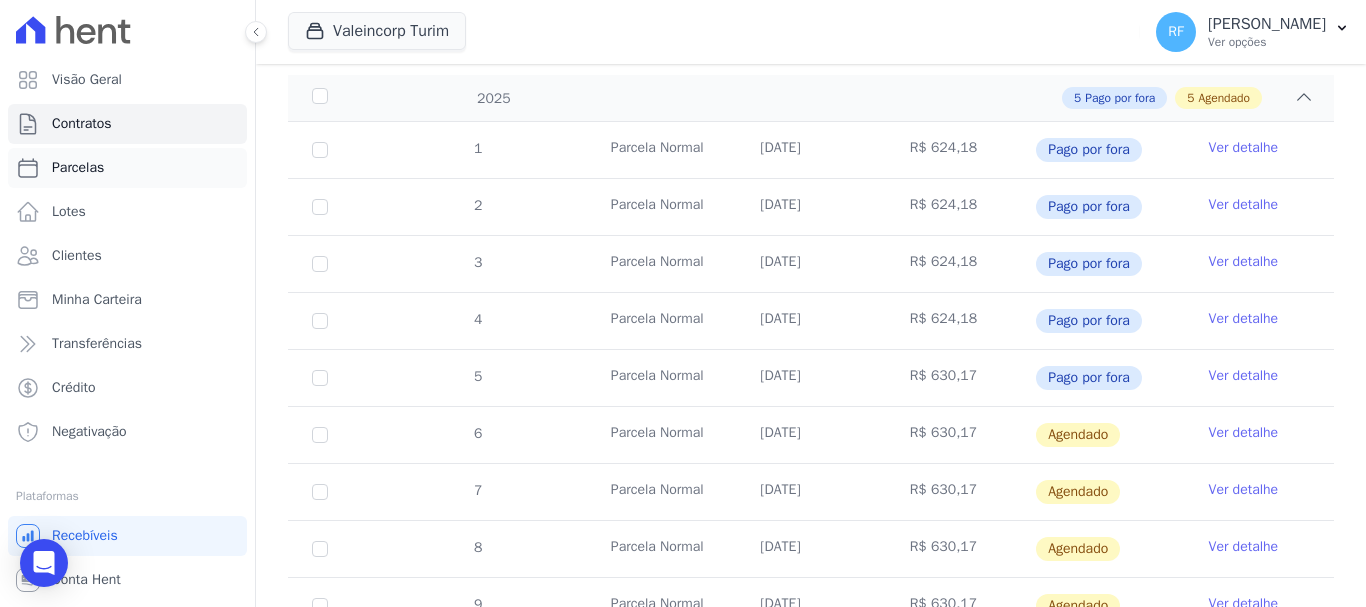 click on "Parcelas" at bounding box center (127, 168) 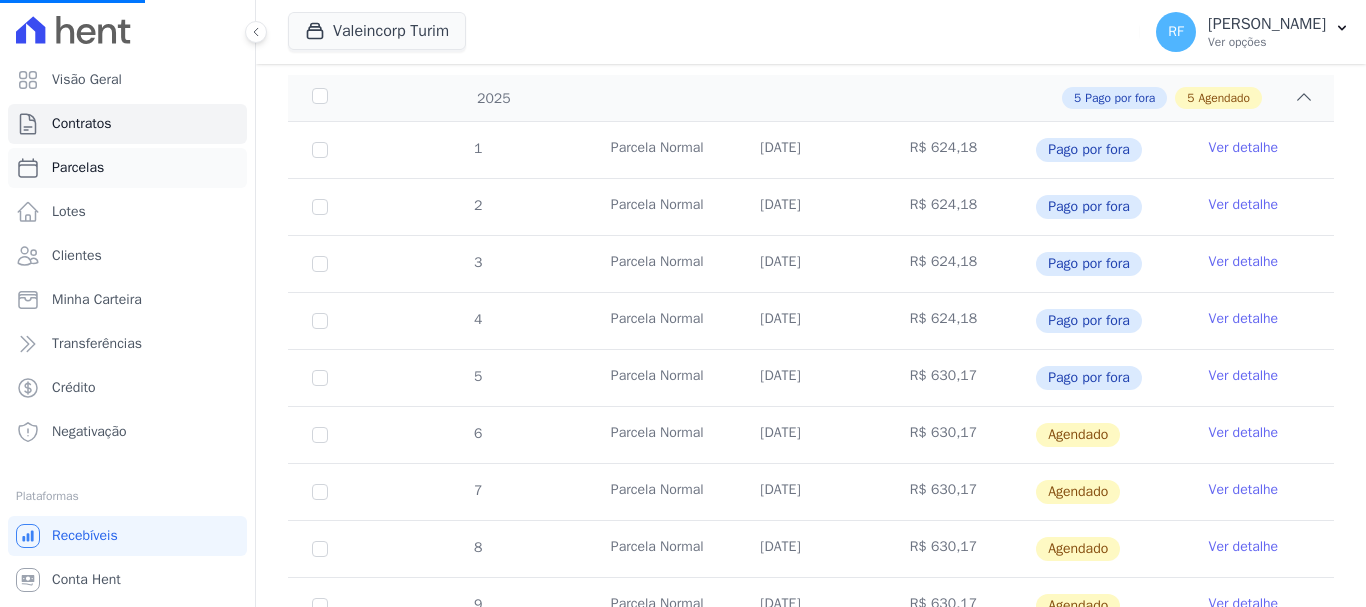 select 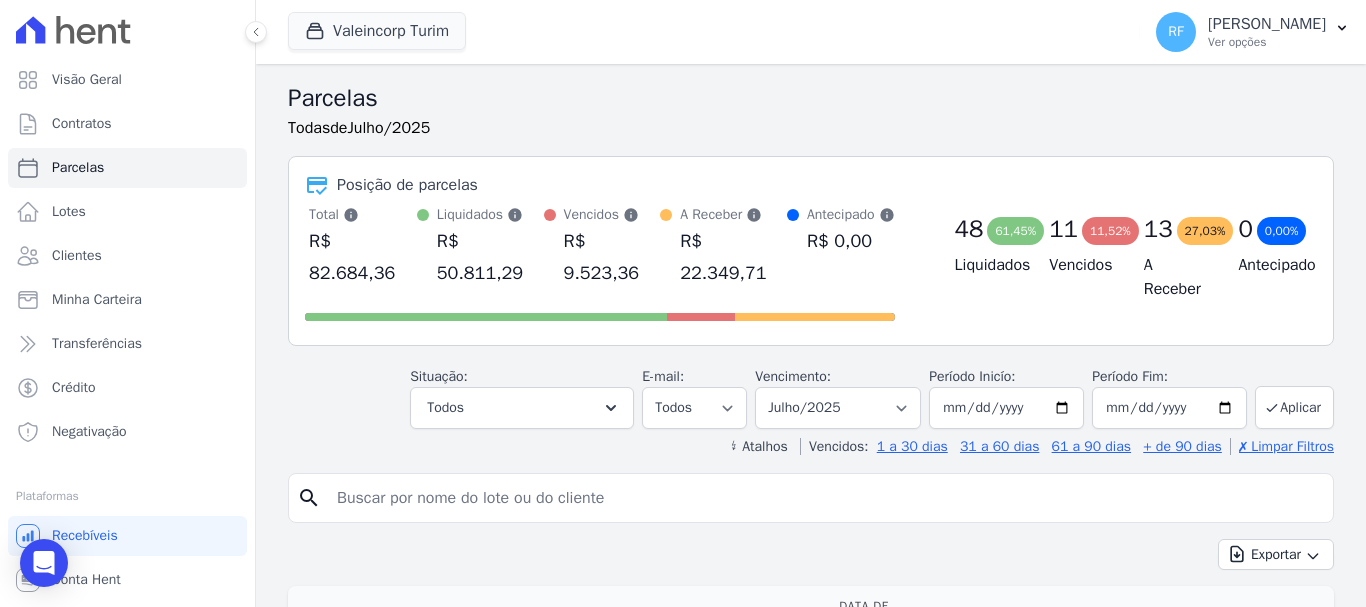 click at bounding box center (825, 498) 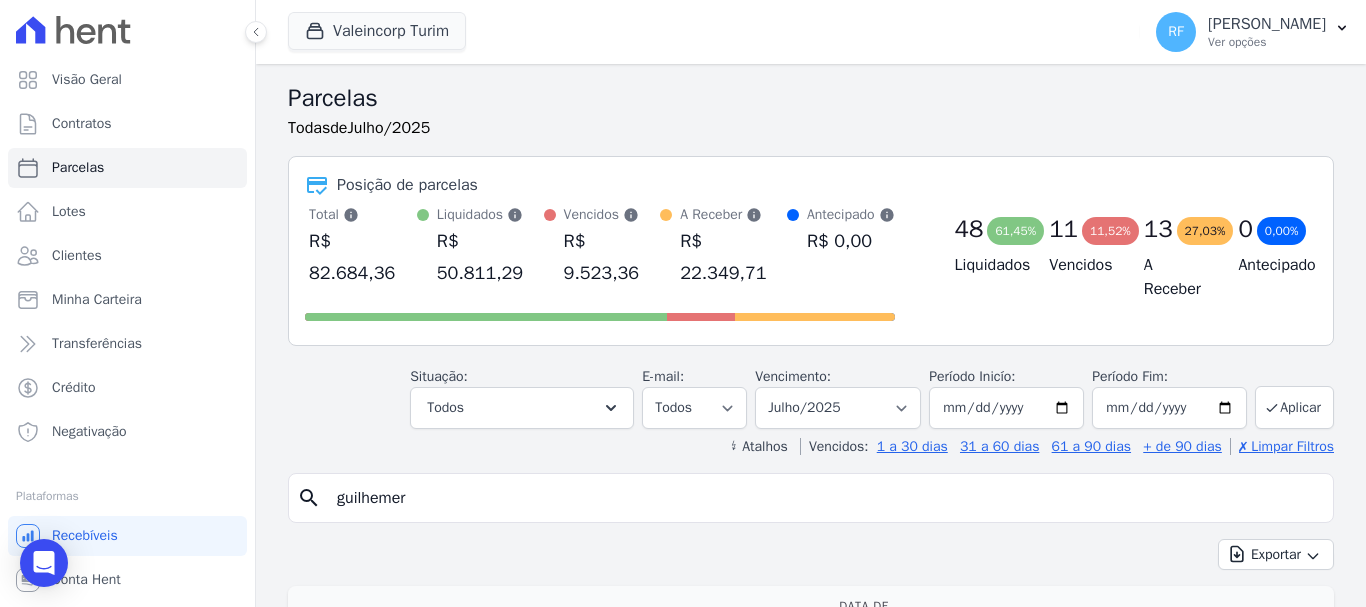 type on "guilhemer" 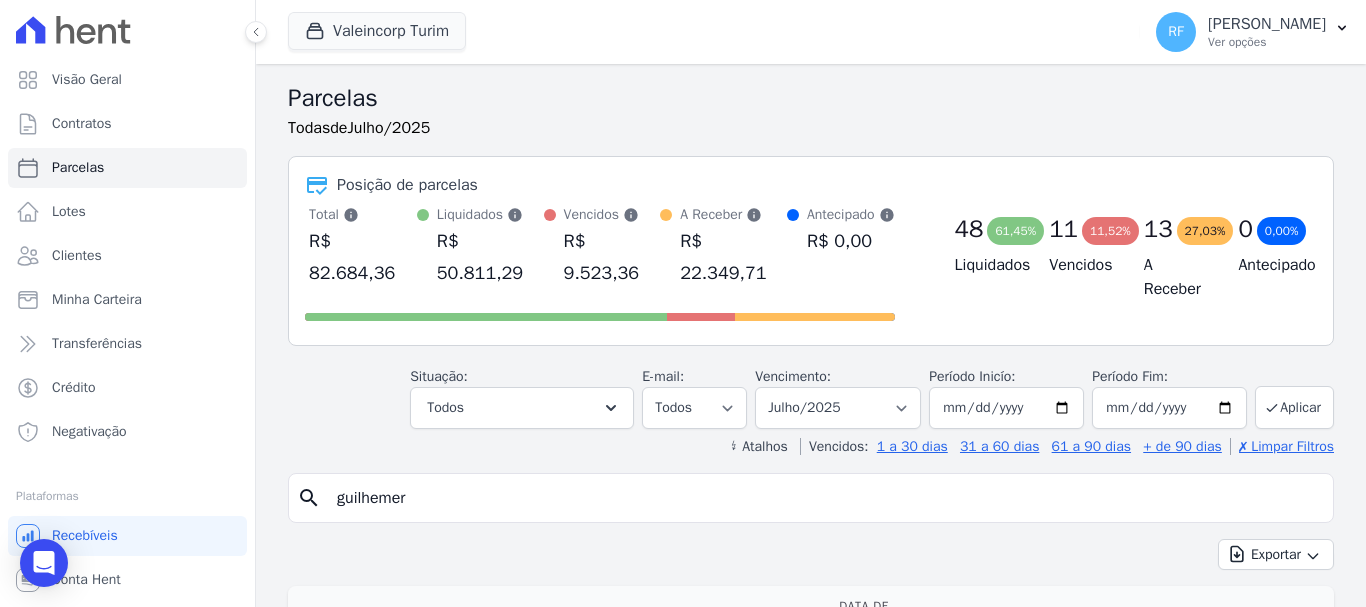select 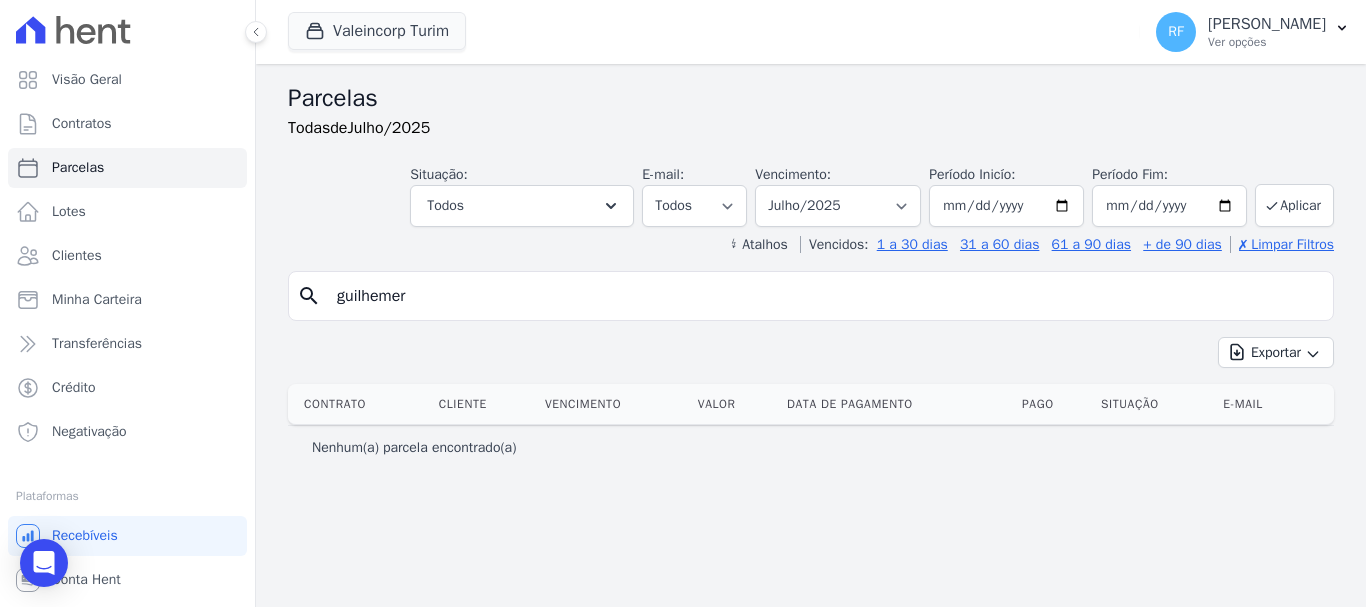 click on "guilhemer" at bounding box center (825, 296) 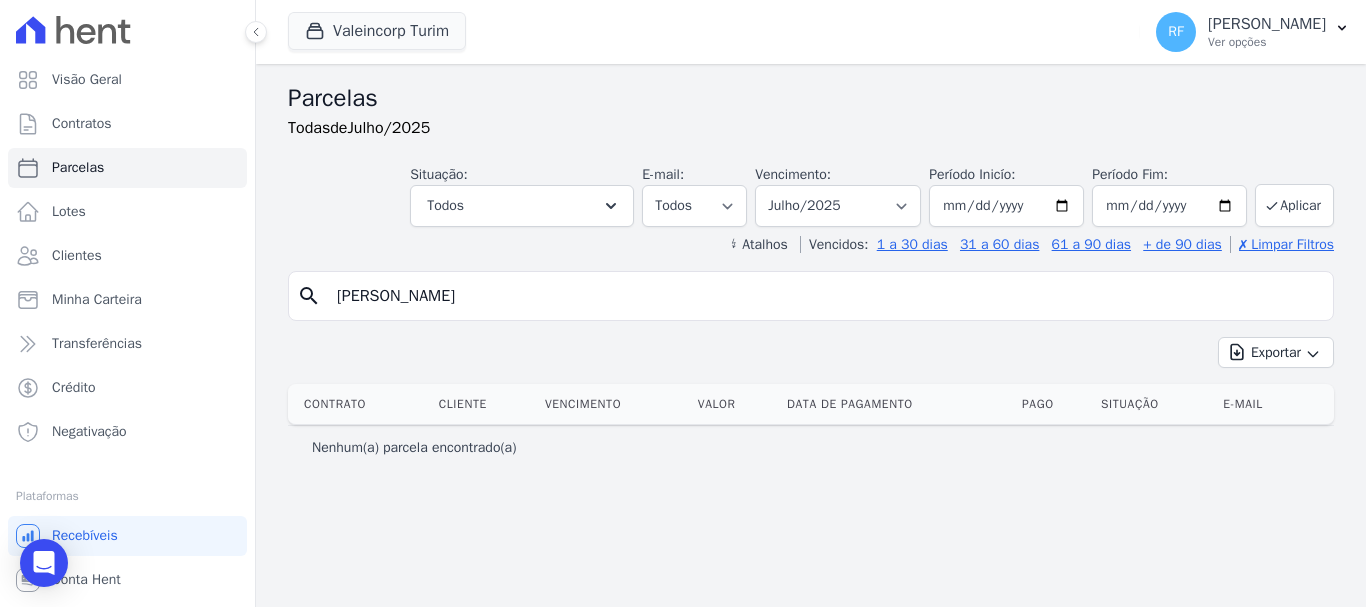 type on "guilherme" 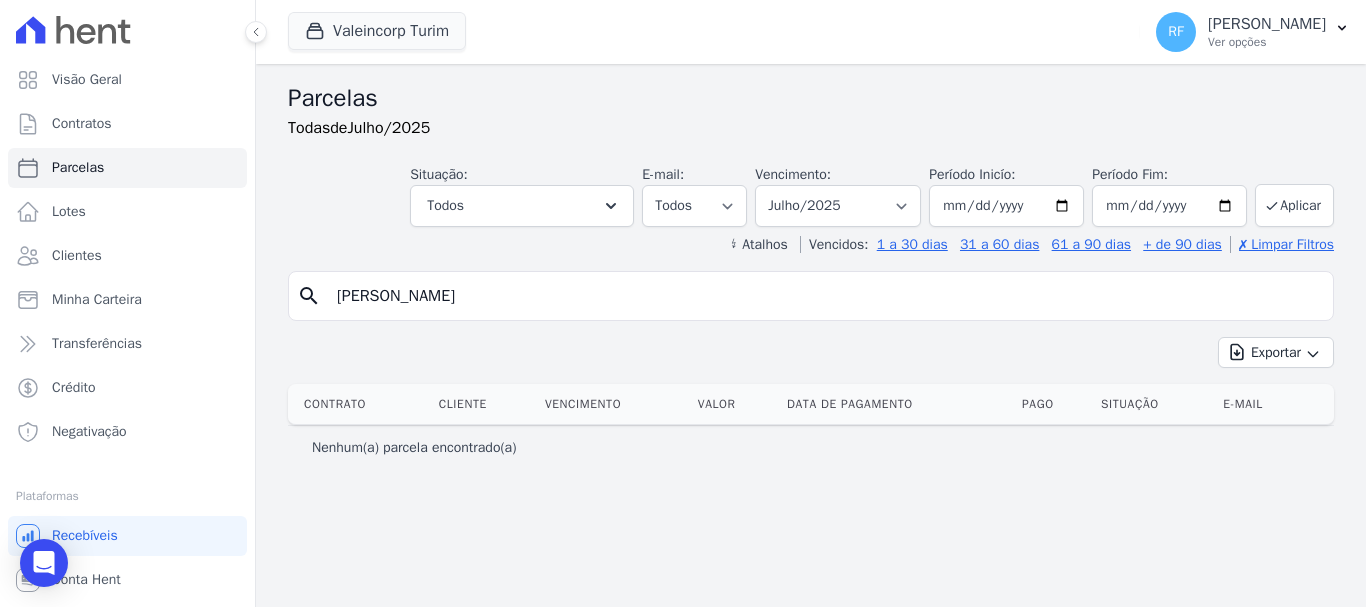 select 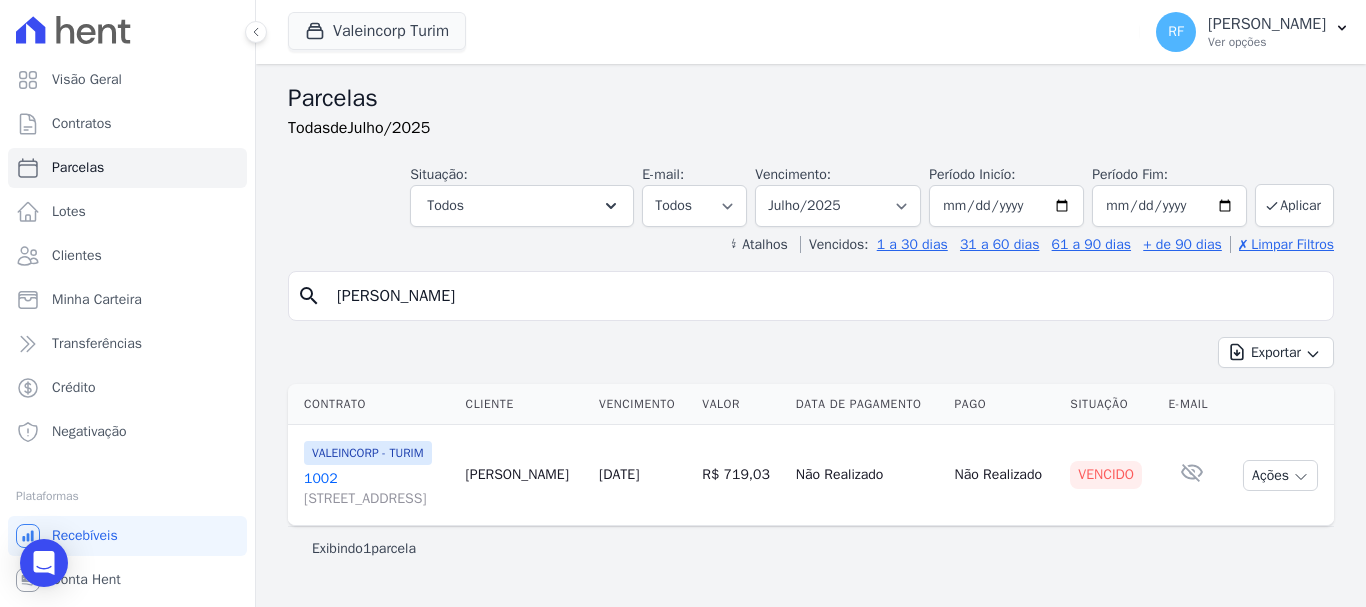 click on "1002
Rua das Violetas , 200, 0,  Centro" at bounding box center [377, 489] 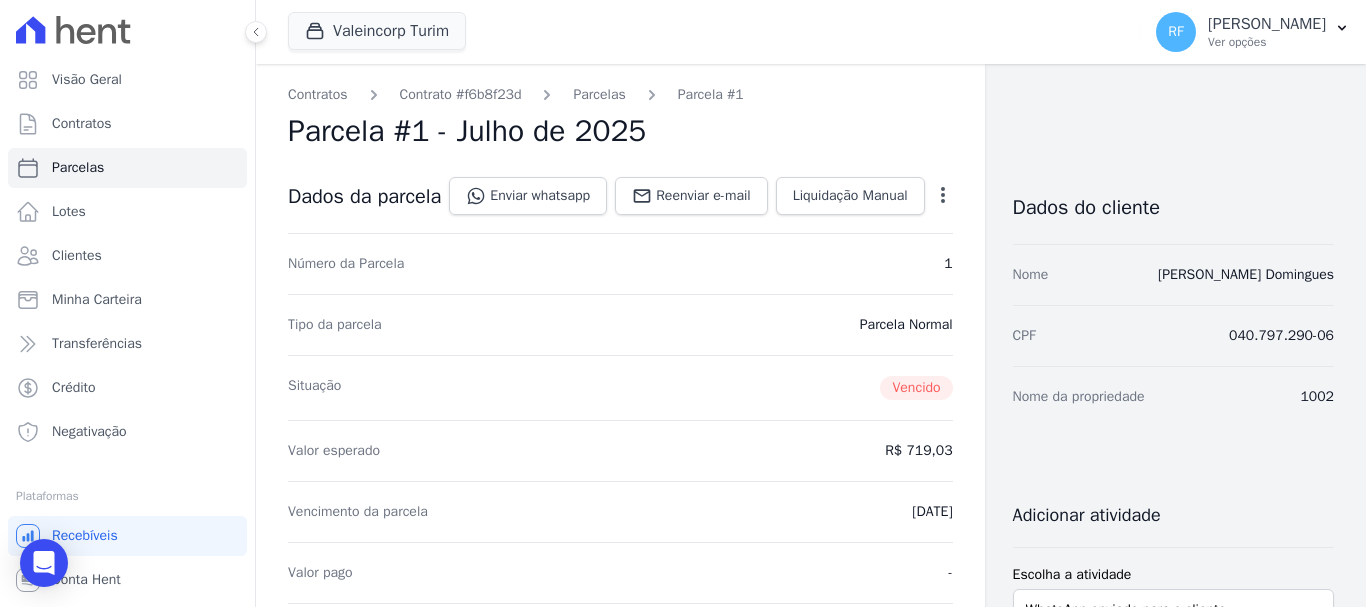 click 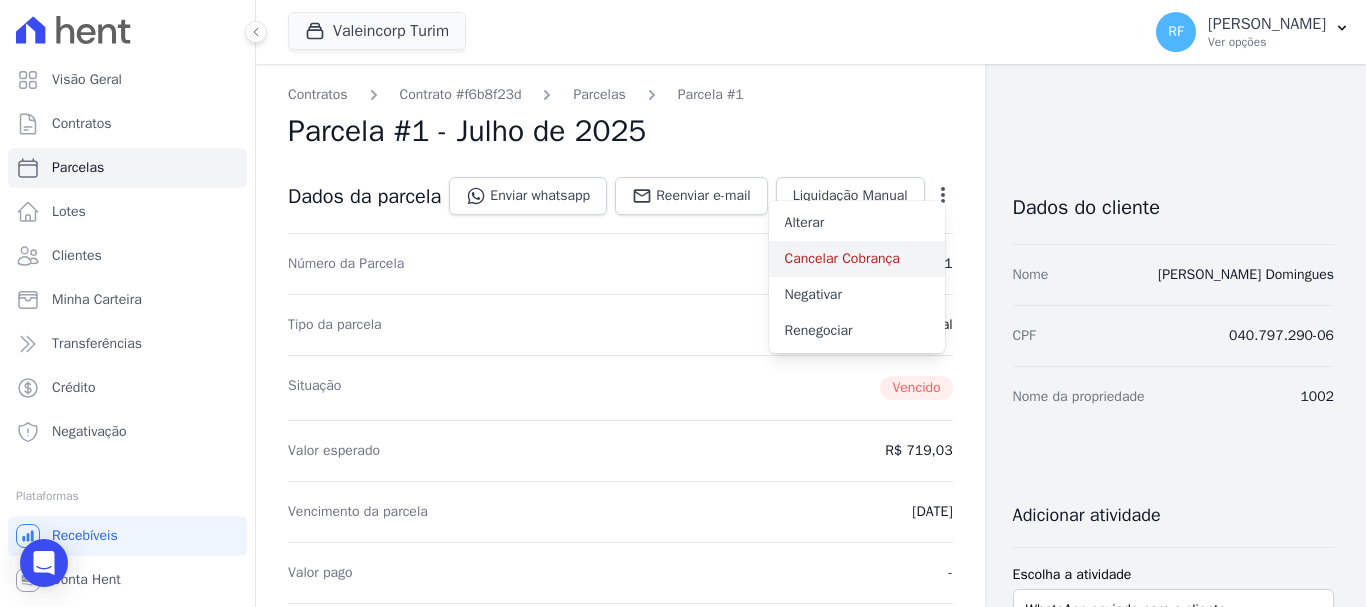 click on "Cancelar Cobrança" at bounding box center (857, 259) 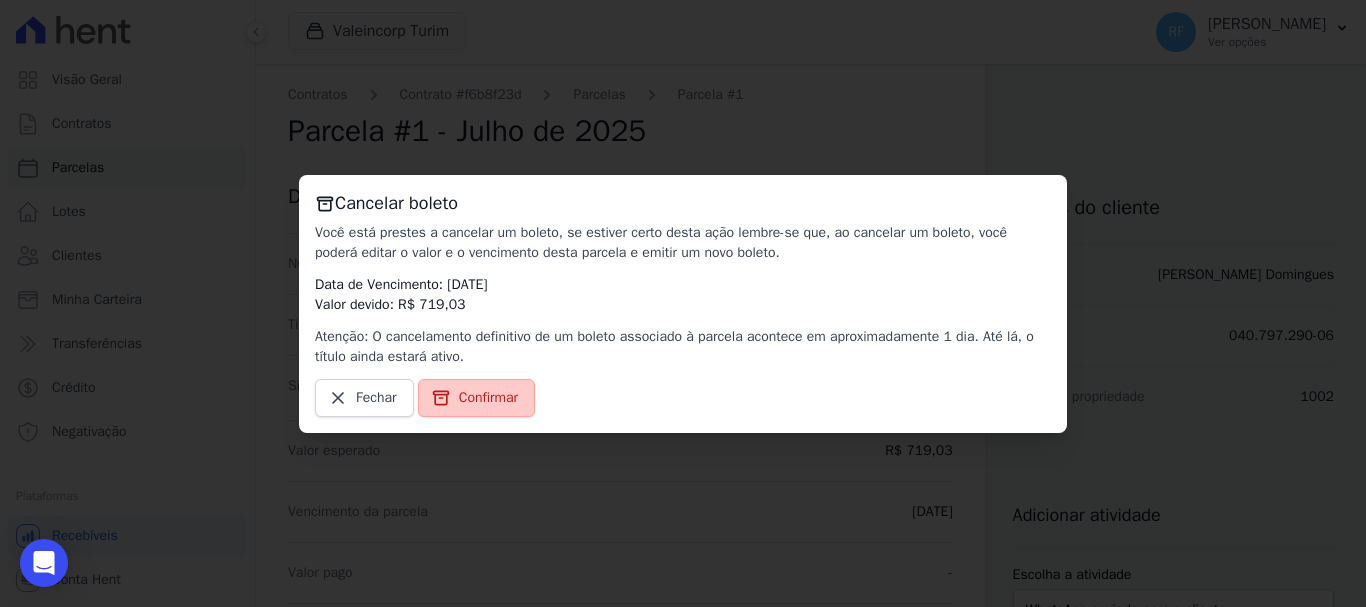 click 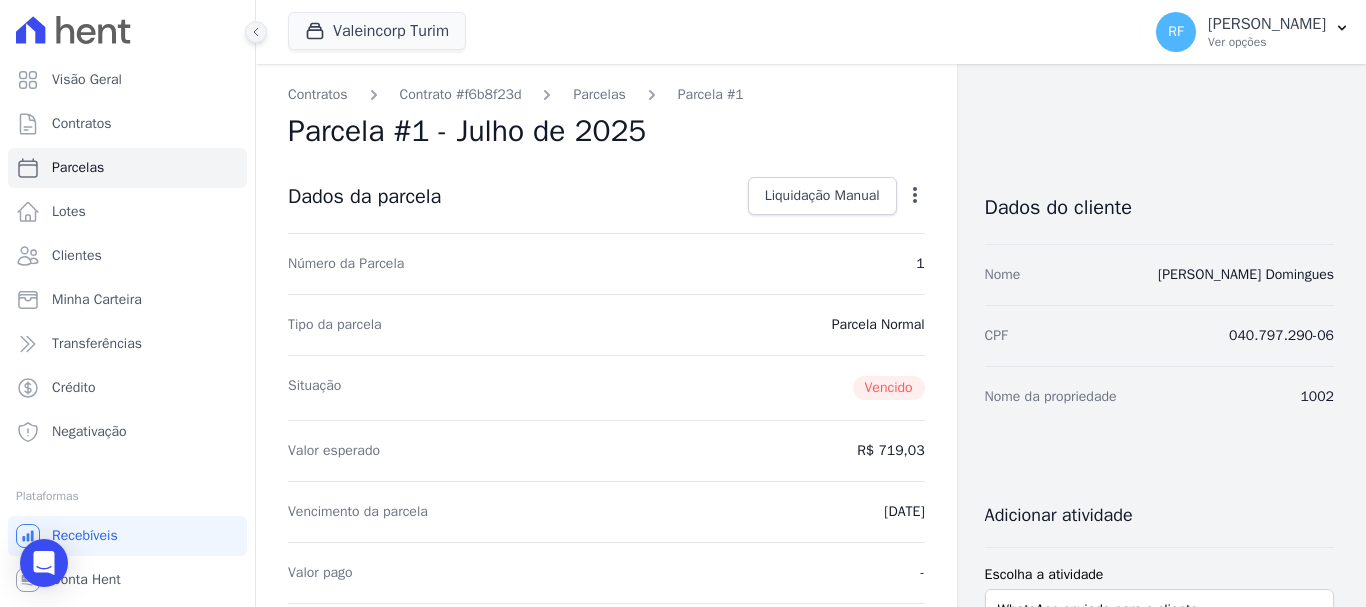click 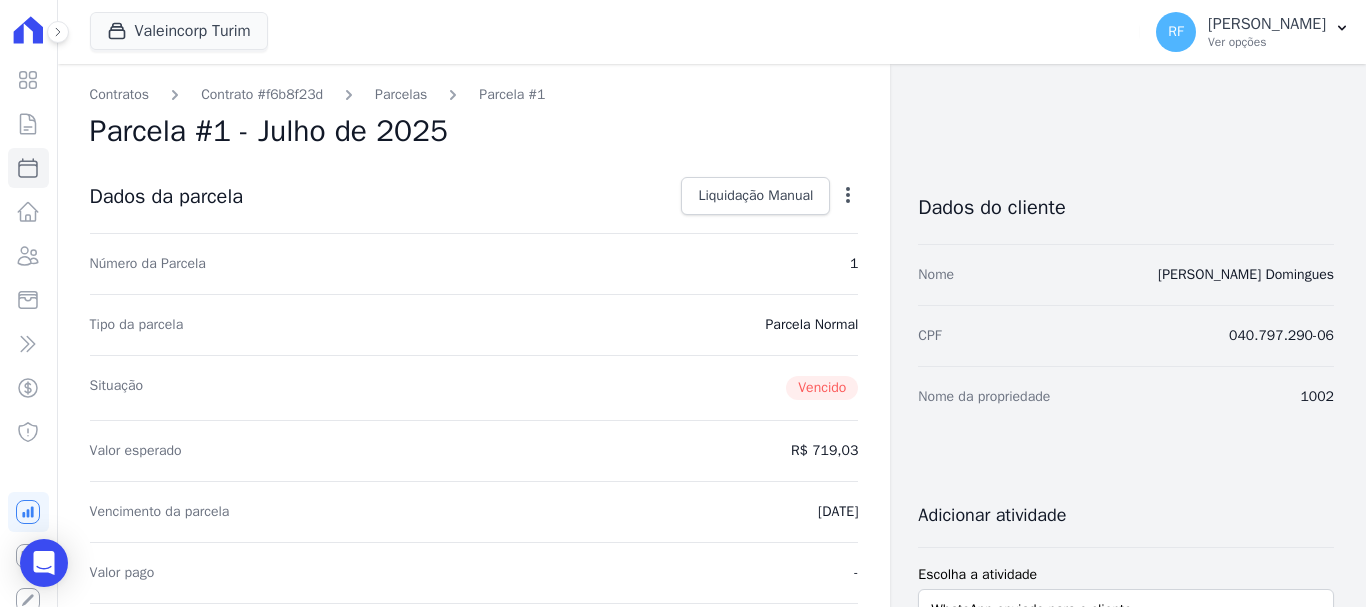 click at bounding box center [58, 32] 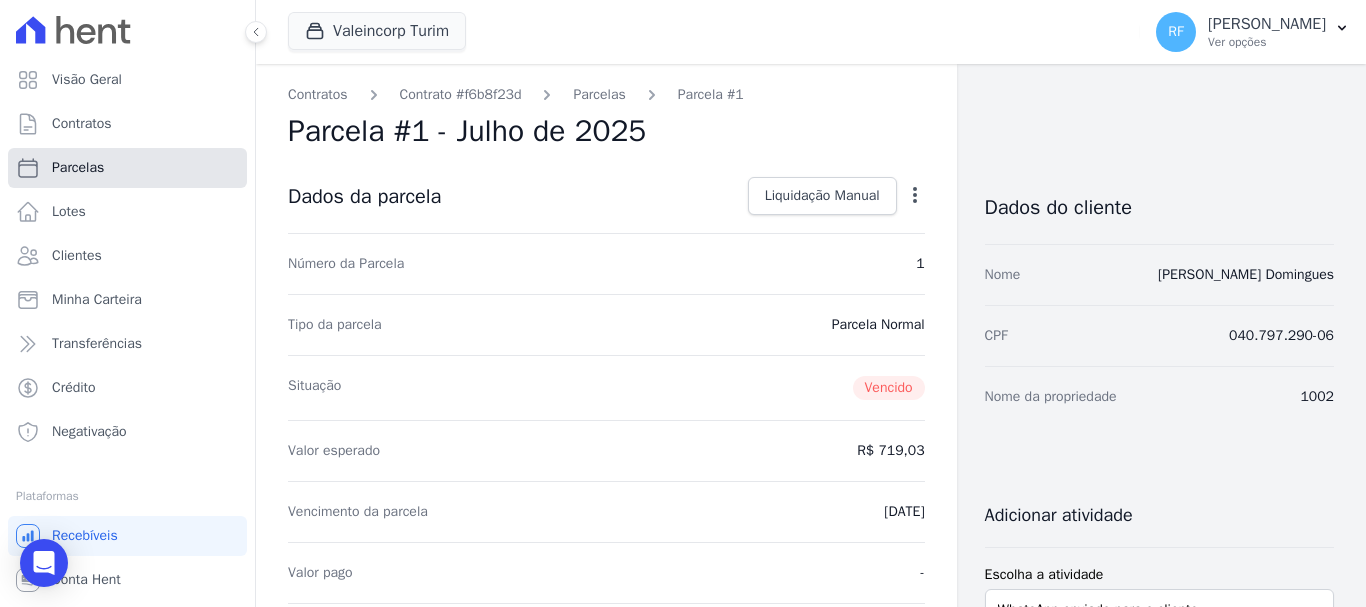 click on "Parcelas" at bounding box center (127, 168) 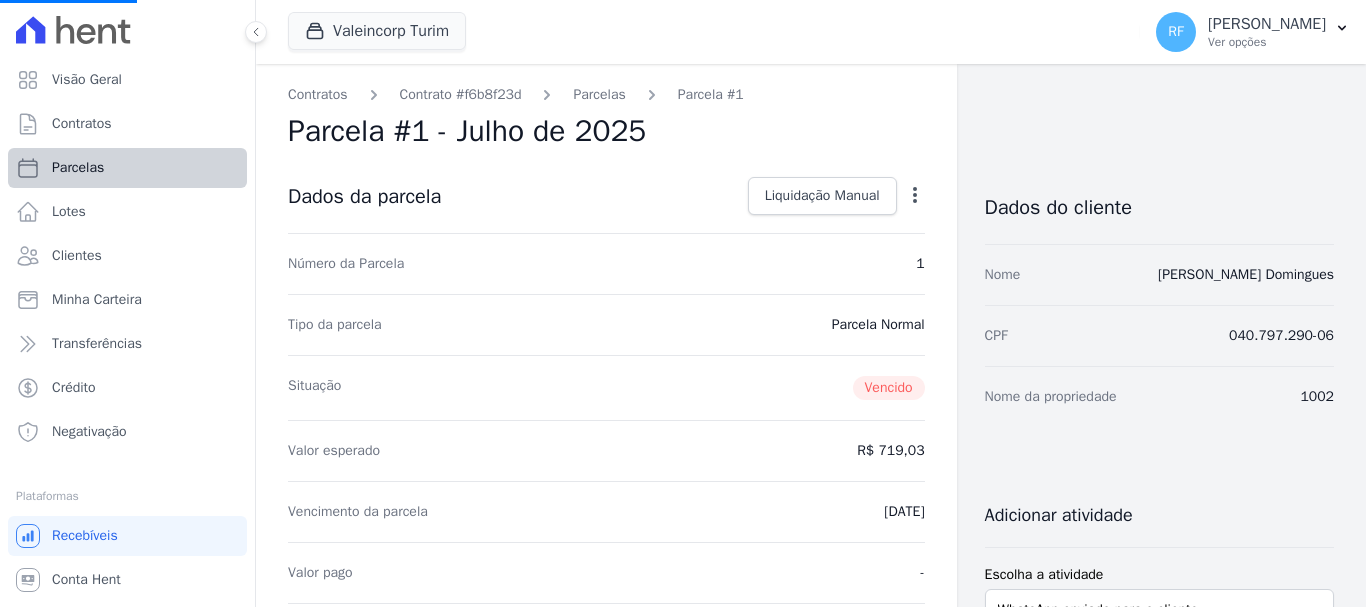 select 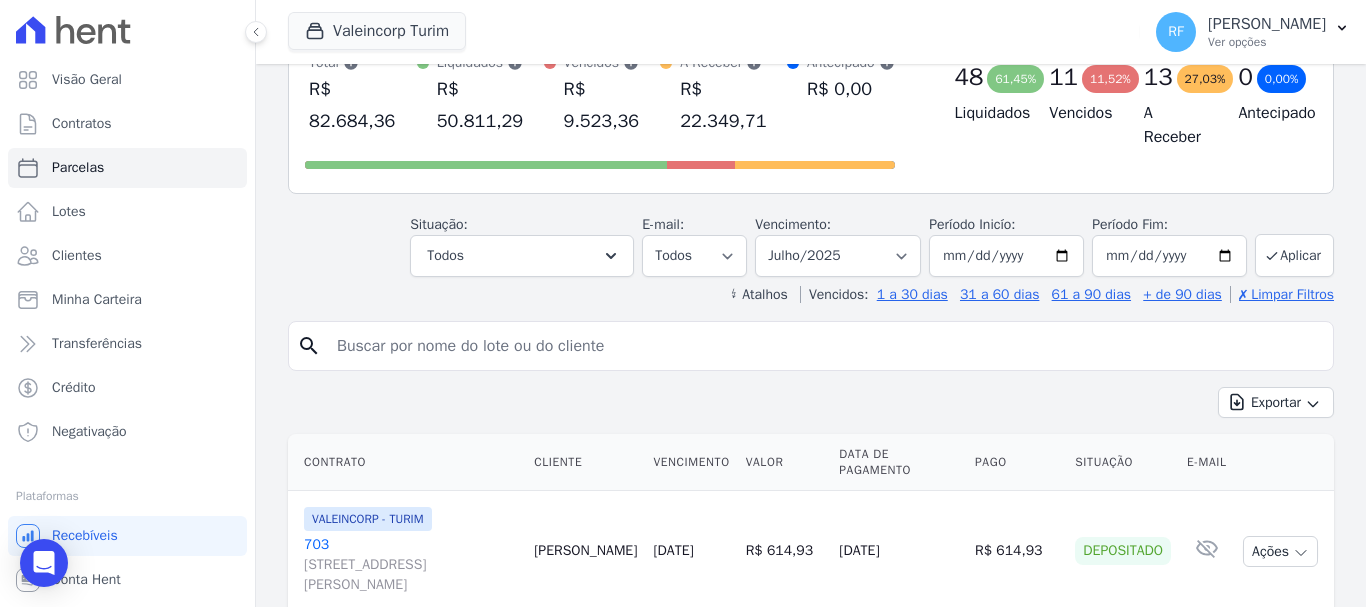 scroll, scrollTop: 0, scrollLeft: 0, axis: both 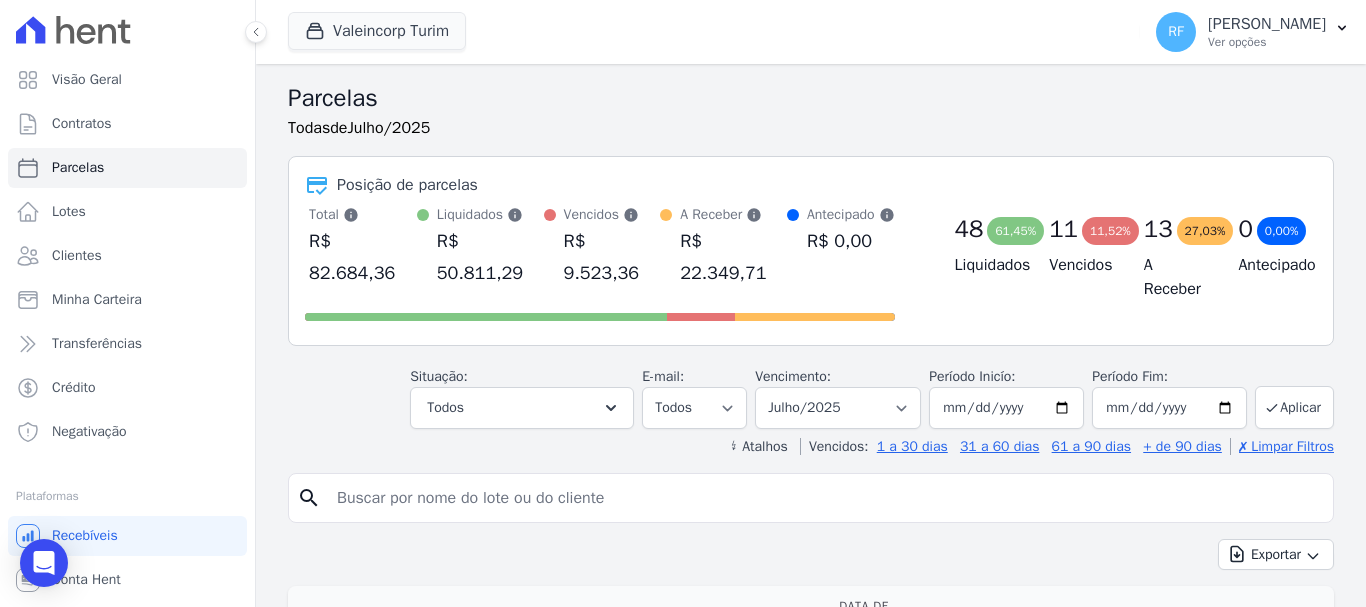 click at bounding box center (825, 498) 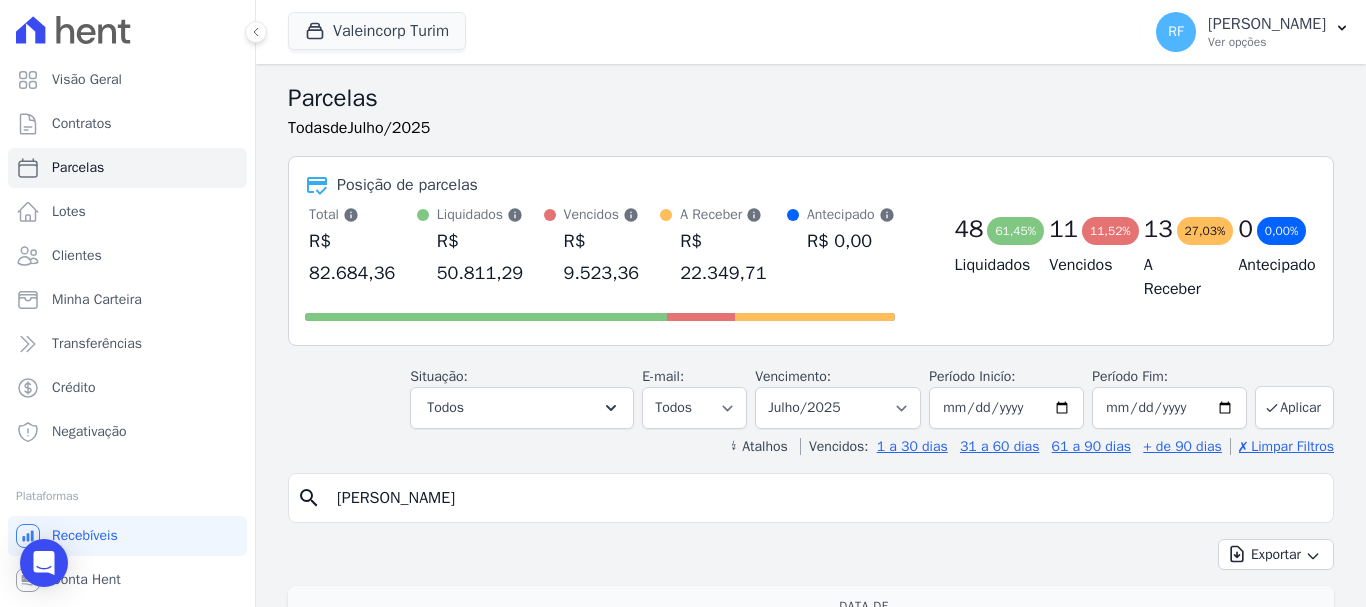 type on "[PERSON_NAME]" 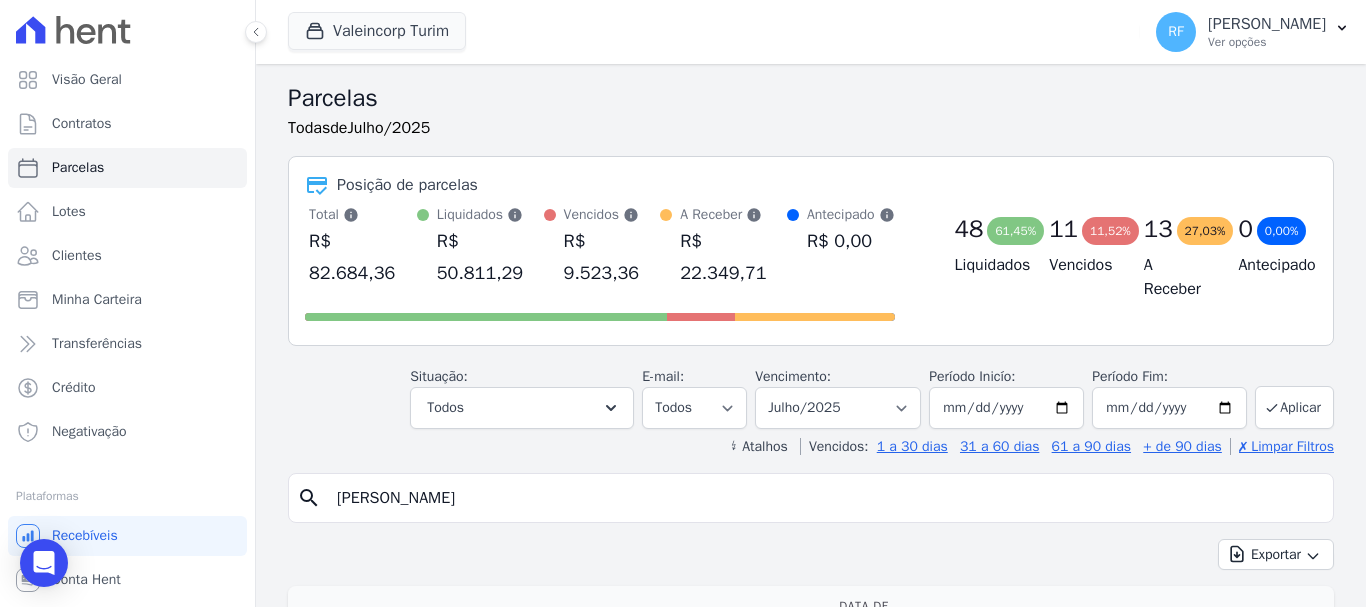 select 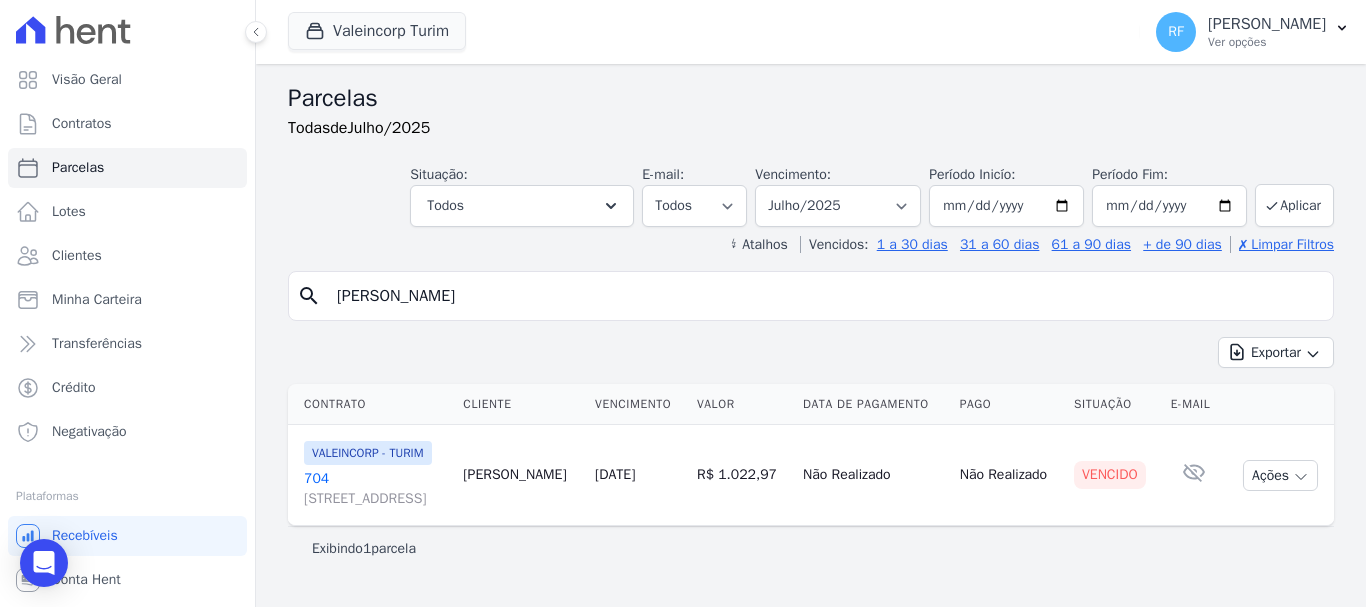 click on "[GEOGRAPHIC_DATA][STREET_ADDRESS][GEOGRAPHIC_DATA]" at bounding box center (375, 489) 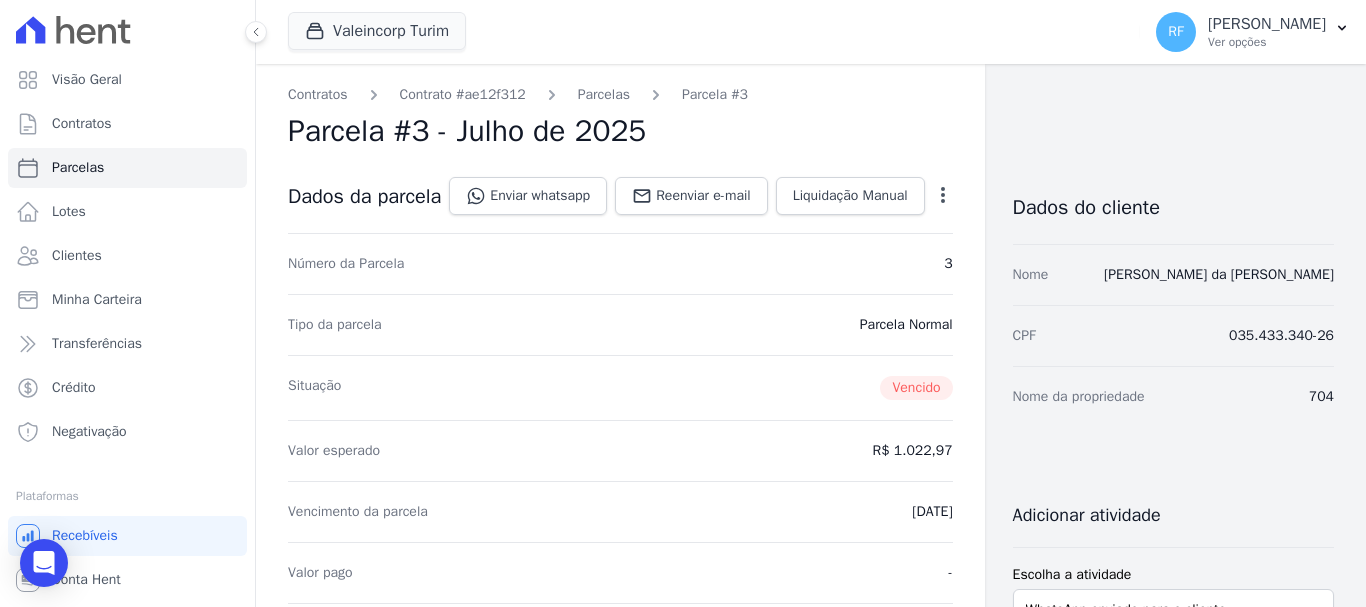 click on "Valor esperado
R$ 1.022,97" at bounding box center (620, 450) 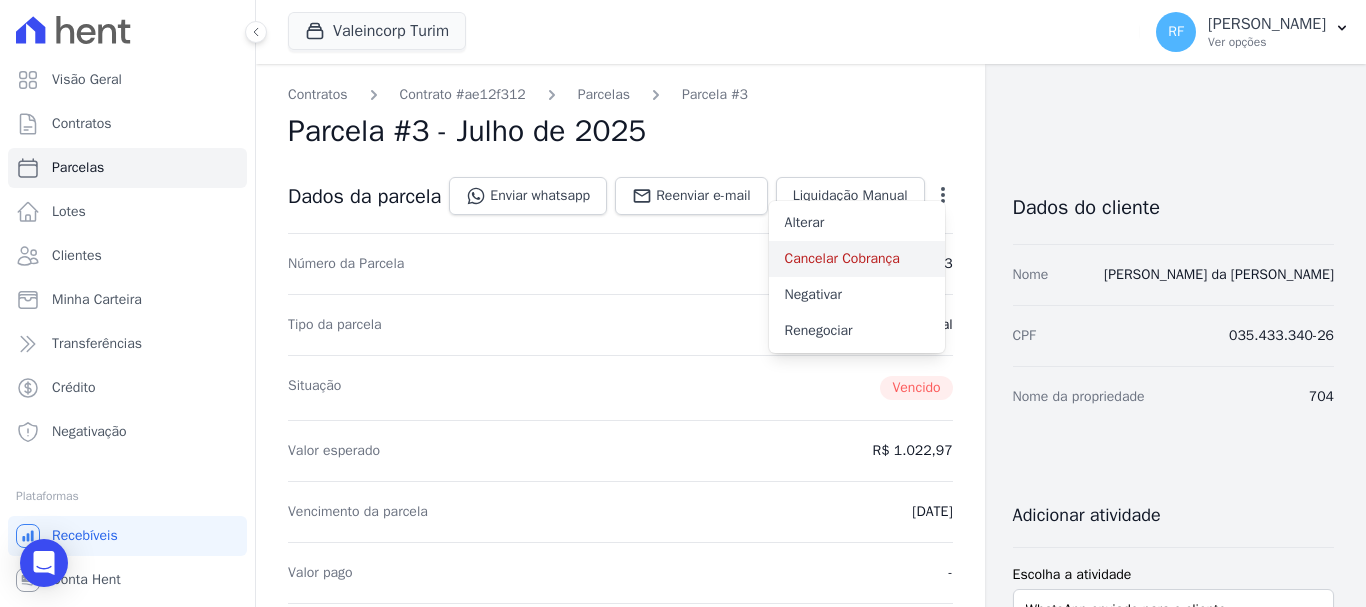 click on "Cancelar Cobrança" at bounding box center (857, 259) 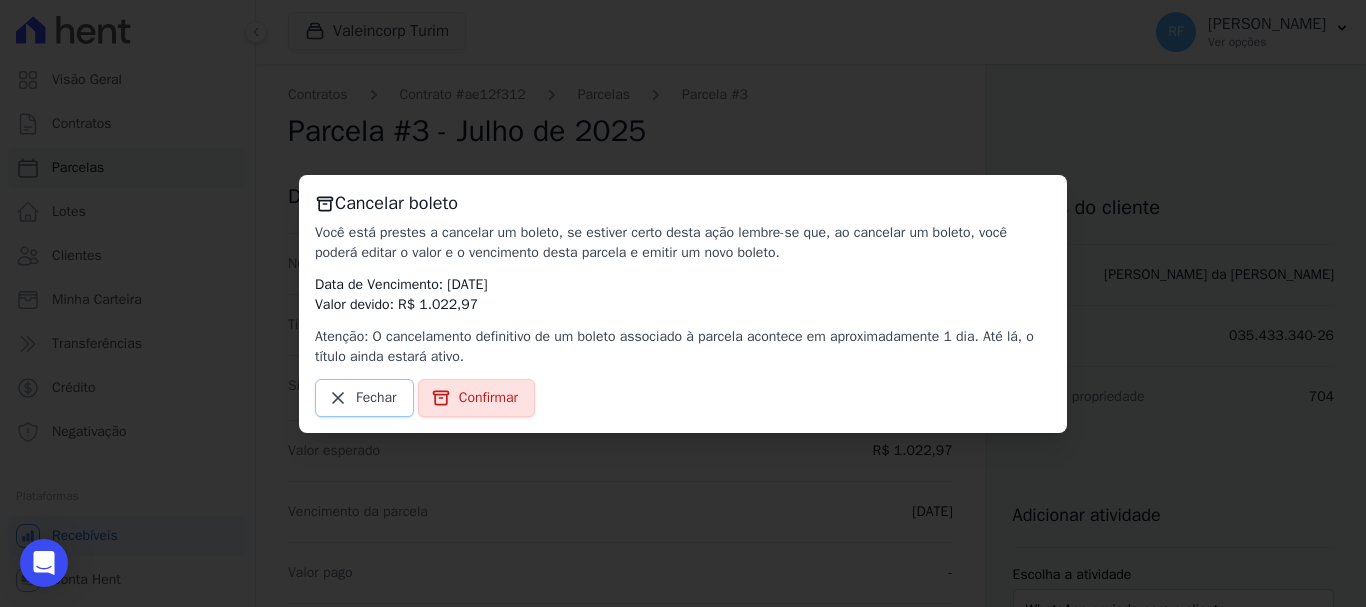 click on "Fechar" at bounding box center (376, 398) 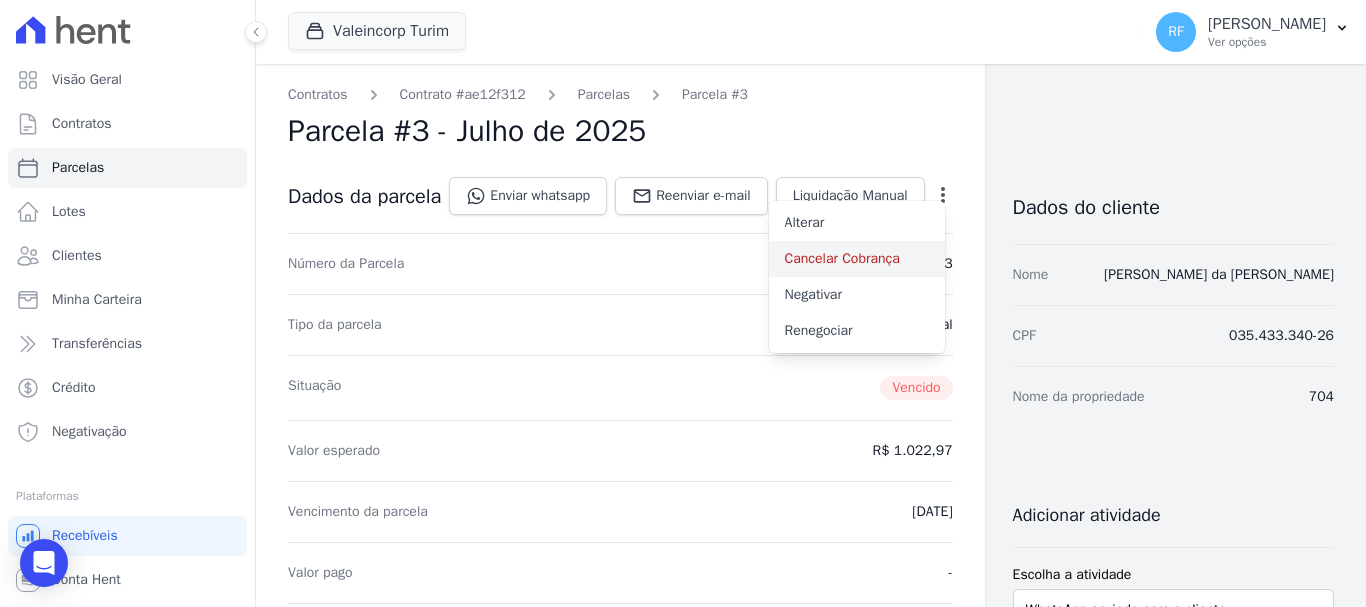 click on "Cancelar Cobrança" at bounding box center (857, 259) 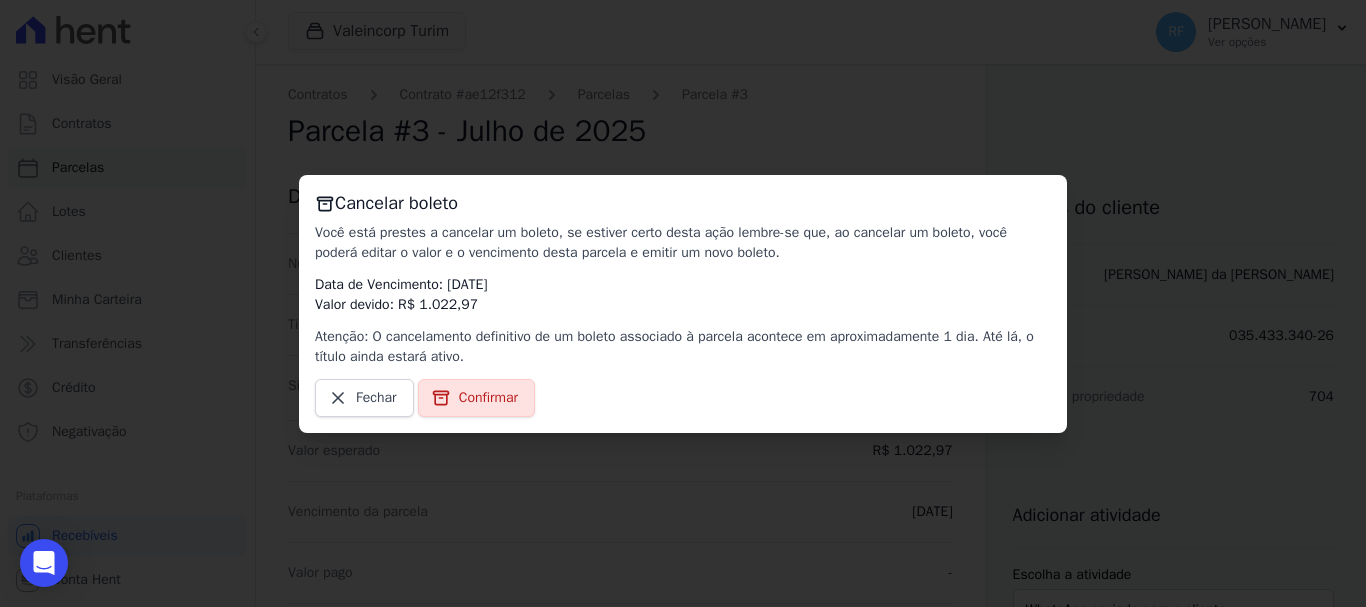 drag, startPoint x: 520, startPoint y: 400, endPoint x: 528, endPoint y: 392, distance: 11.313708 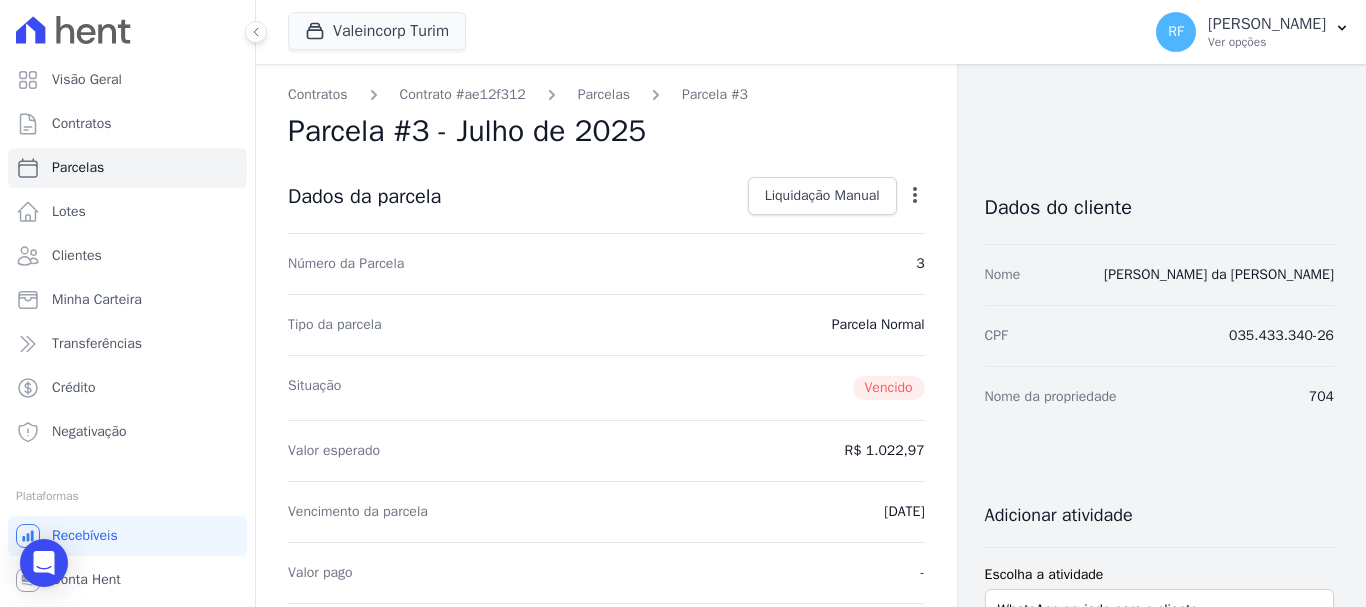 click on "Contratos
Contrato
#ae12f312
Parcelas
Parcela
#3
Solicitação de cancelamento enviada com sucesso.
Parcela #3 - Julho de 2025
Dados da parcela
Liquidação Manual
Liquidação Manual
Data de Pagamento
2025-07-24" at bounding box center (795, 709) 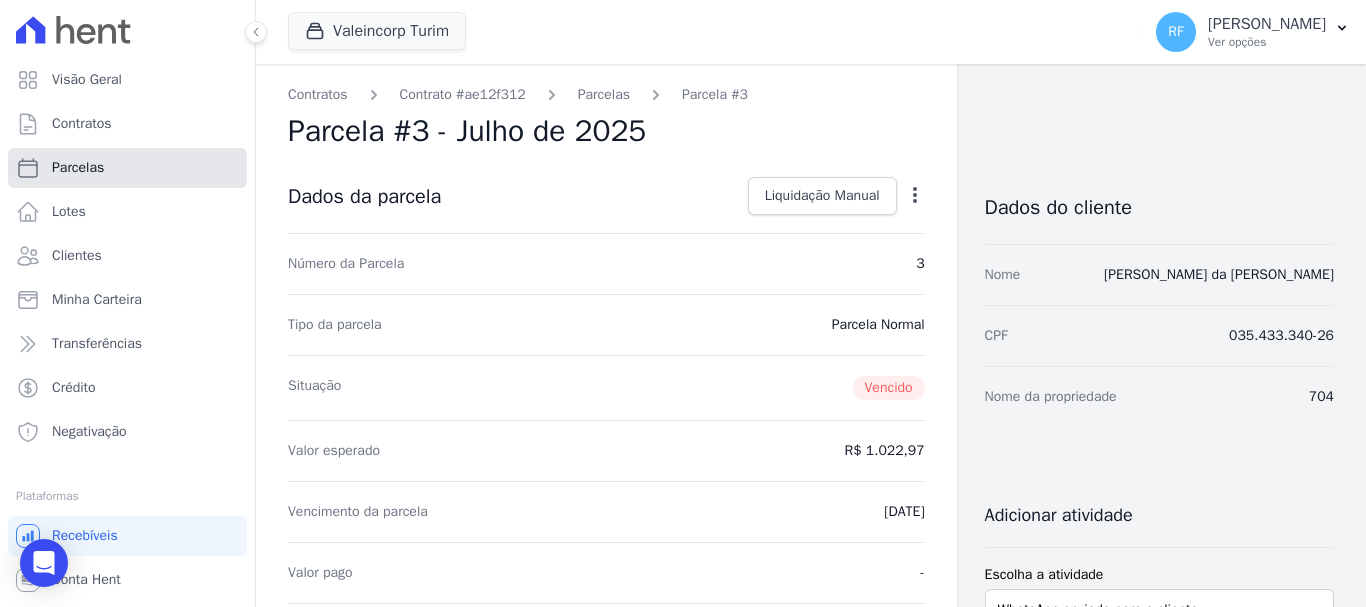 click on "Parcelas" at bounding box center (127, 168) 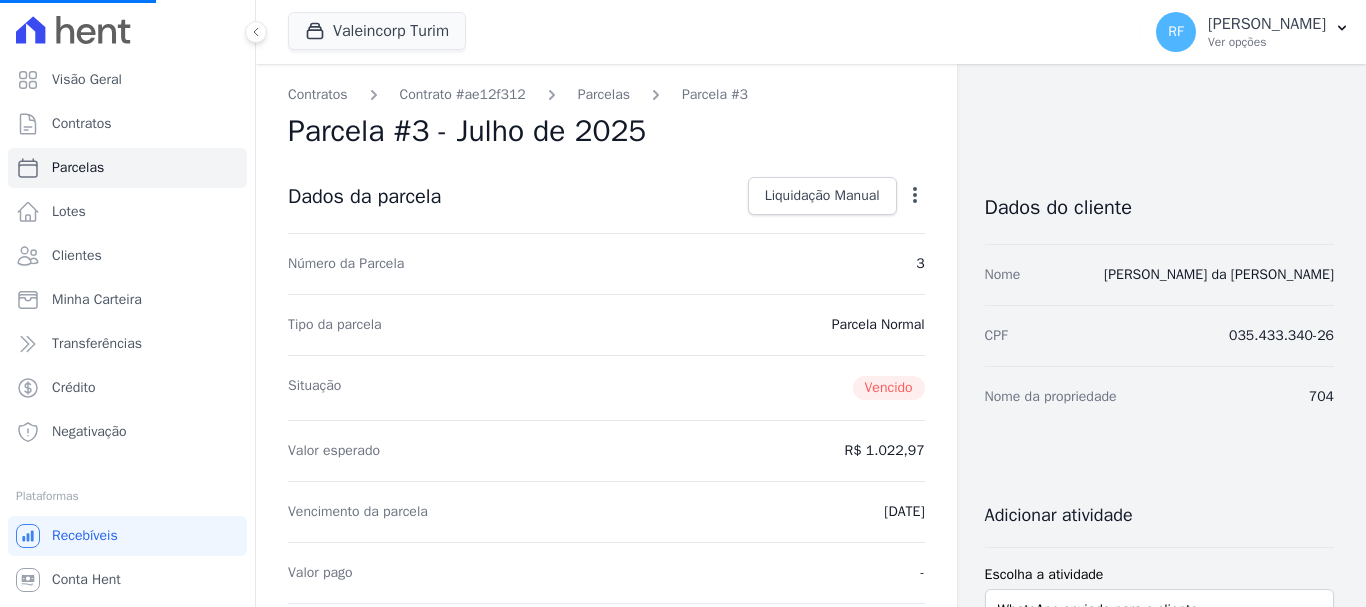 select 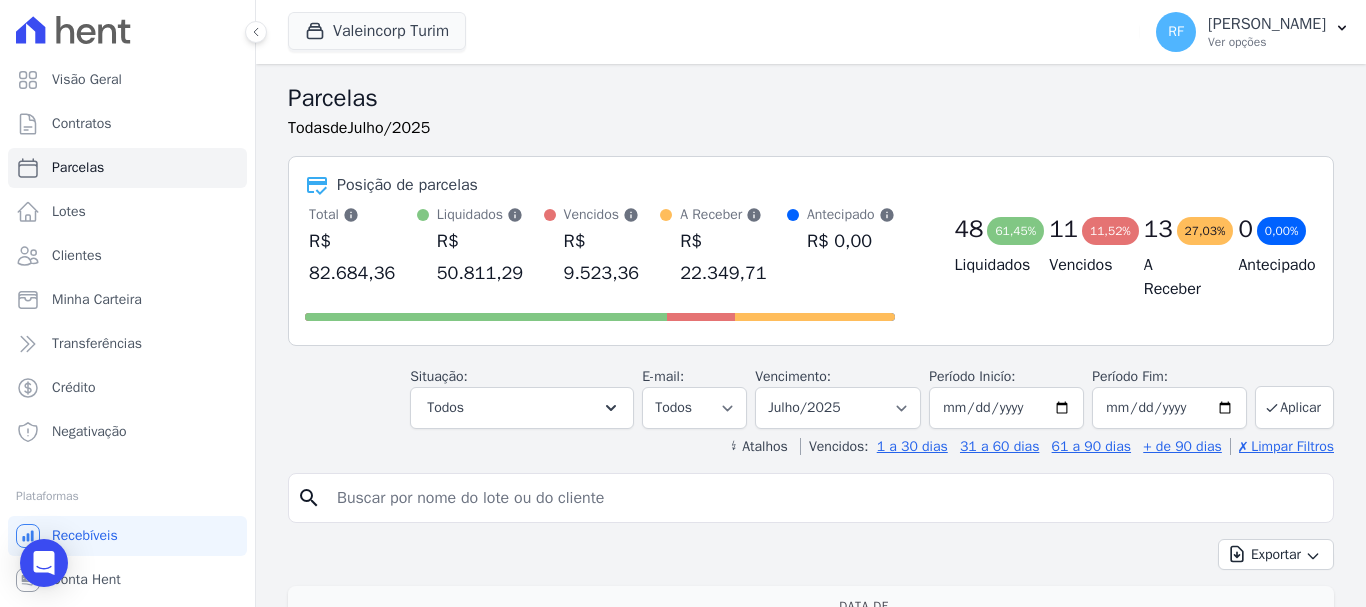 click at bounding box center [825, 498] 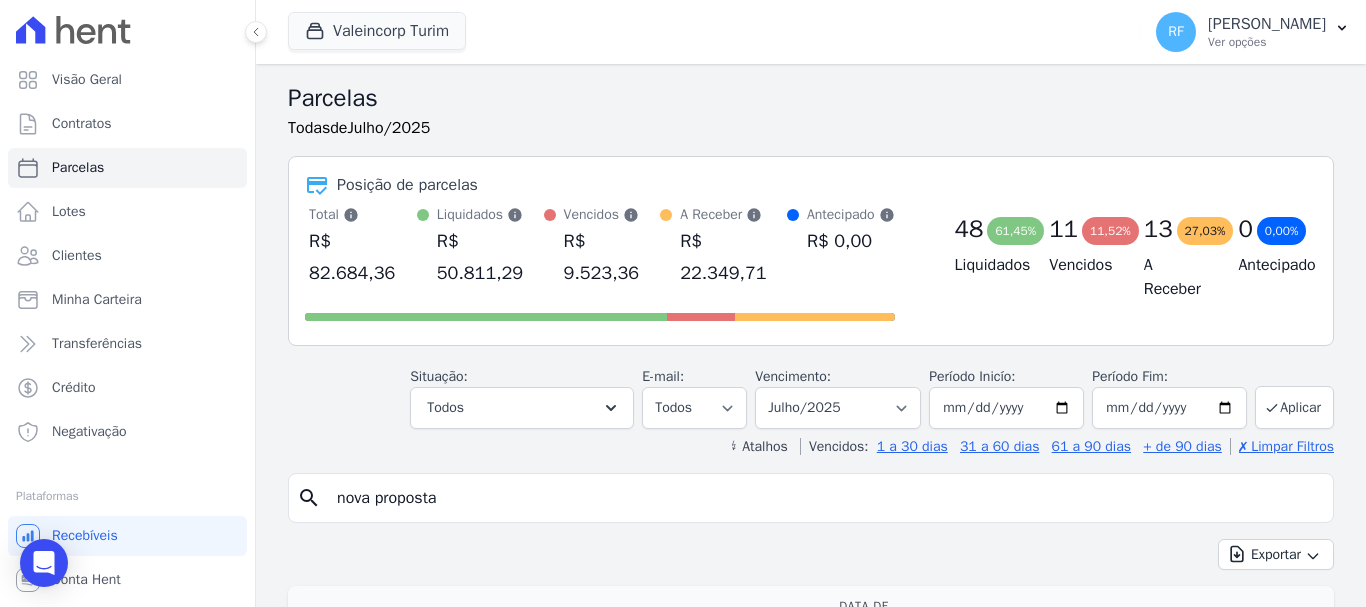 type on "nova proposta" 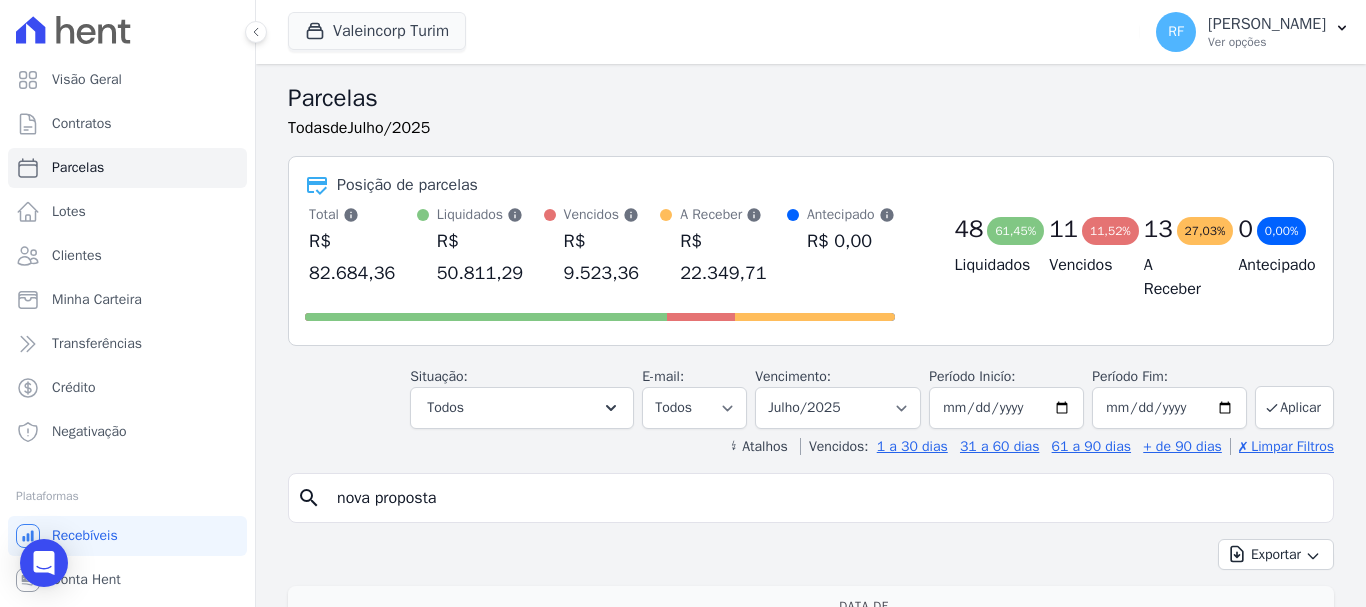select 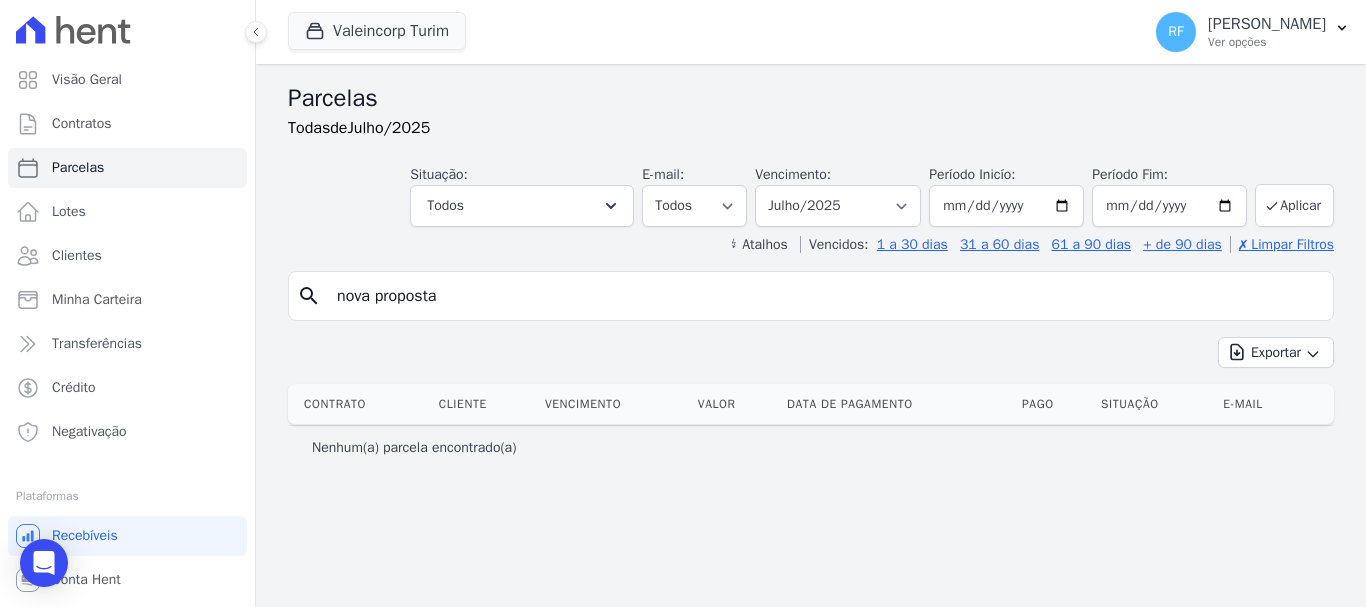 drag, startPoint x: 458, startPoint y: 303, endPoint x: 307, endPoint y: 336, distance: 154.5639 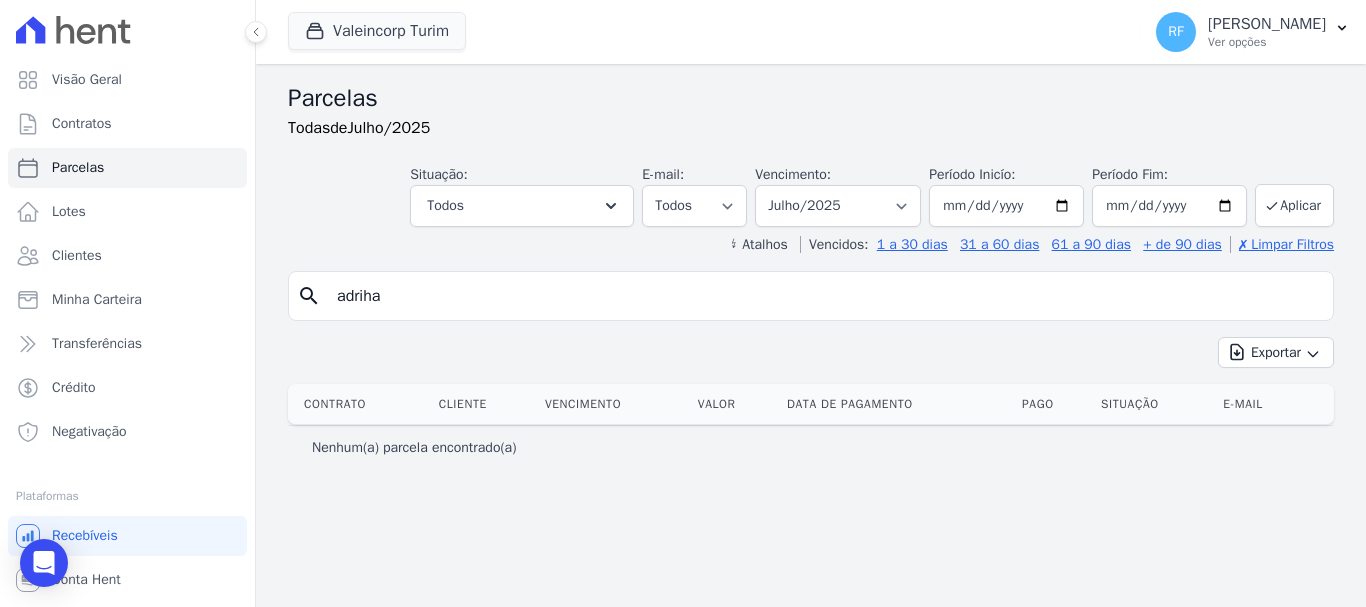type on "adriha" 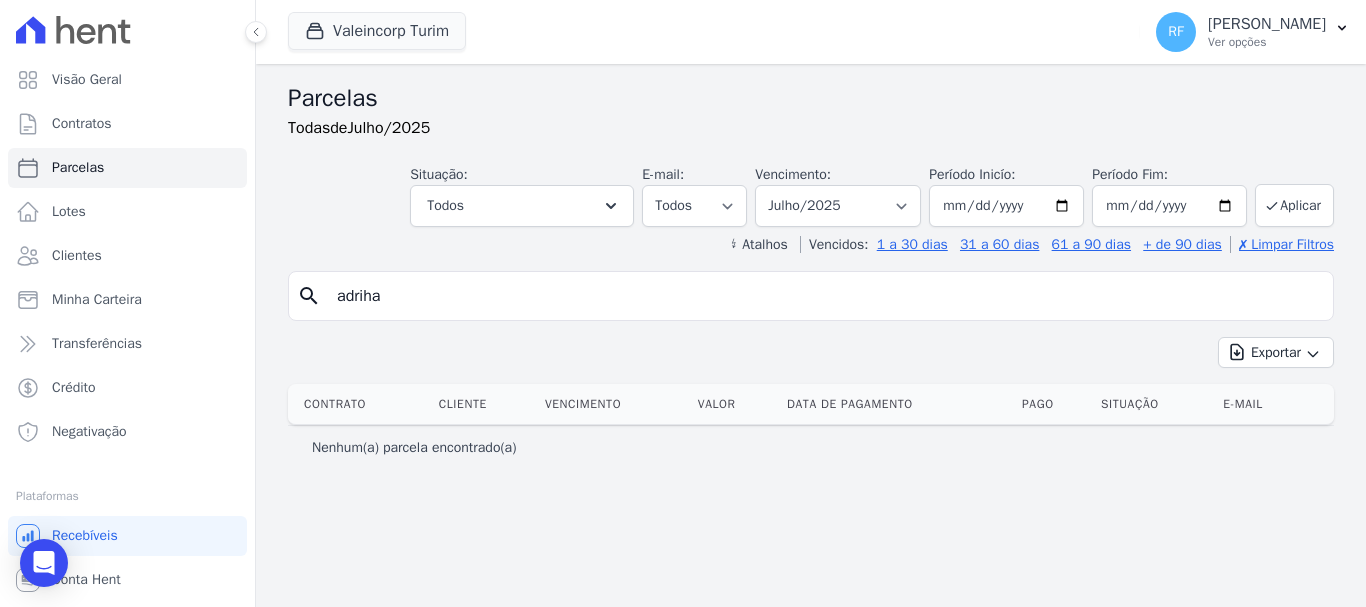 select 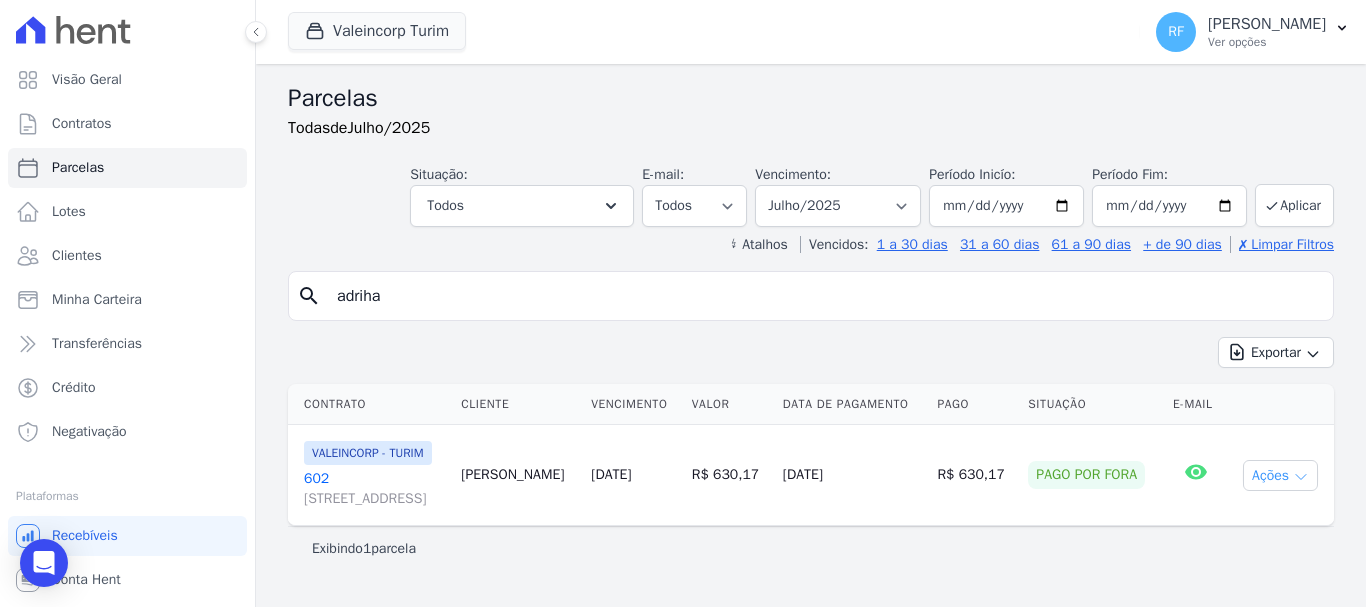 click on "Ações" at bounding box center (1280, 475) 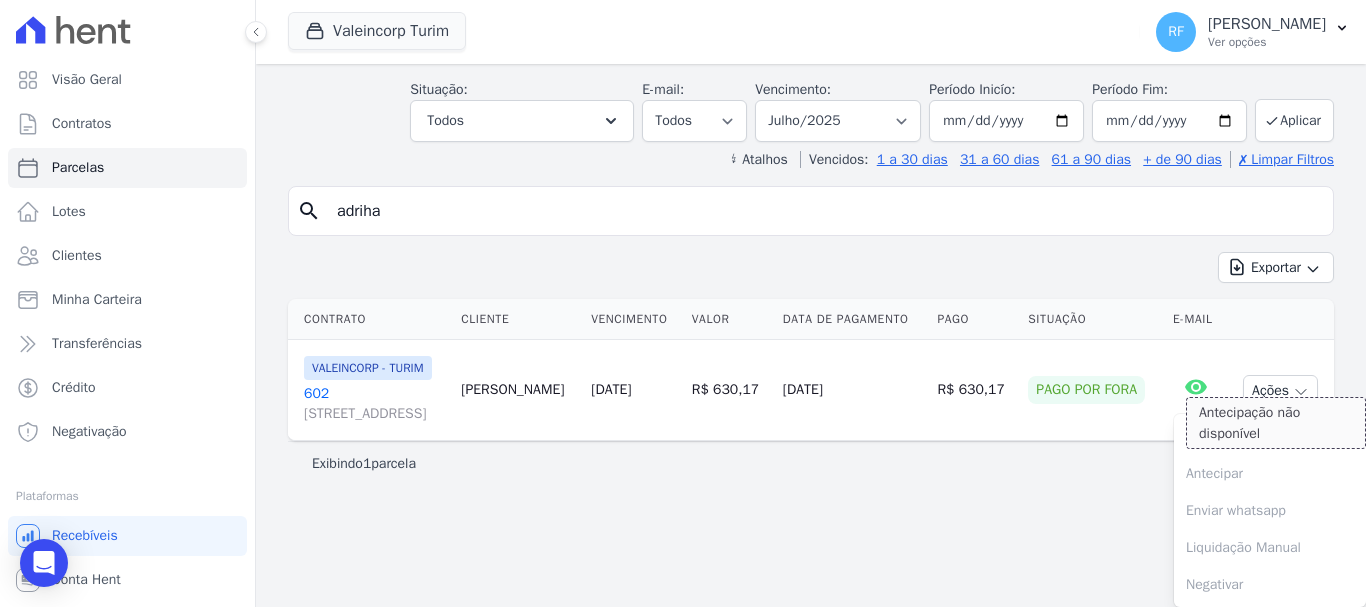 scroll, scrollTop: 111, scrollLeft: 0, axis: vertical 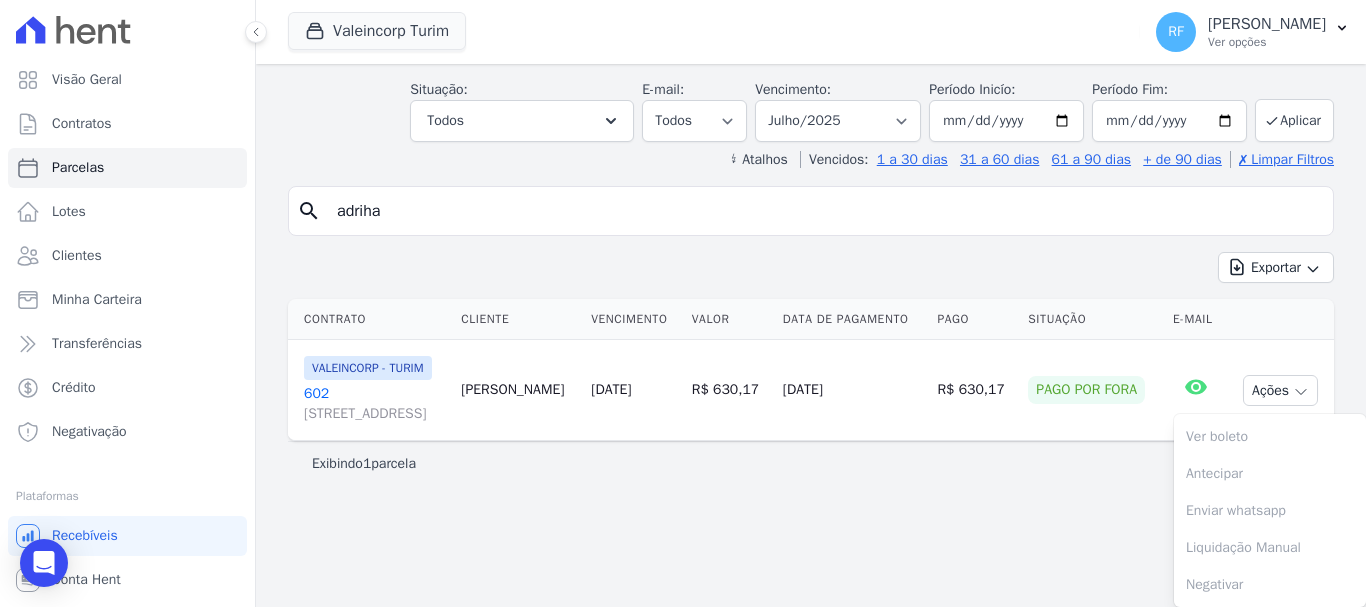 click on "602
Avenida Independência , 1240,  AP 41 ,  Independência" at bounding box center [374, 404] 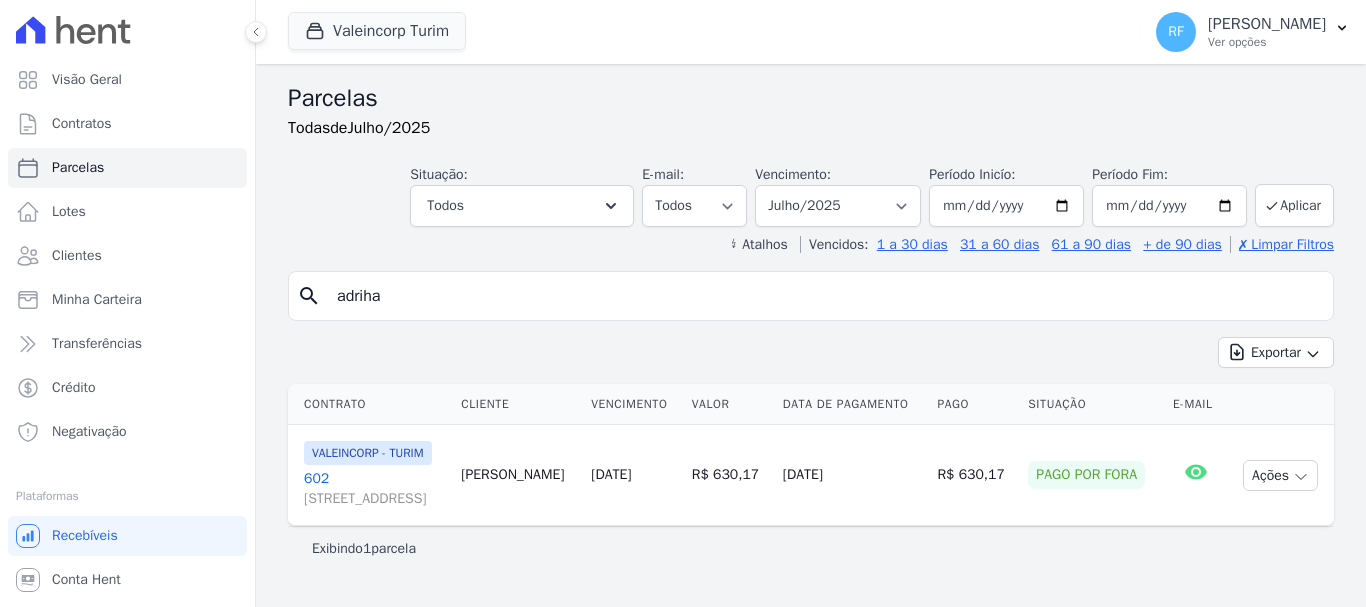 scroll, scrollTop: 16, scrollLeft: 0, axis: vertical 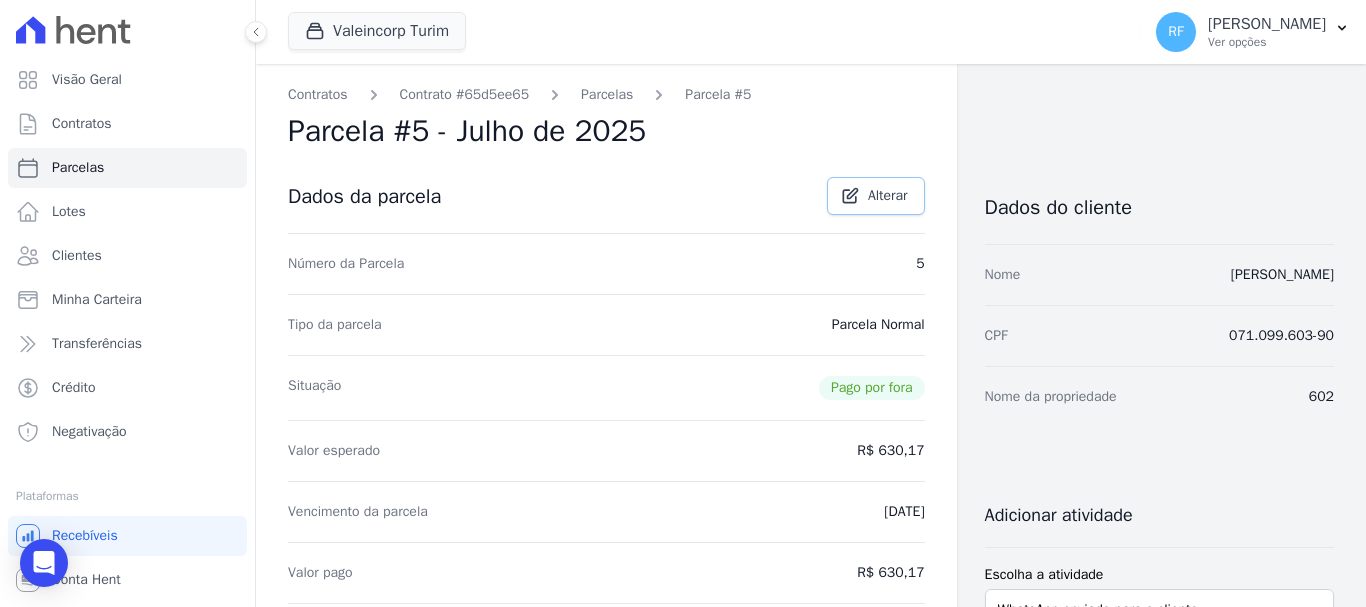 click on "Alterar" at bounding box center [876, 196] 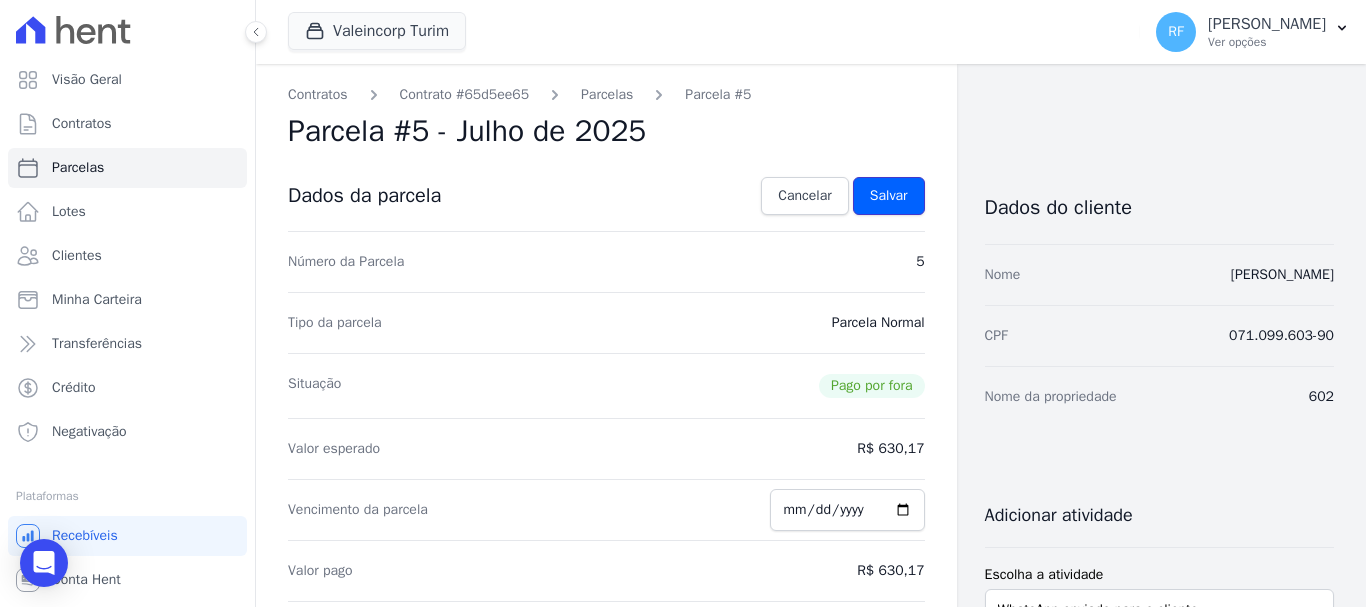 click on "Salvar" at bounding box center (889, 196) 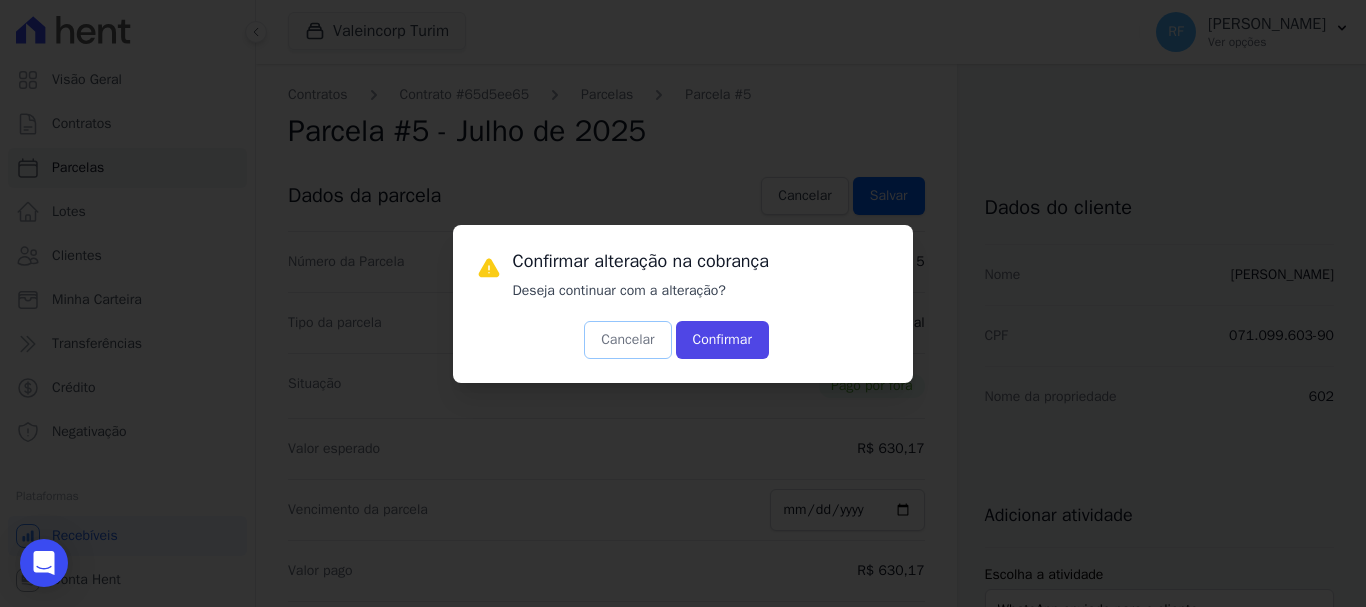 click on "Cancelar" at bounding box center (627, 340) 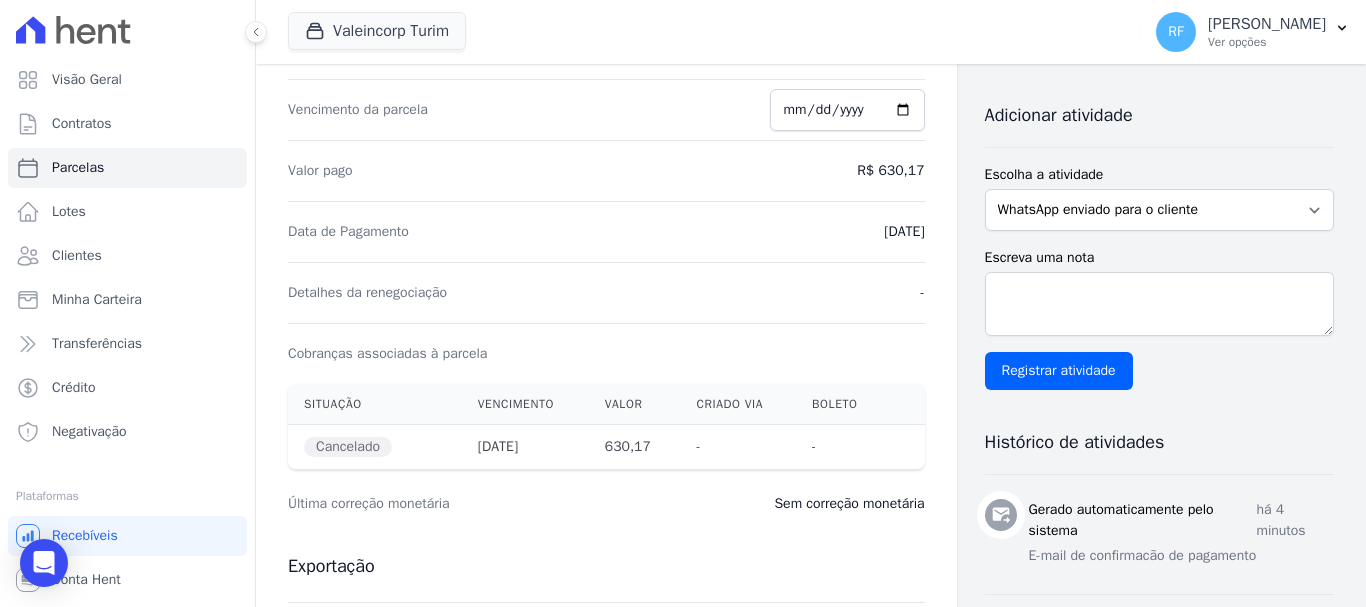 scroll, scrollTop: 300, scrollLeft: 0, axis: vertical 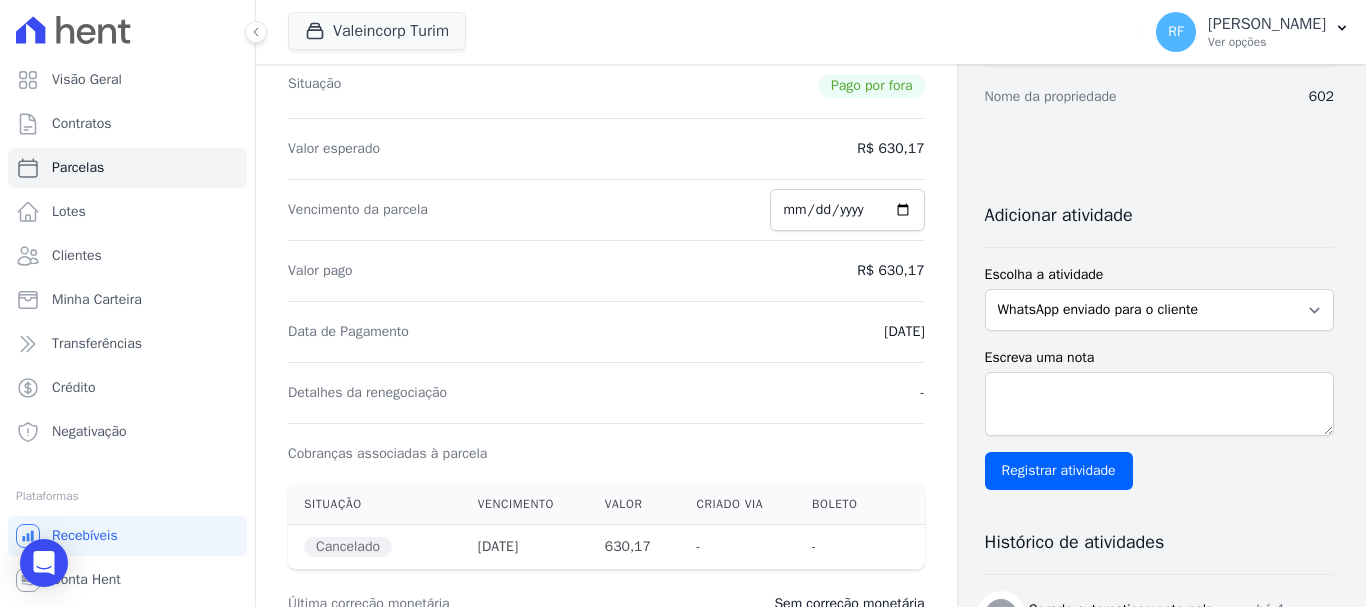 click on "Pago por fora" at bounding box center [872, 86] 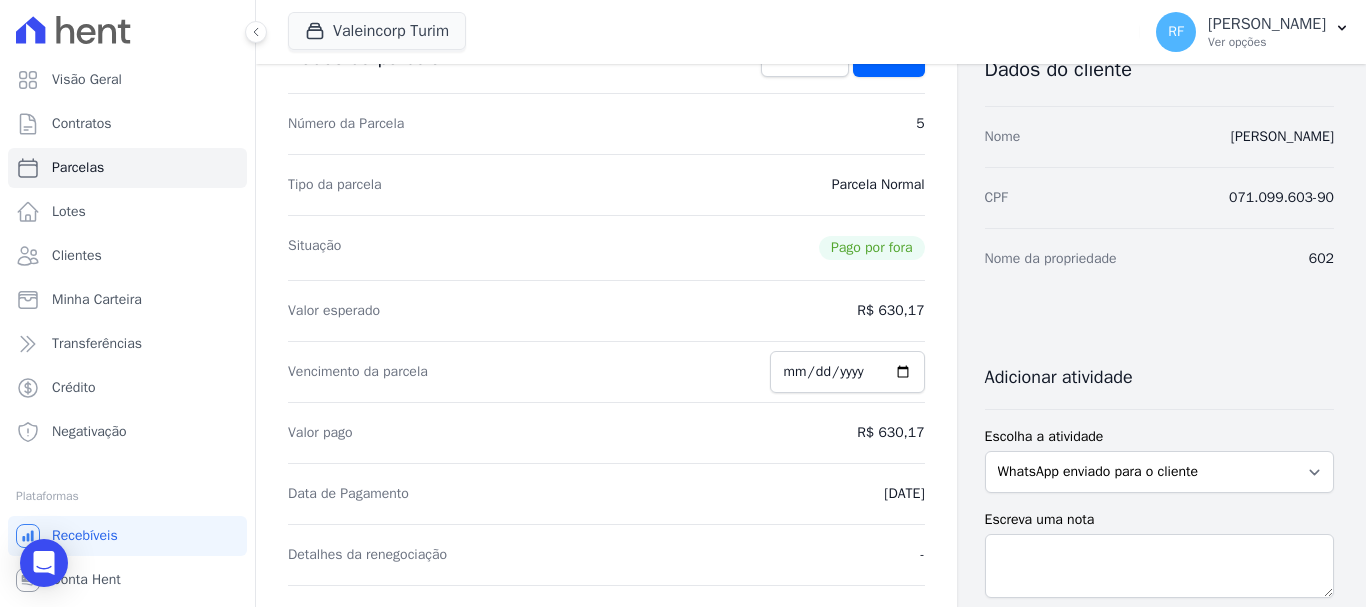 scroll, scrollTop: 38, scrollLeft: 0, axis: vertical 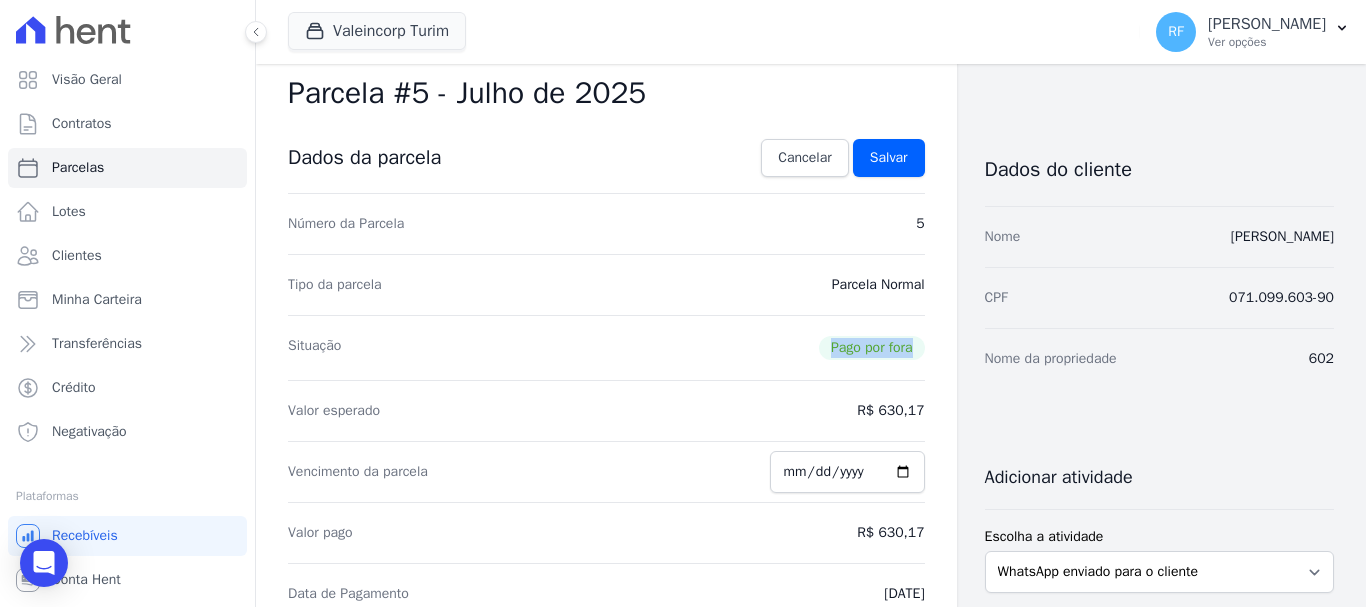 drag, startPoint x: 307, startPoint y: 354, endPoint x: 941, endPoint y: 341, distance: 634.13324 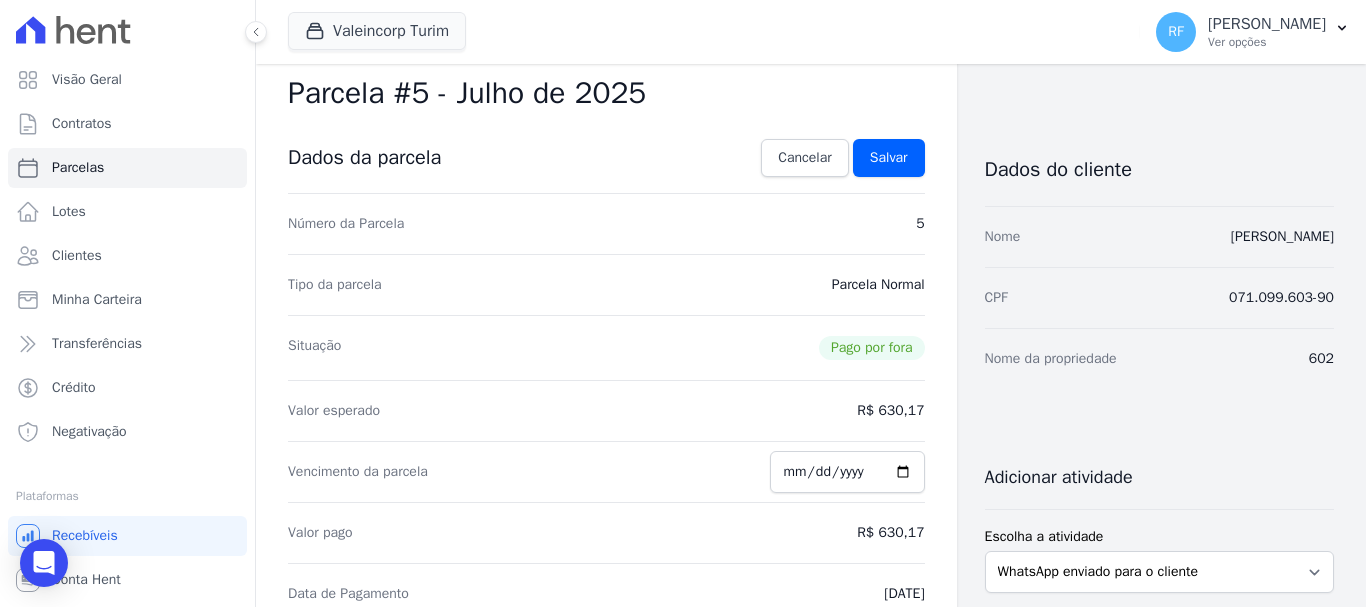click on "Valor esperado
R$ 630,17" at bounding box center [606, 410] 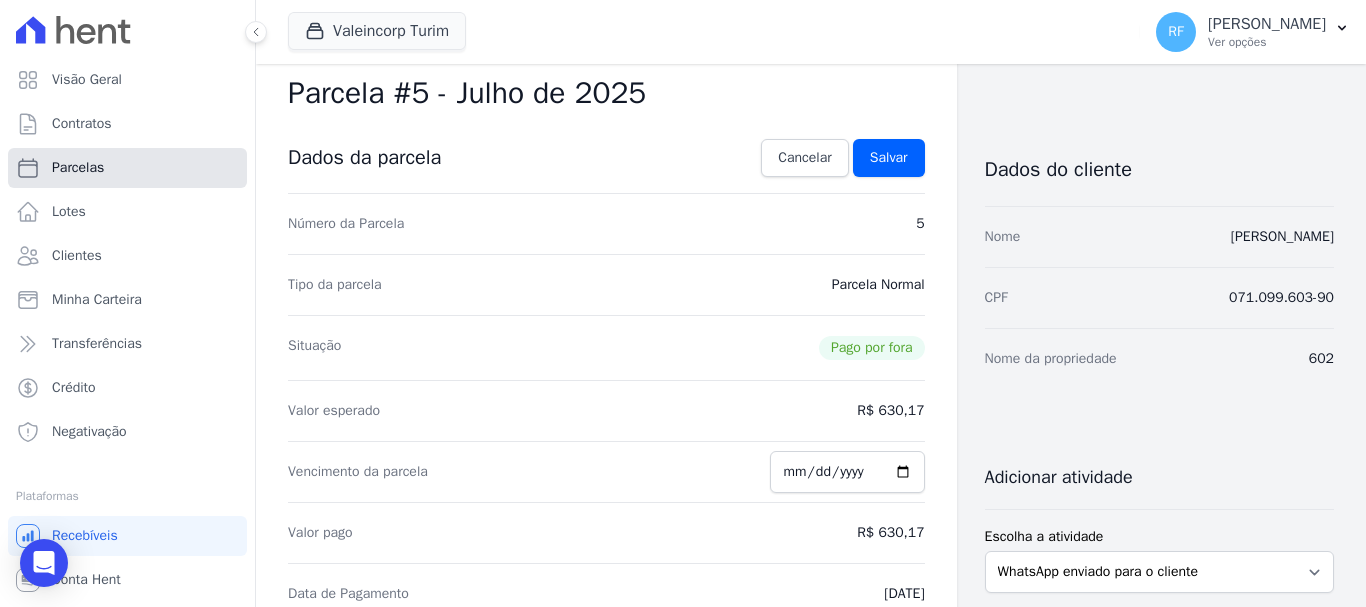 click on "Parcelas" at bounding box center [127, 168] 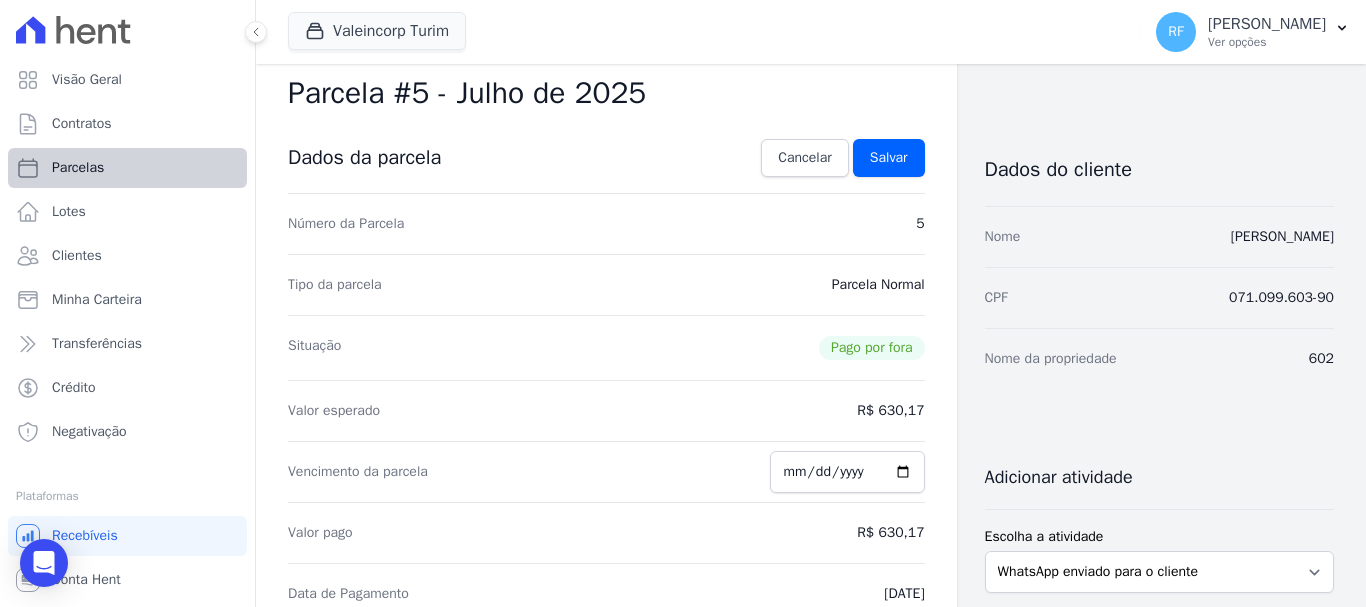 select 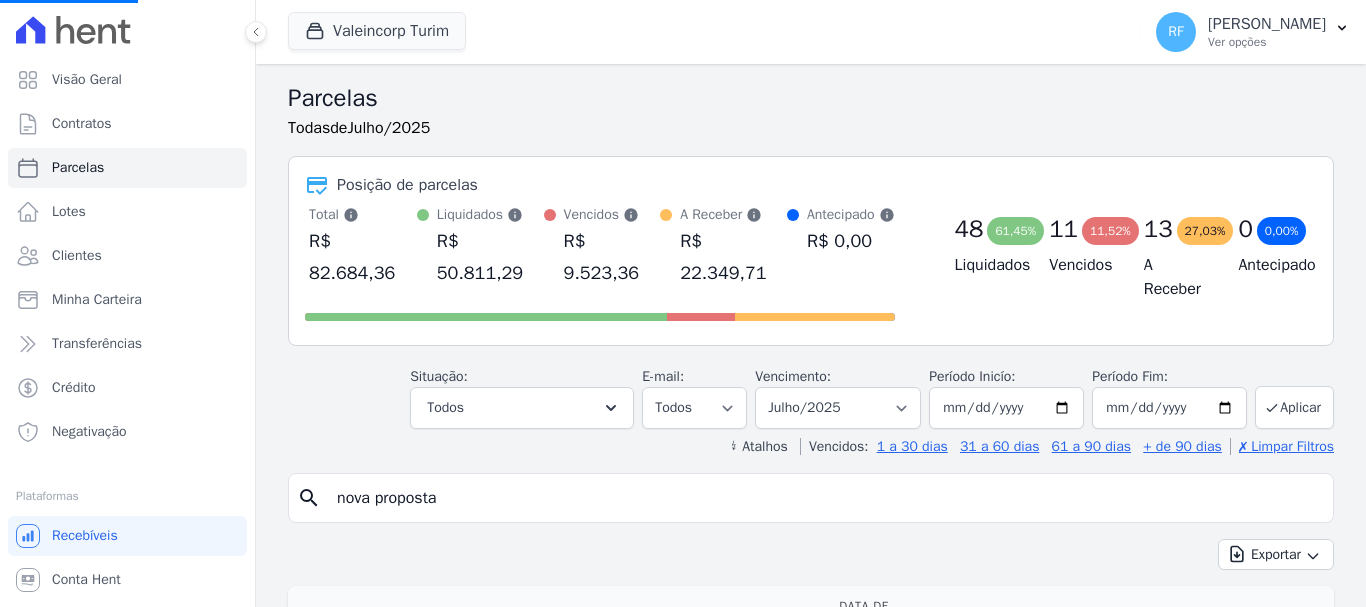 click on "nova proposta" at bounding box center (825, 498) 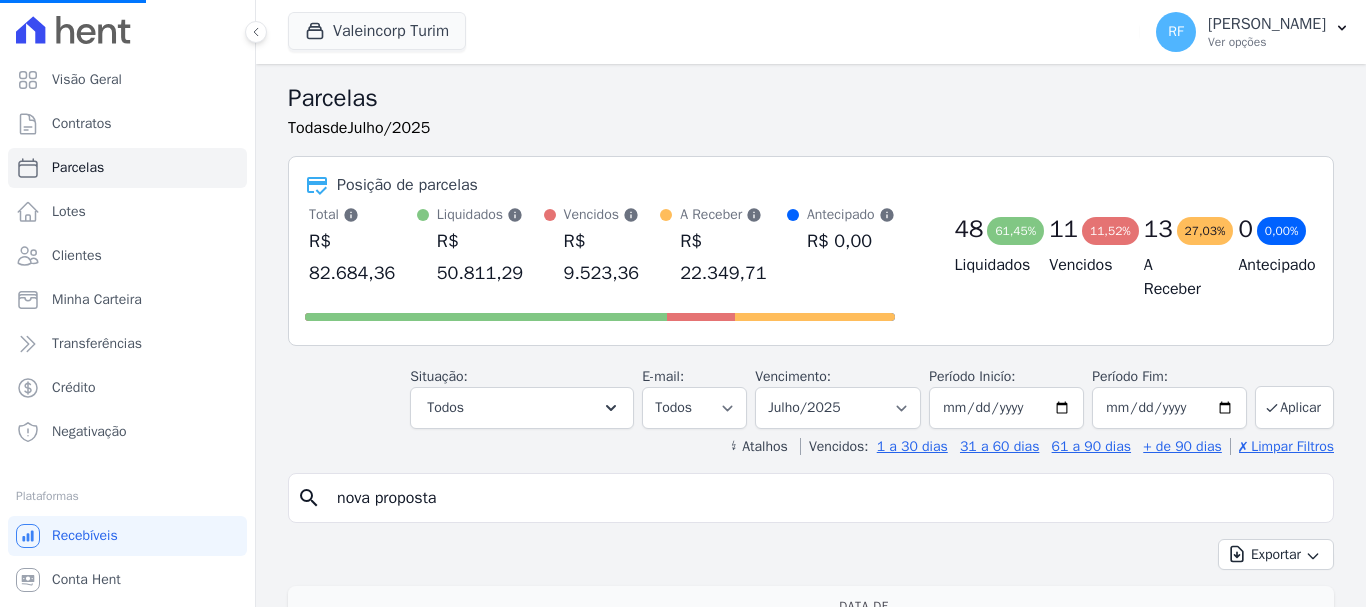 select 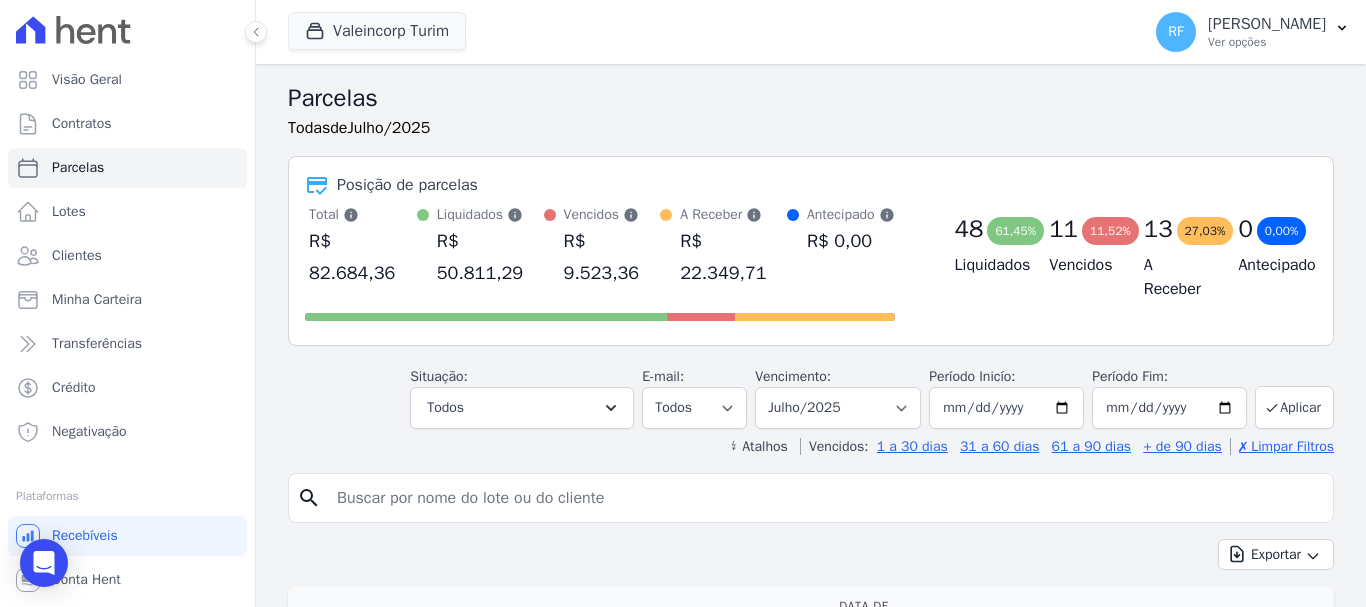 click at bounding box center [825, 498] 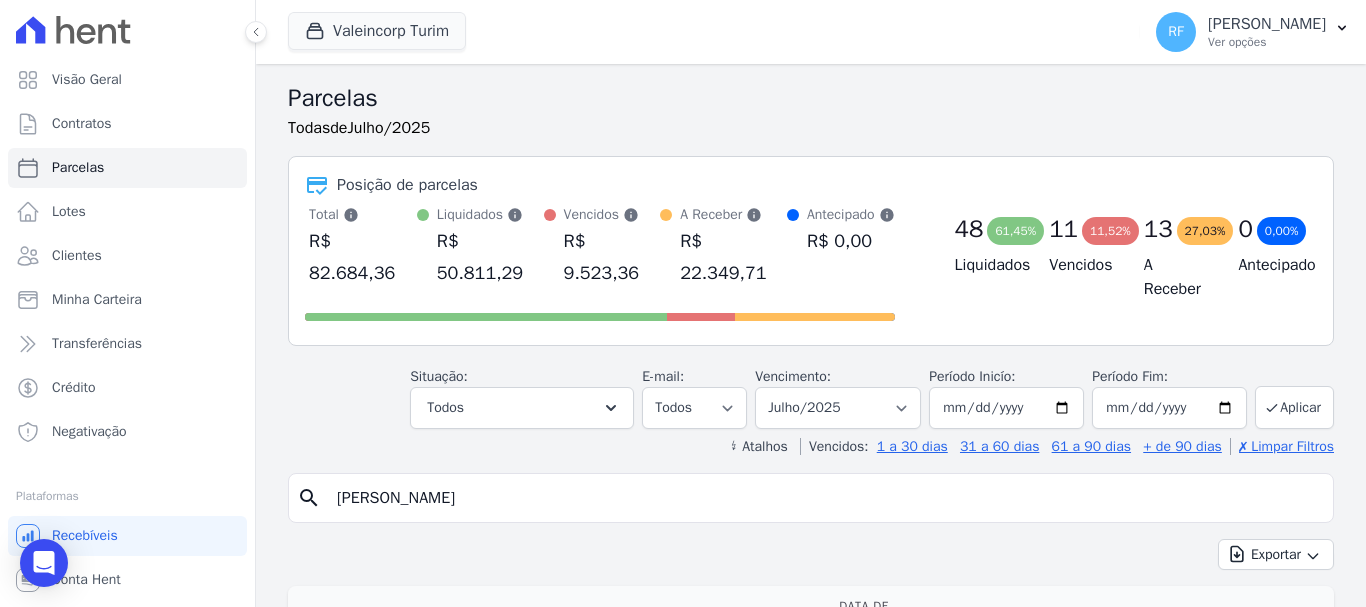 type on "pamela" 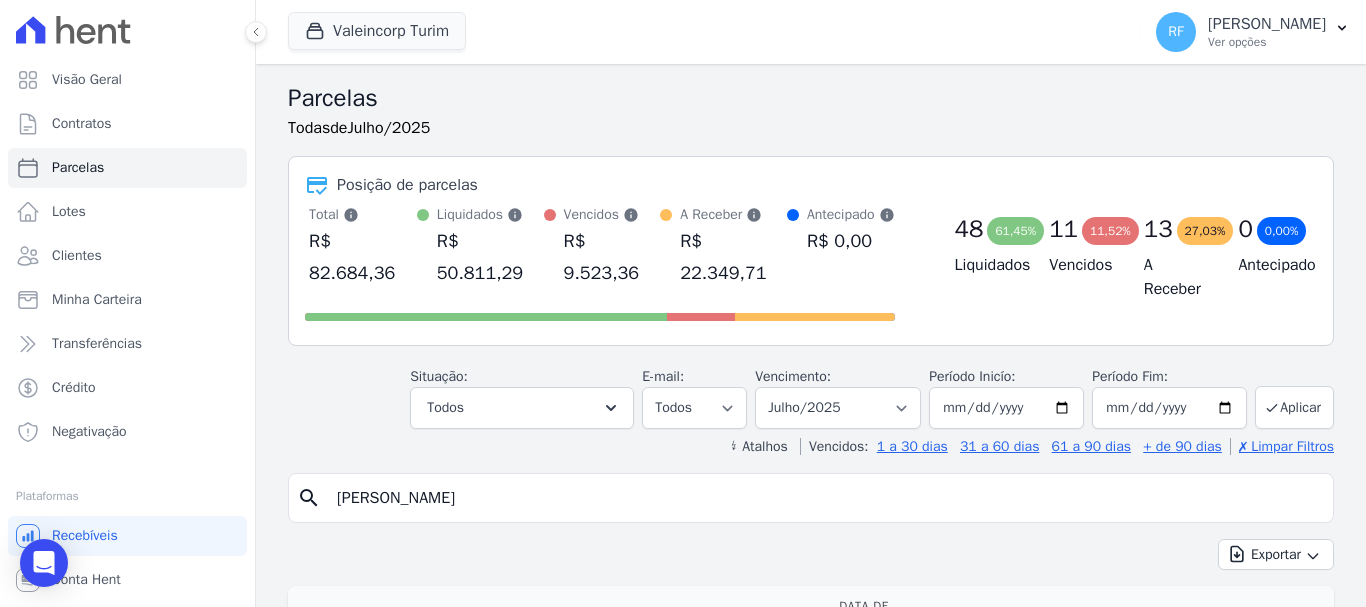 select 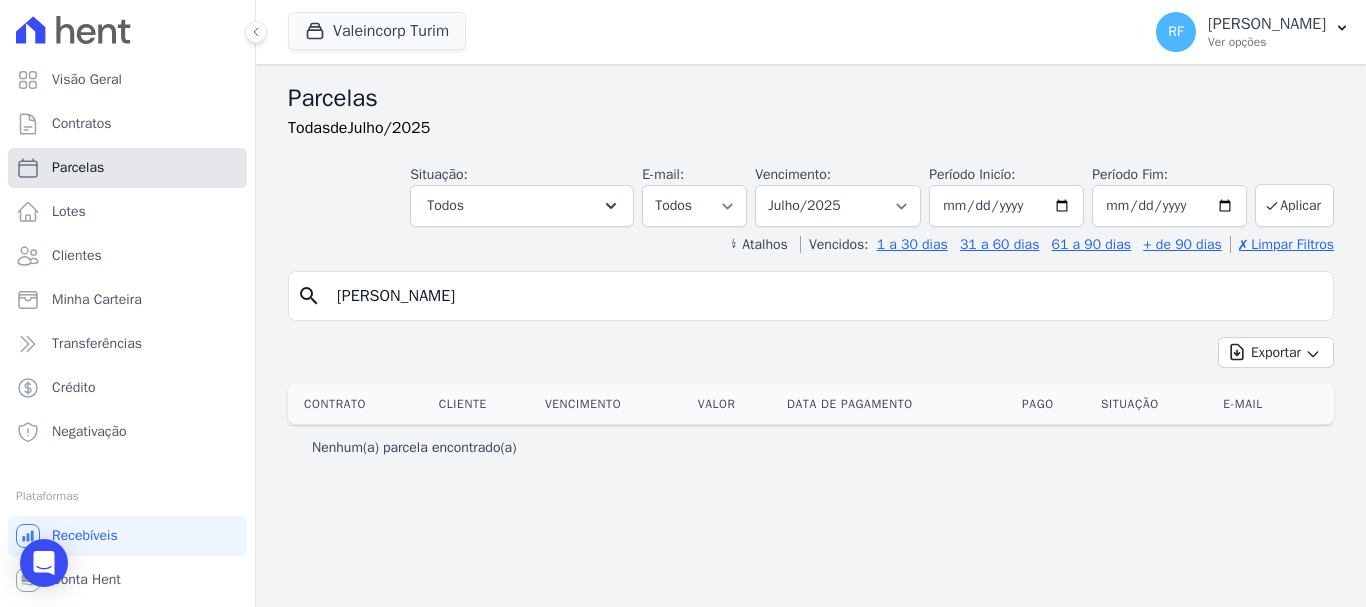 click on "Parcelas" at bounding box center [127, 168] 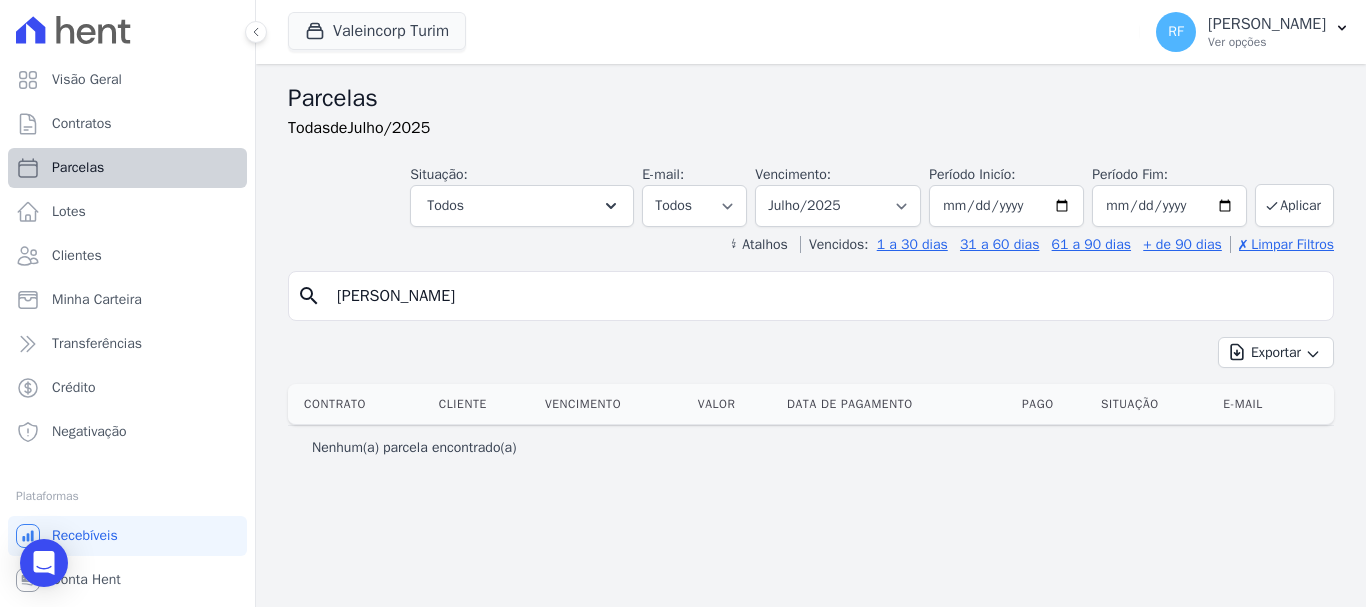 select 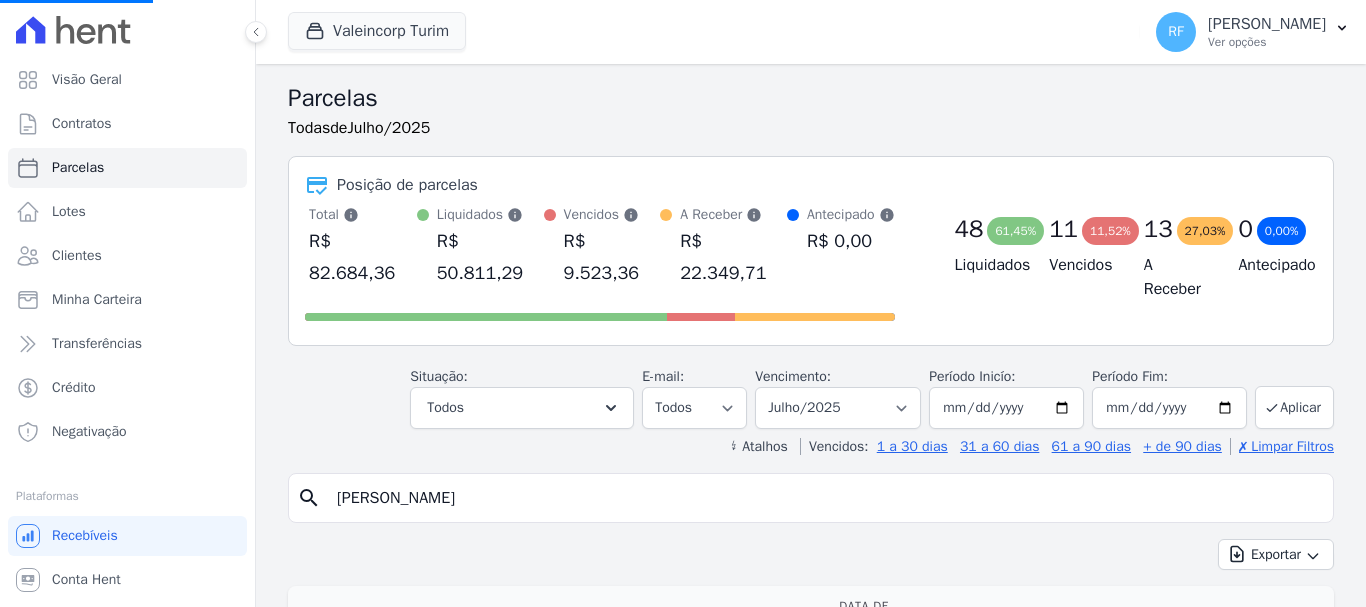 select 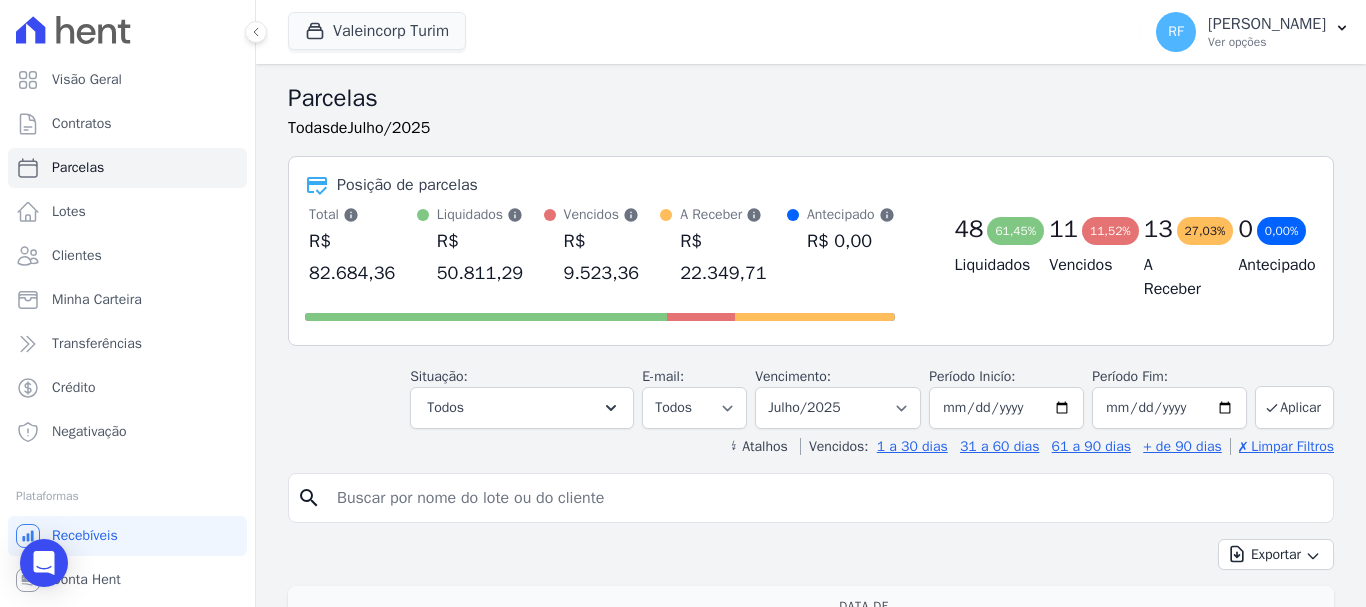 click at bounding box center (825, 498) 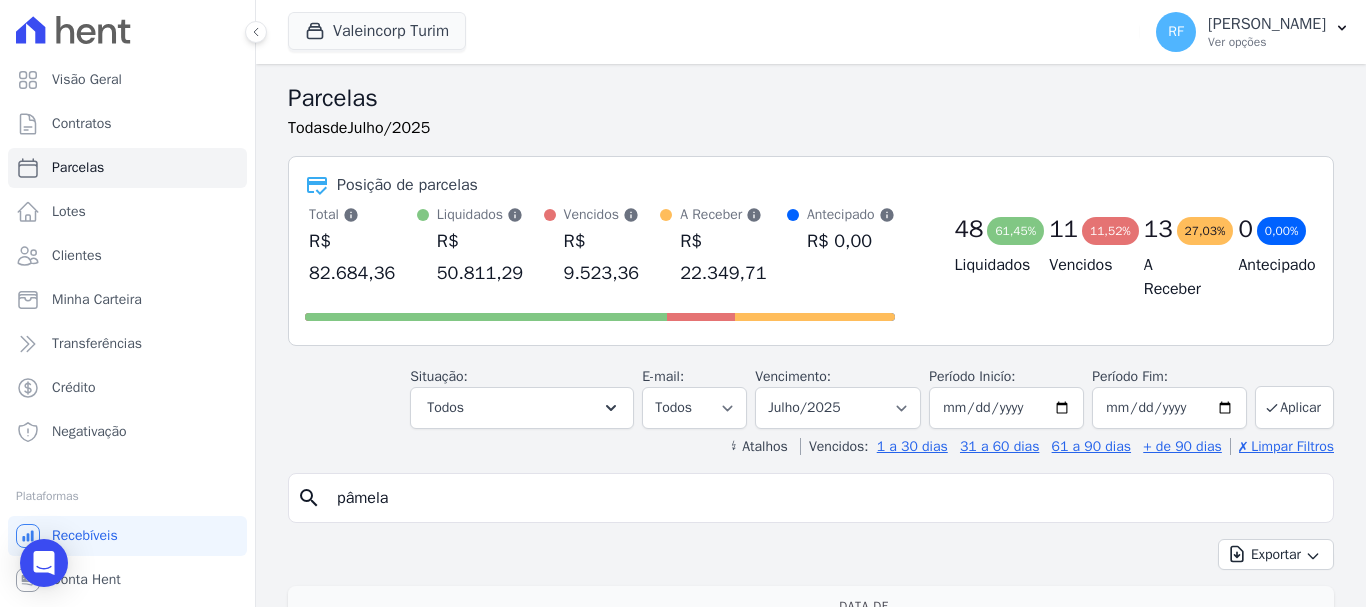 type on "pâmela" 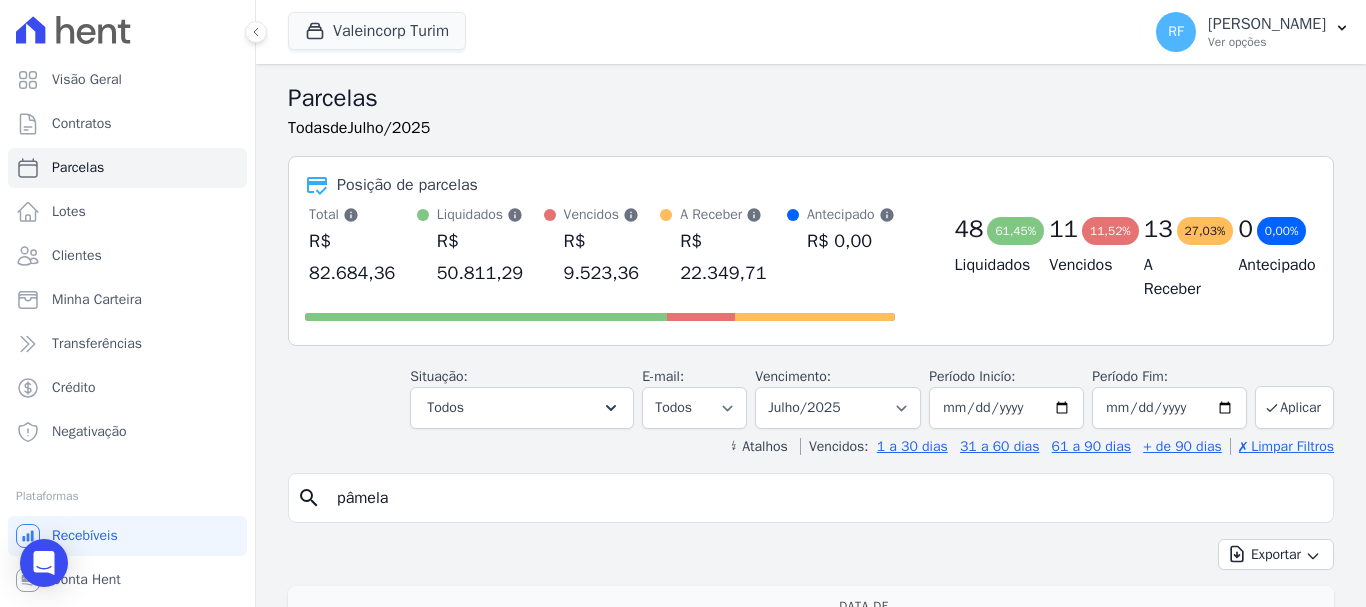 select 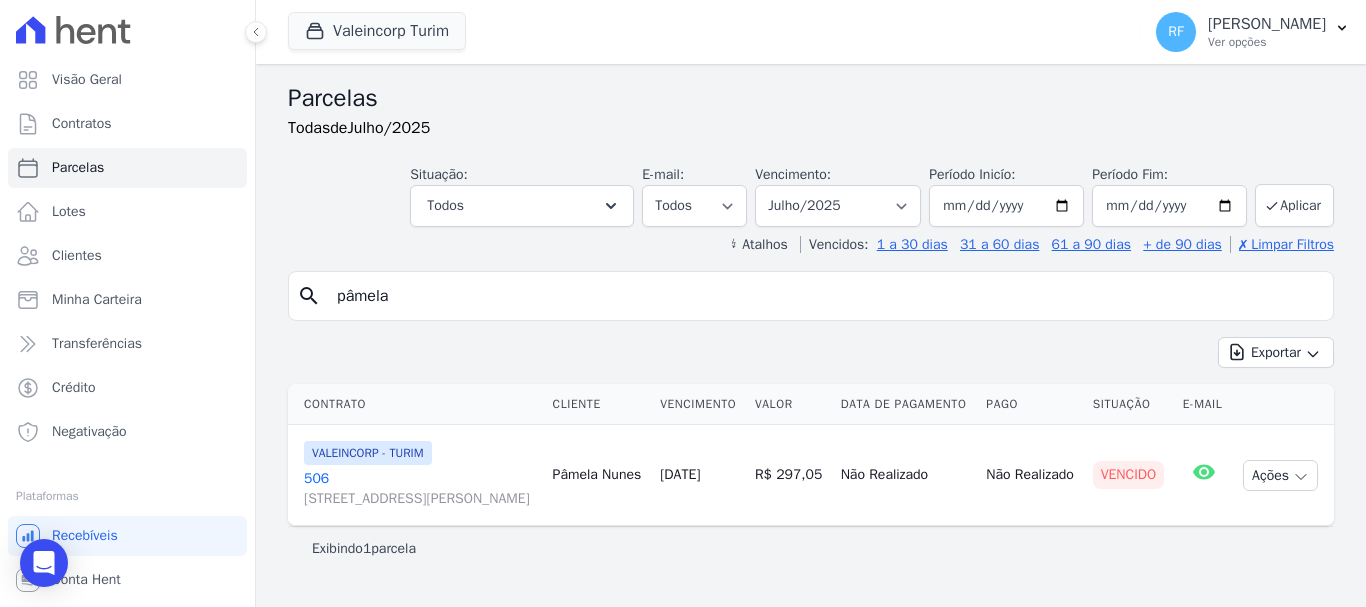 click on "[GEOGRAPHIC_DATA][STREET_ADDRESS][PERSON_NAME][GEOGRAPHIC_DATA]" at bounding box center (420, 489) 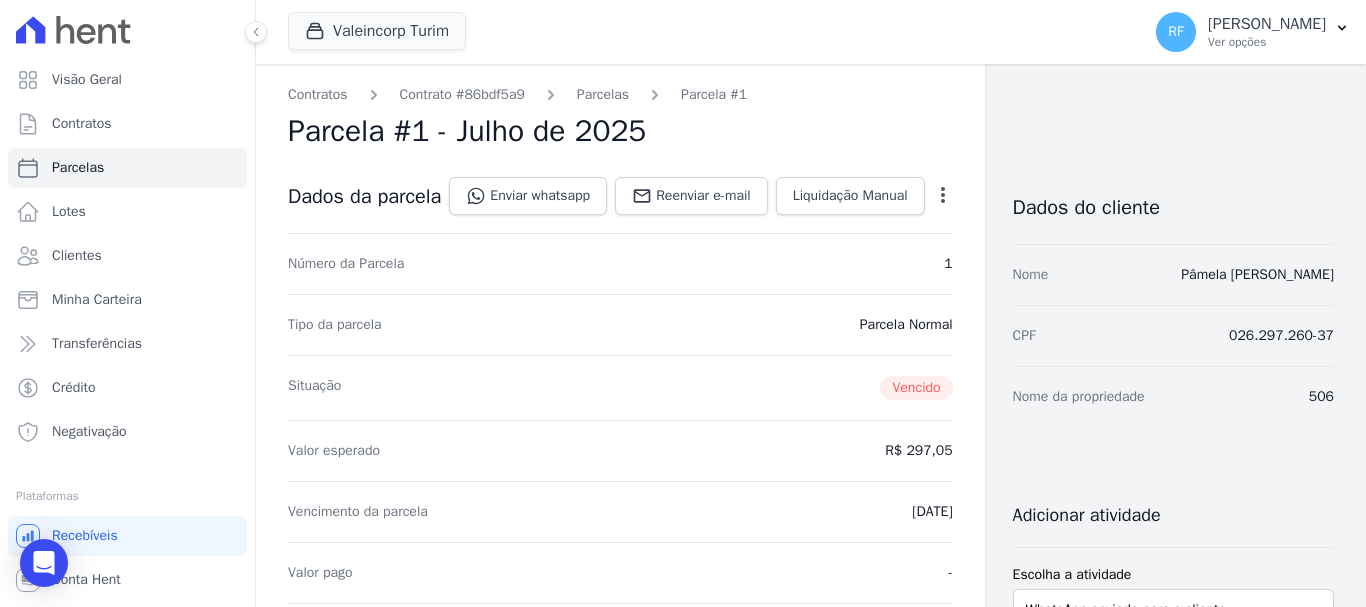 click 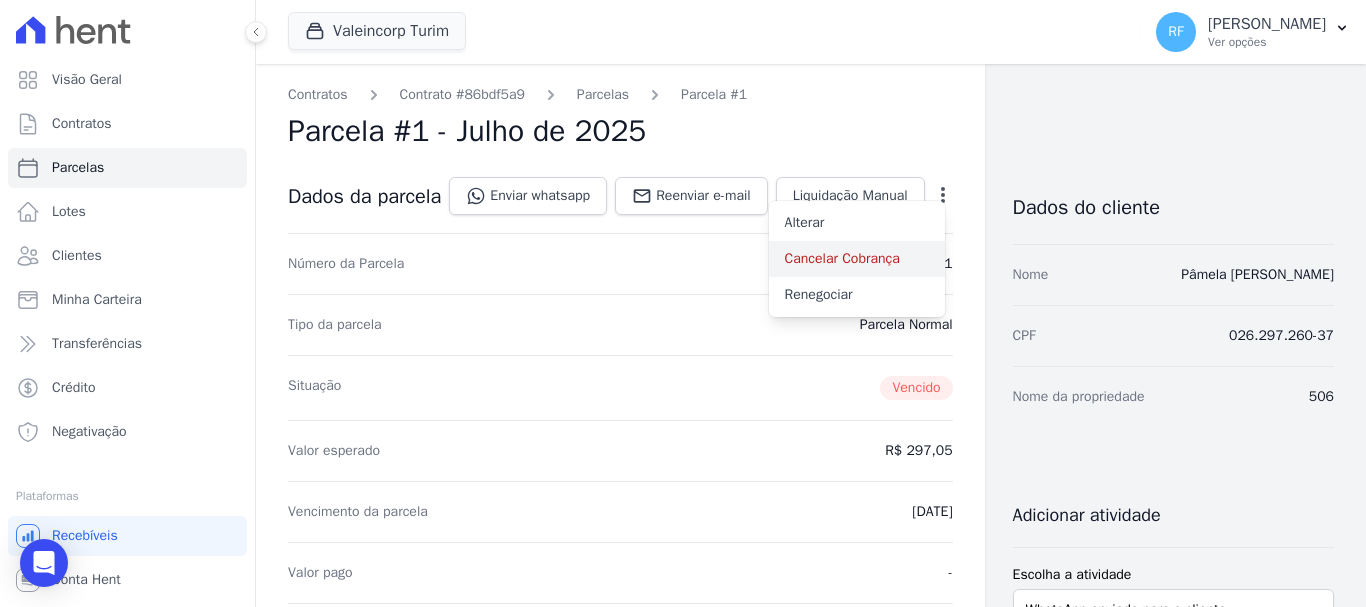 click on "Cancelar Cobrança" at bounding box center (857, 259) 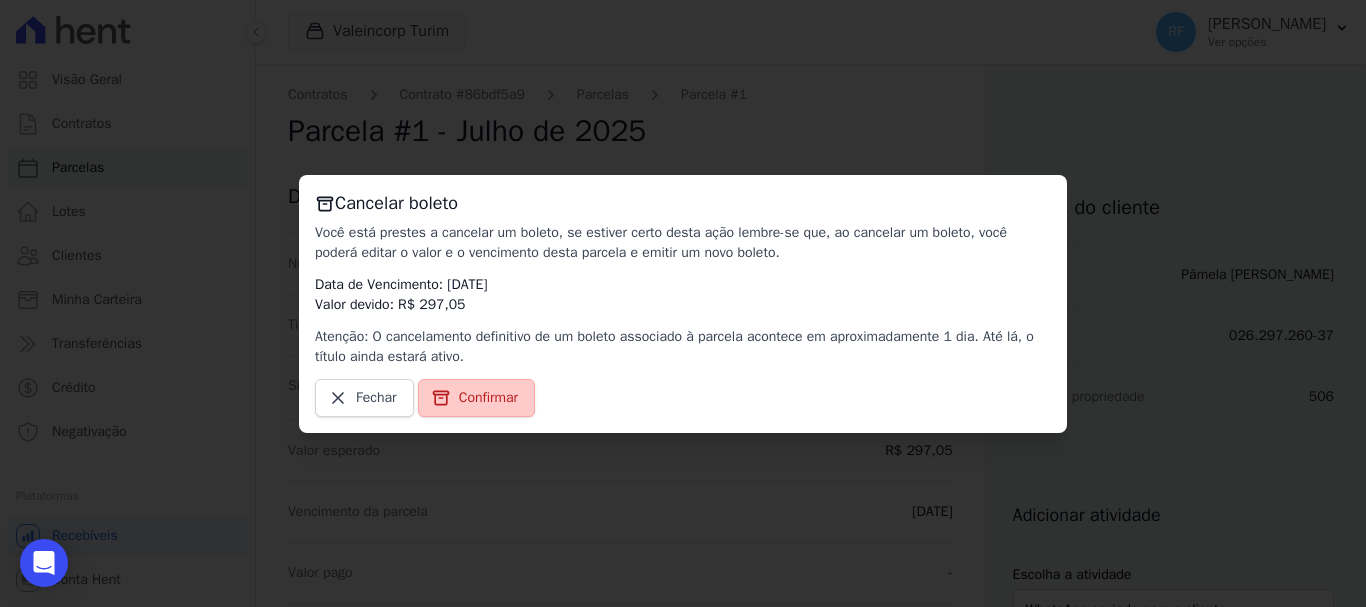 click on "Confirmar" at bounding box center (488, 398) 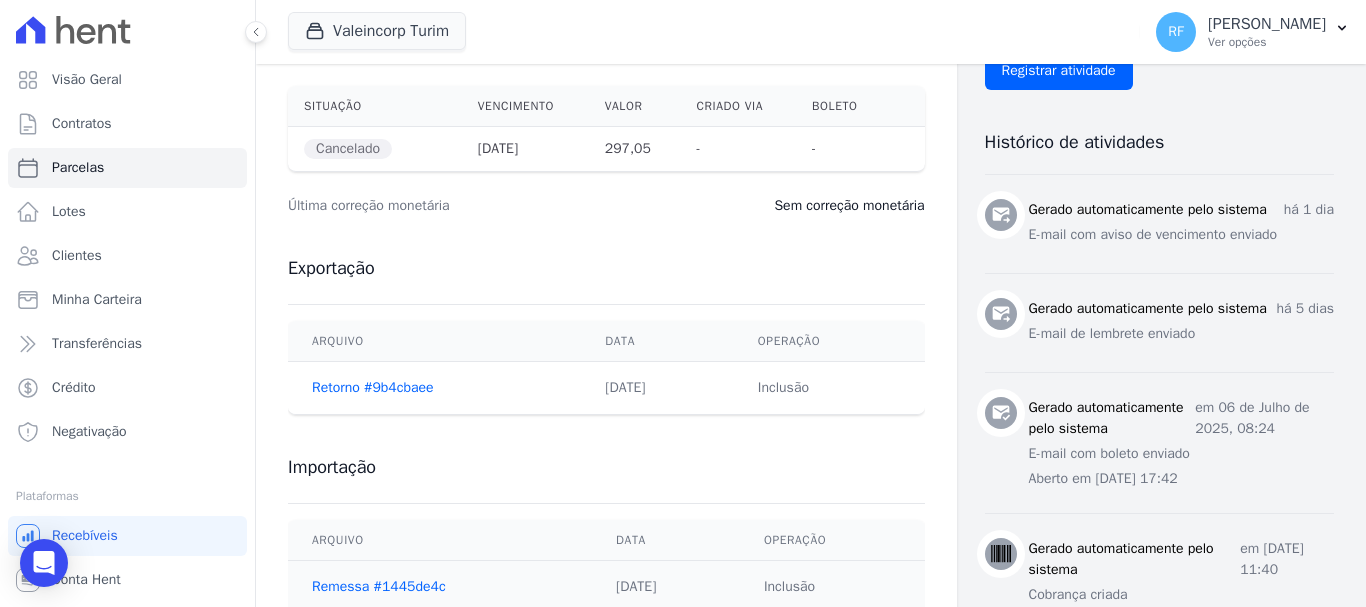 scroll, scrollTop: 0, scrollLeft: 0, axis: both 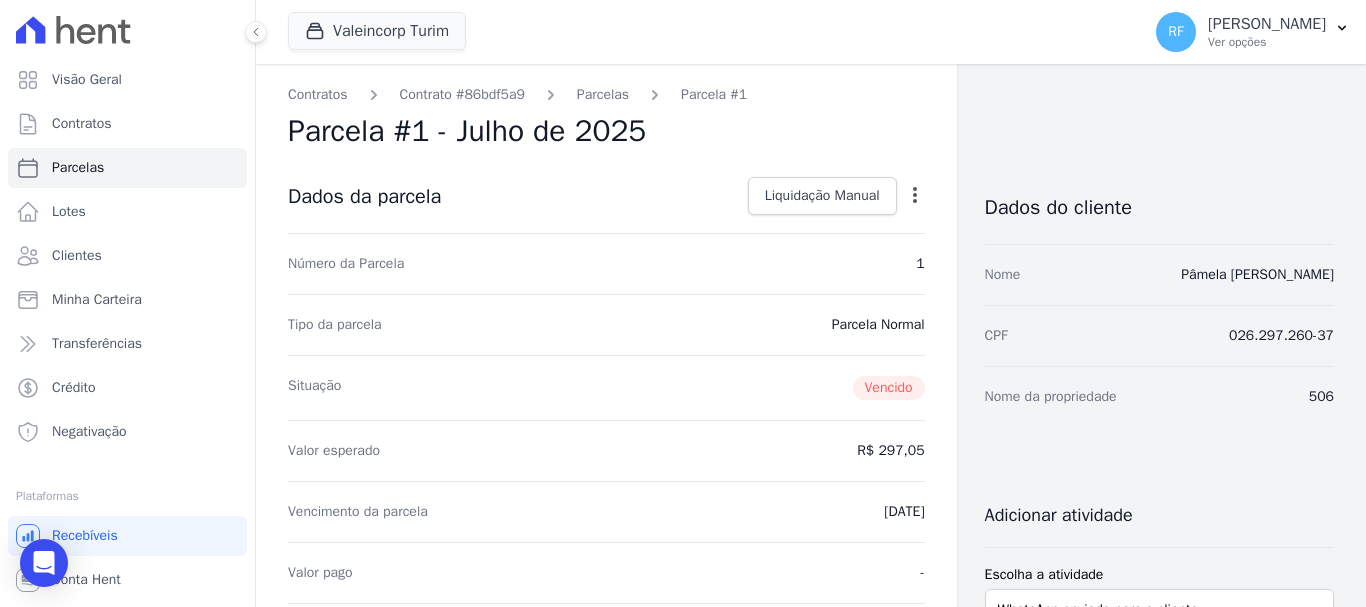 click 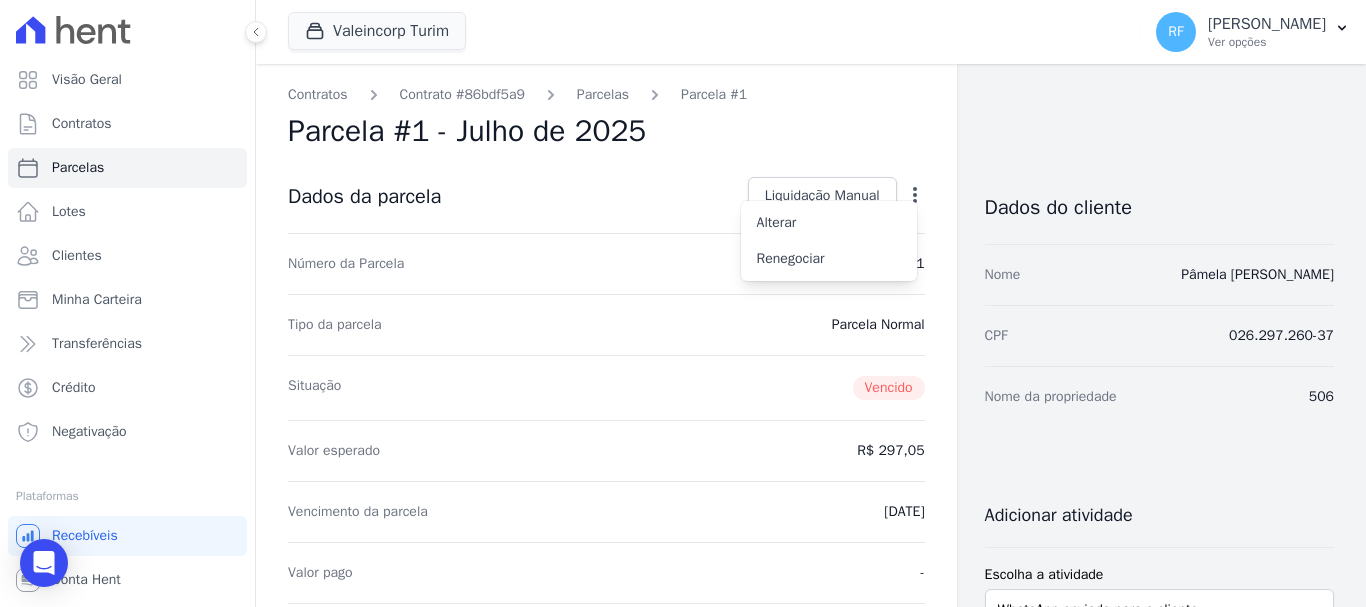 click on "Parcela #1 - Julho de 2025" at bounding box center [606, 131] 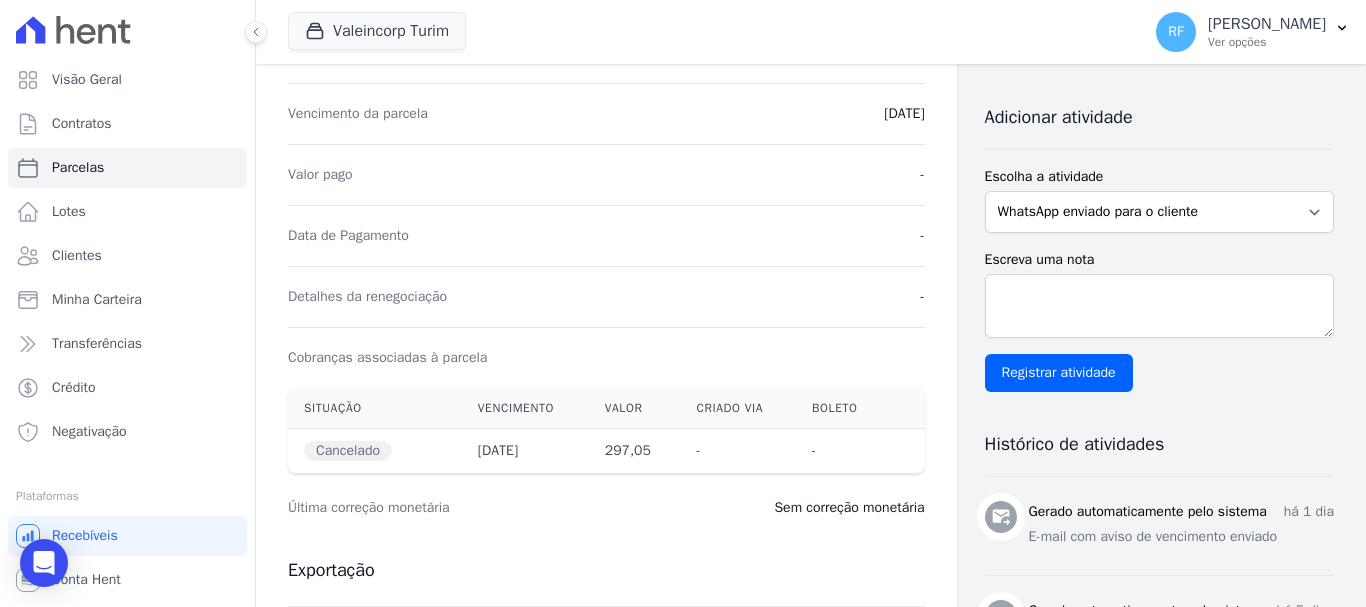 scroll, scrollTop: 0, scrollLeft: 0, axis: both 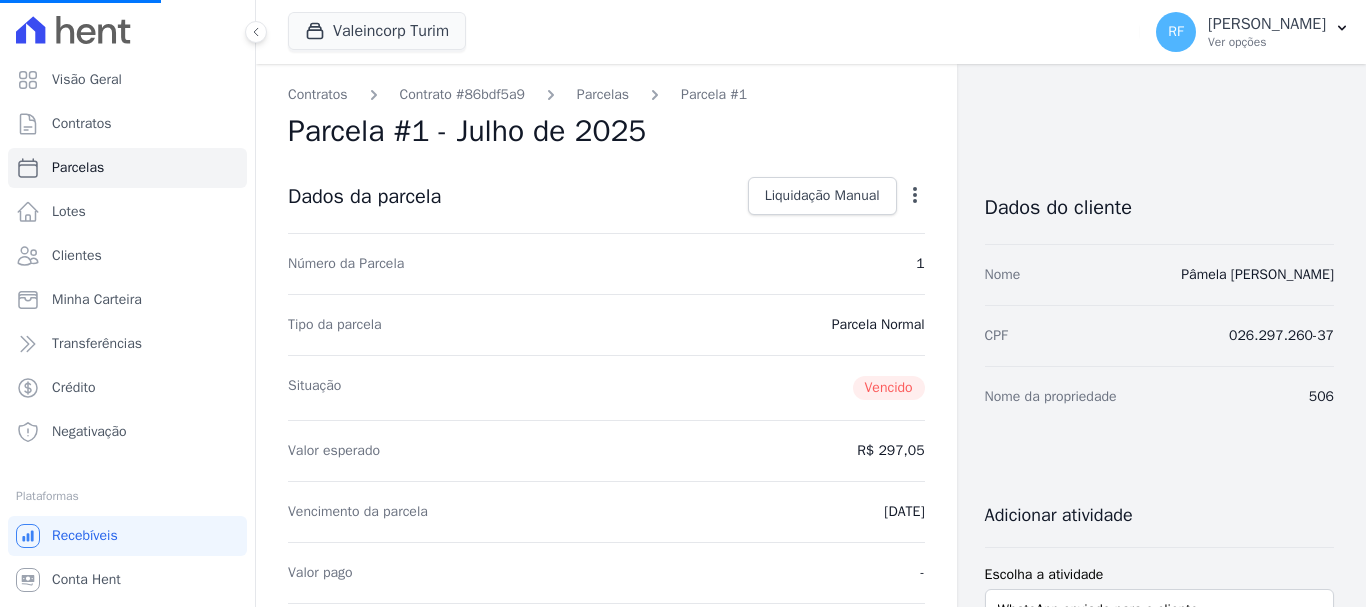 select 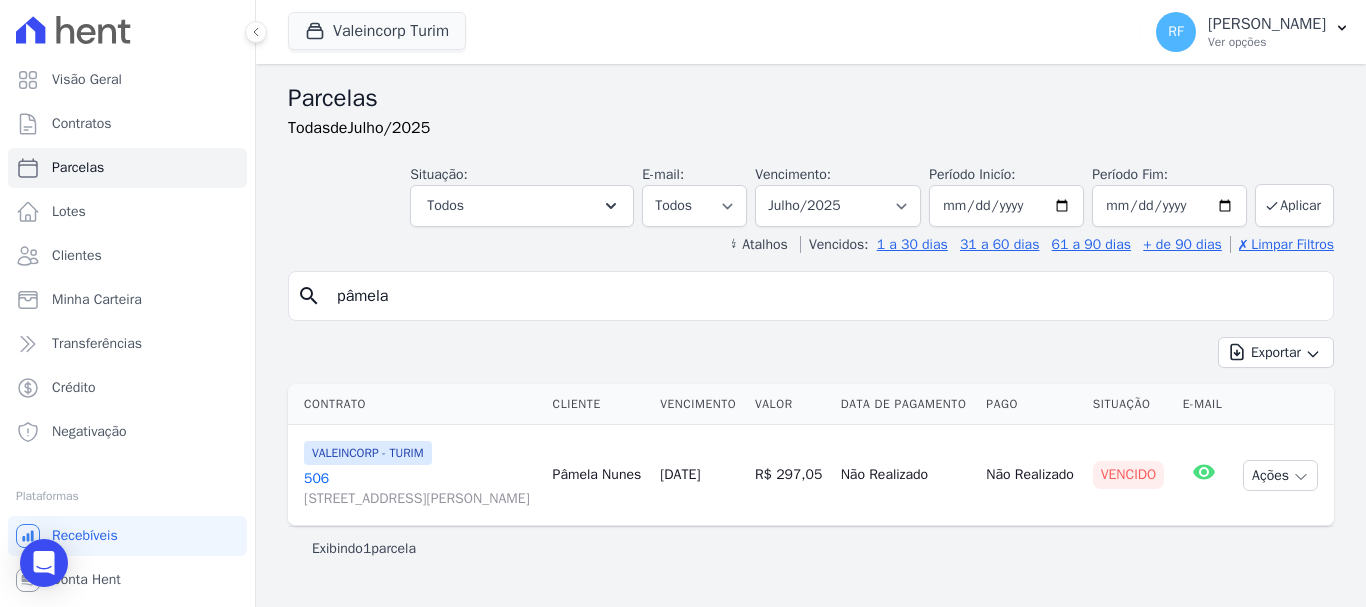 select 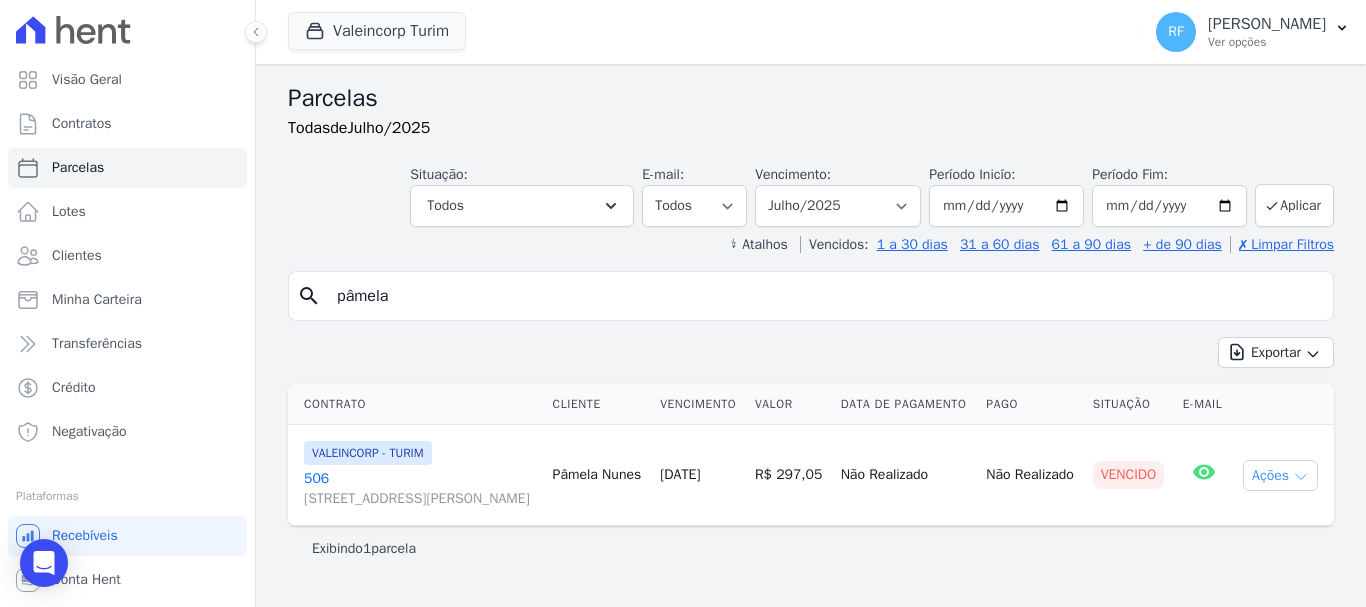 click on "Ações" at bounding box center (1280, 475) 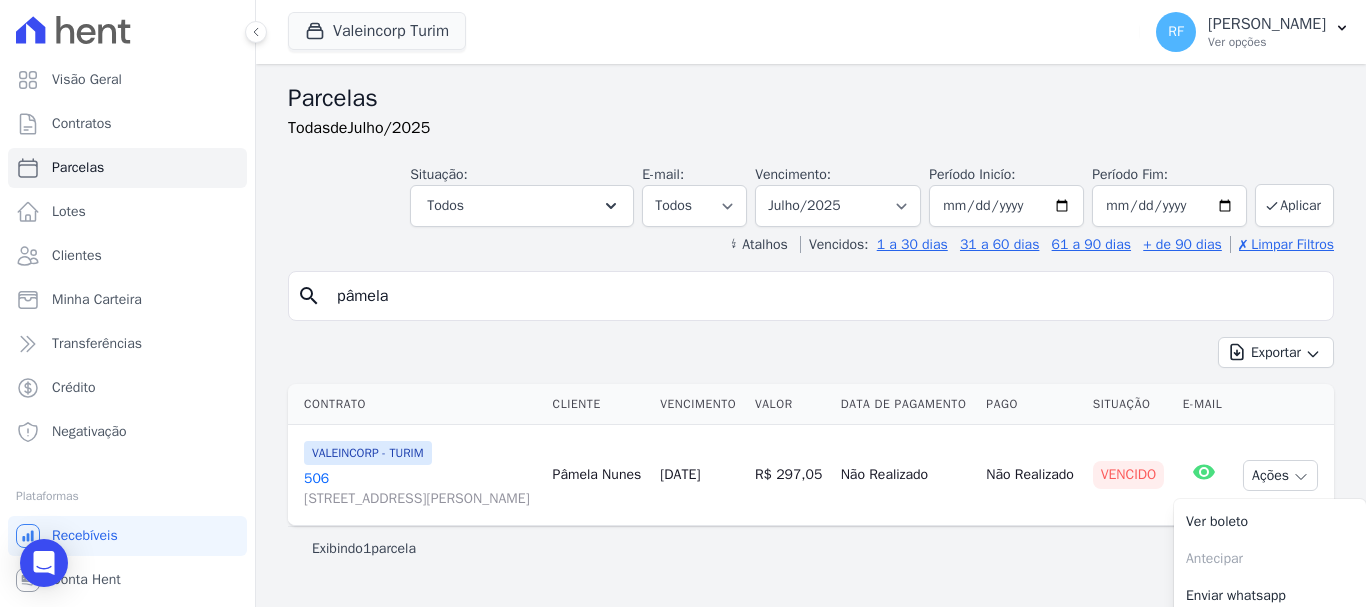scroll, scrollTop: 111, scrollLeft: 0, axis: vertical 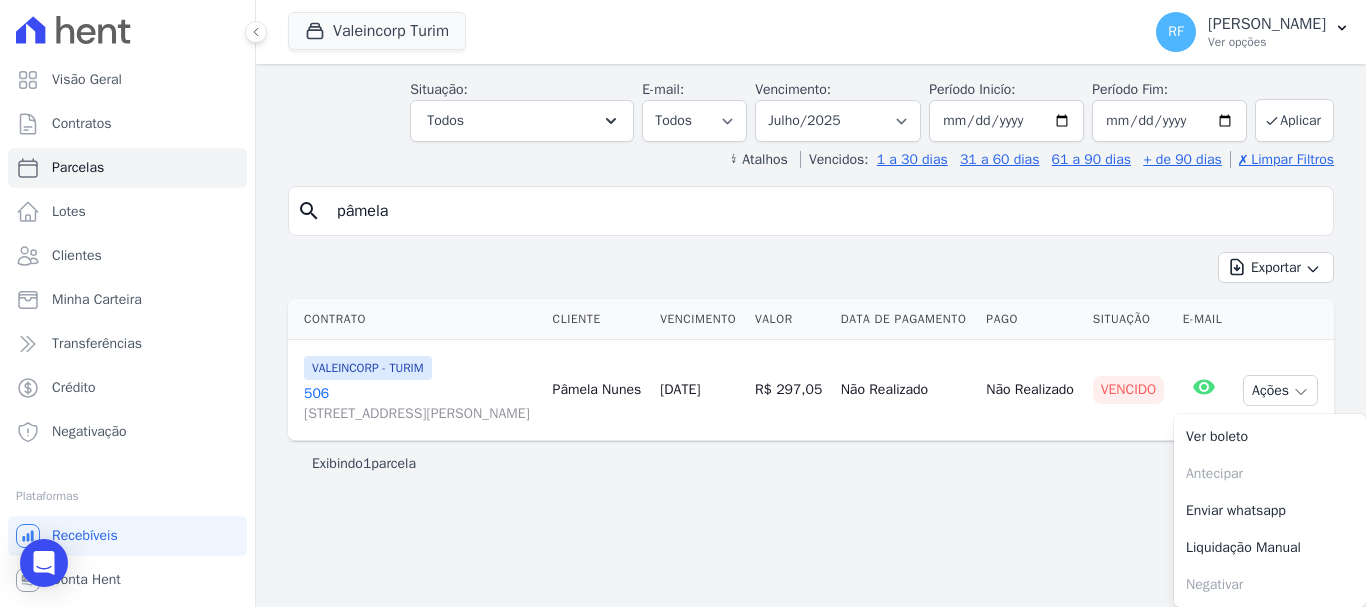 click on "Exibindo  1  parcela" at bounding box center [811, 463] 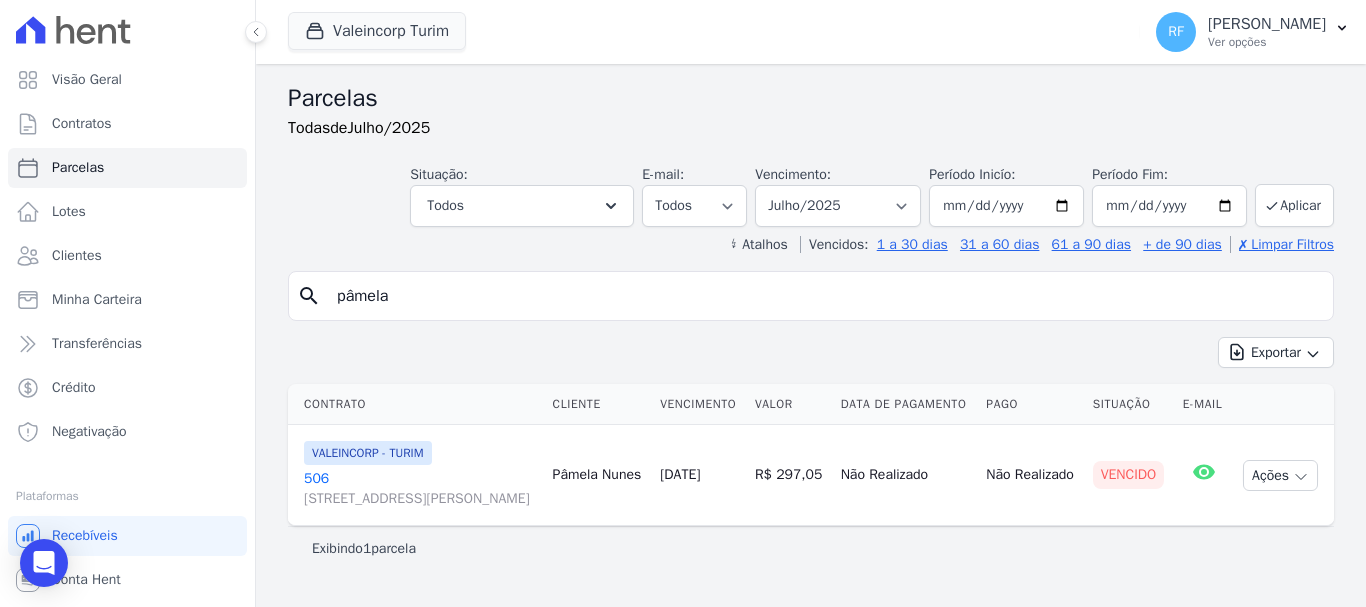 scroll, scrollTop: 16, scrollLeft: 0, axis: vertical 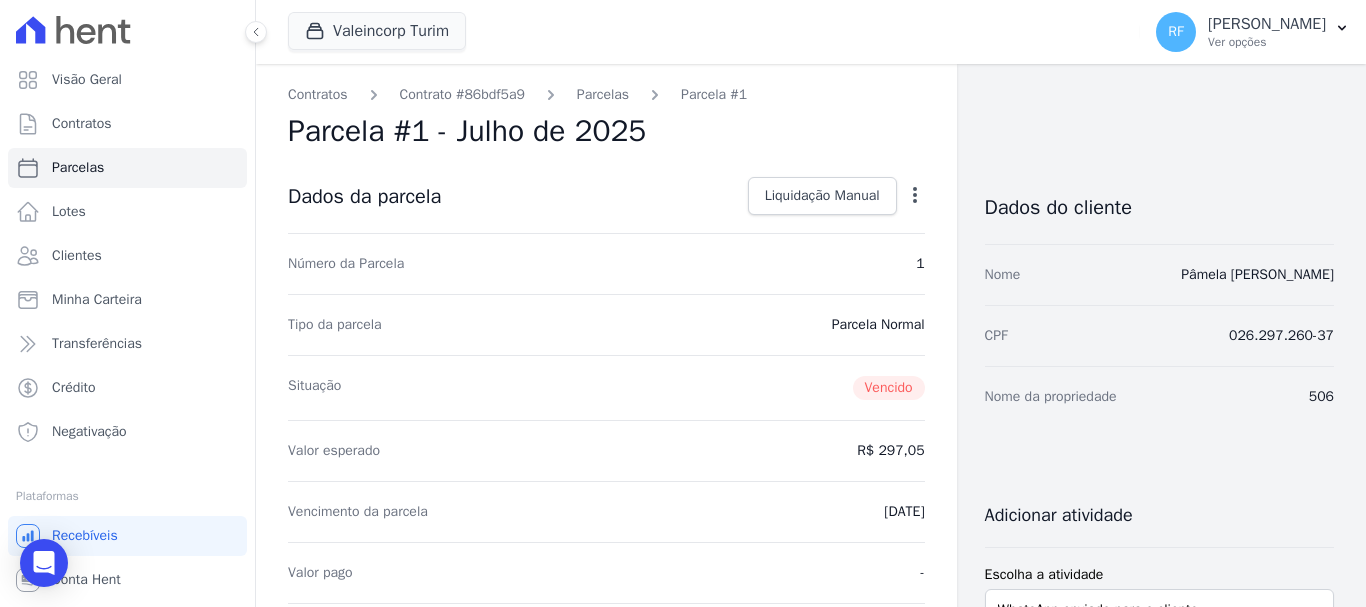 click 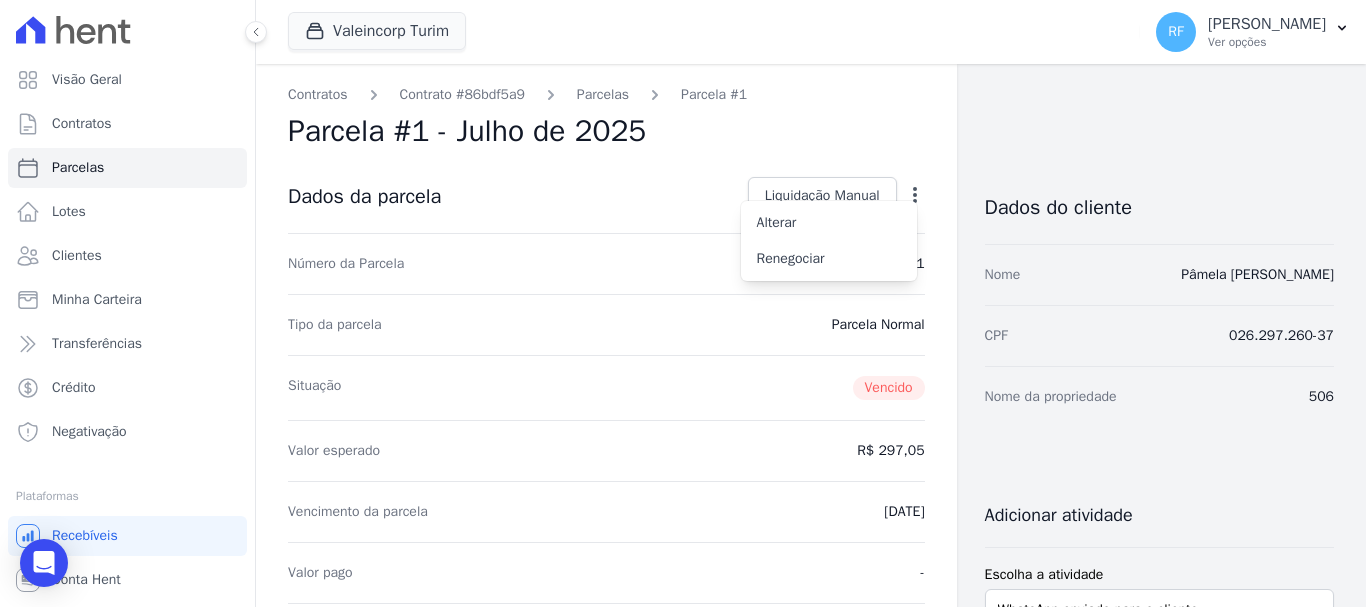 click on "Contratos
Contrato
#86bdf5a9
Parcelas
Parcela
#1
Parcela #1 - Julho de 2025
Dados da parcela
Liquidação Manual
Liquidação Manual
Data de Pagamento
2025-07-24
Valor pago
R$
297.05" at bounding box center [606, 826] 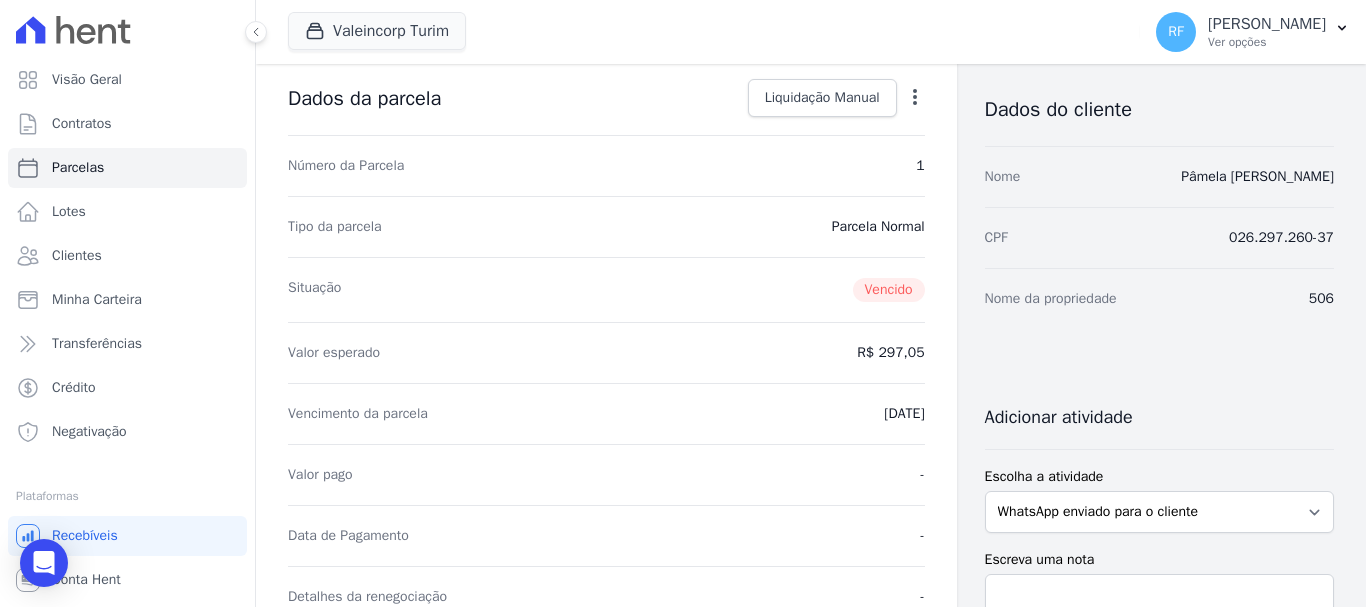 scroll, scrollTop: 0, scrollLeft: 0, axis: both 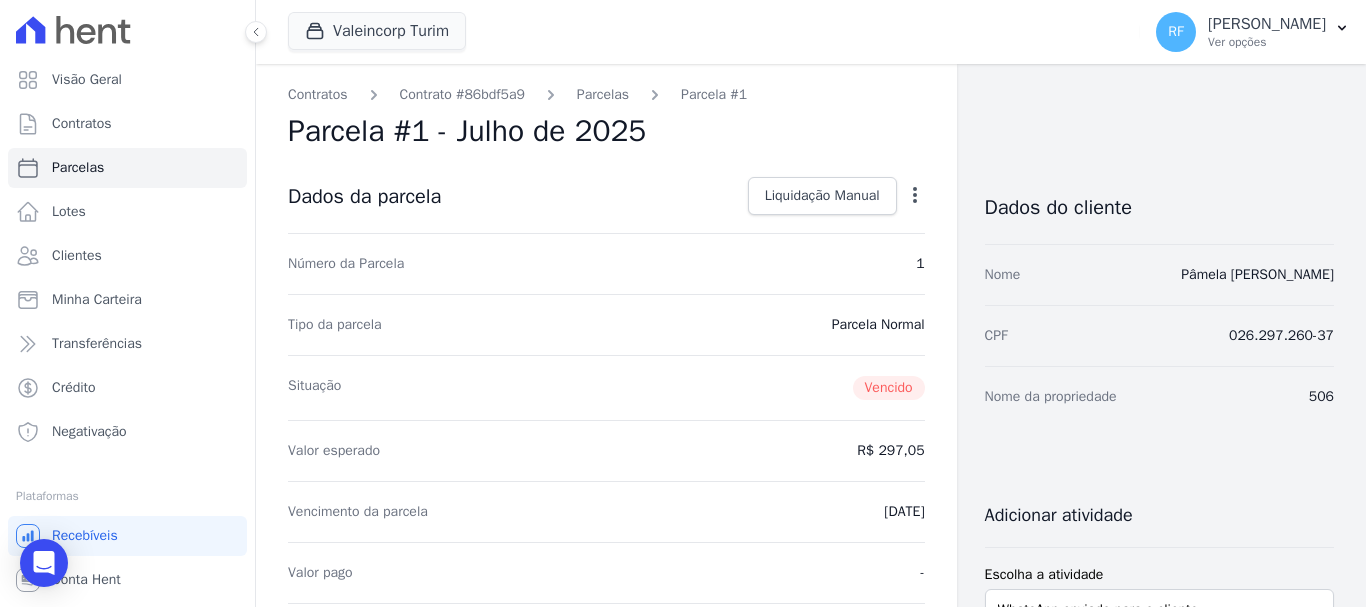 select 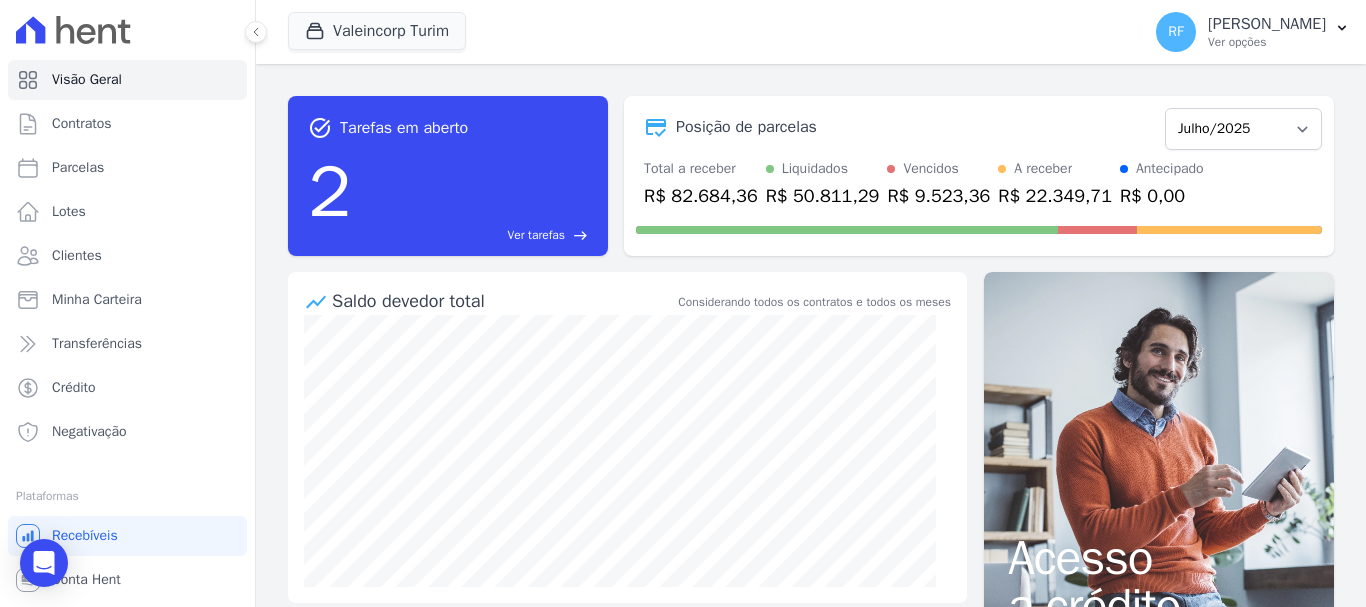 scroll, scrollTop: 0, scrollLeft: 0, axis: both 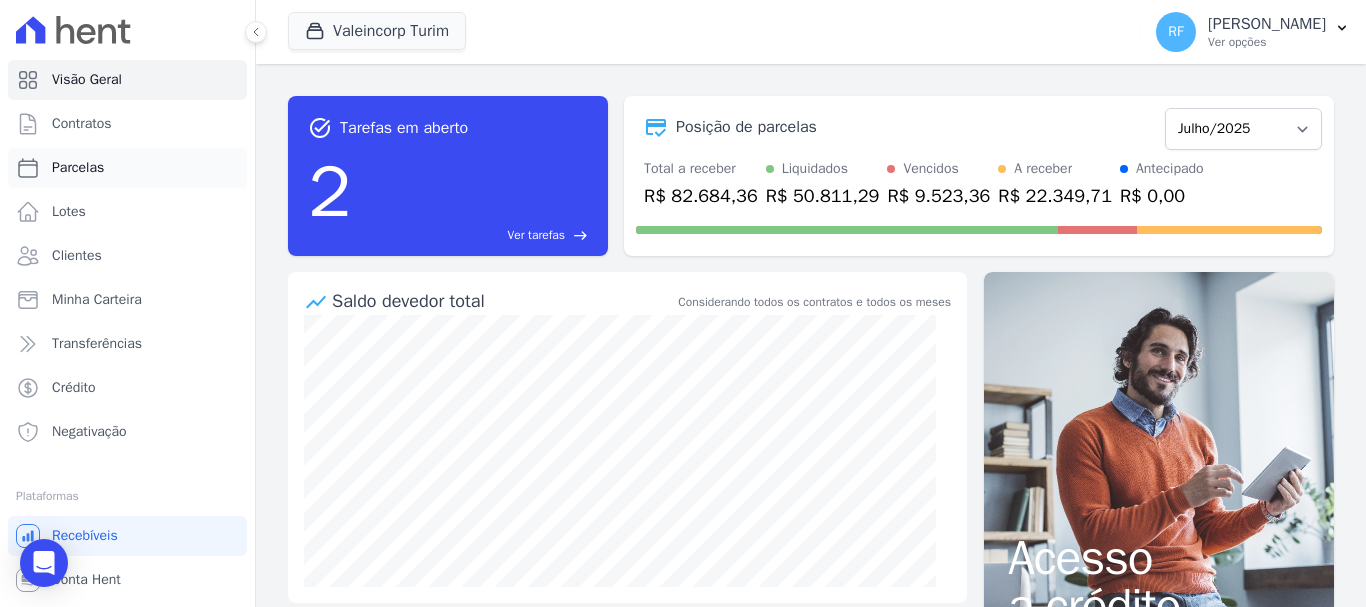 click on "Parcelas" at bounding box center [127, 168] 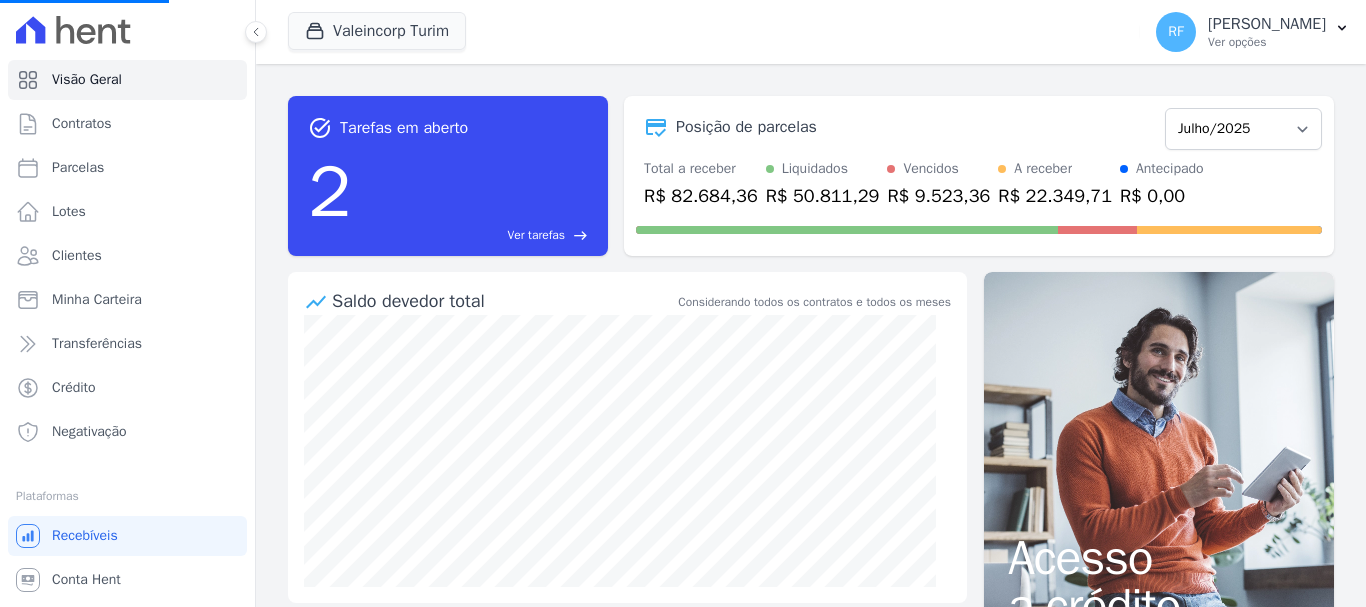 select 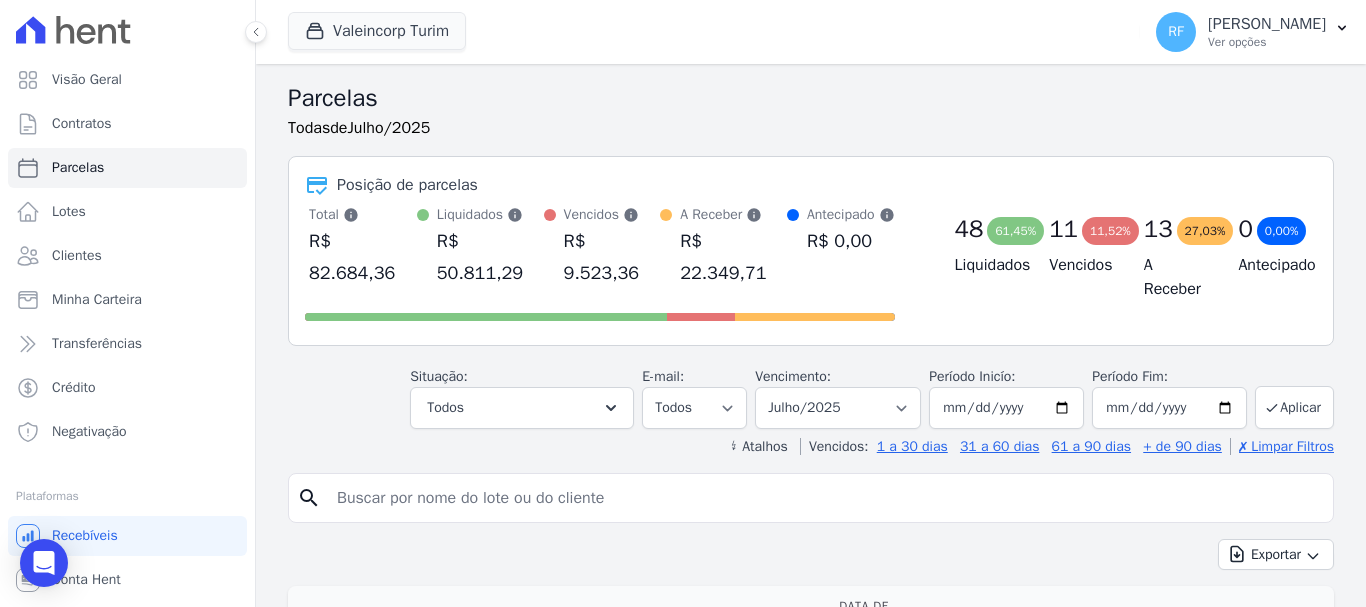 click at bounding box center (825, 498) 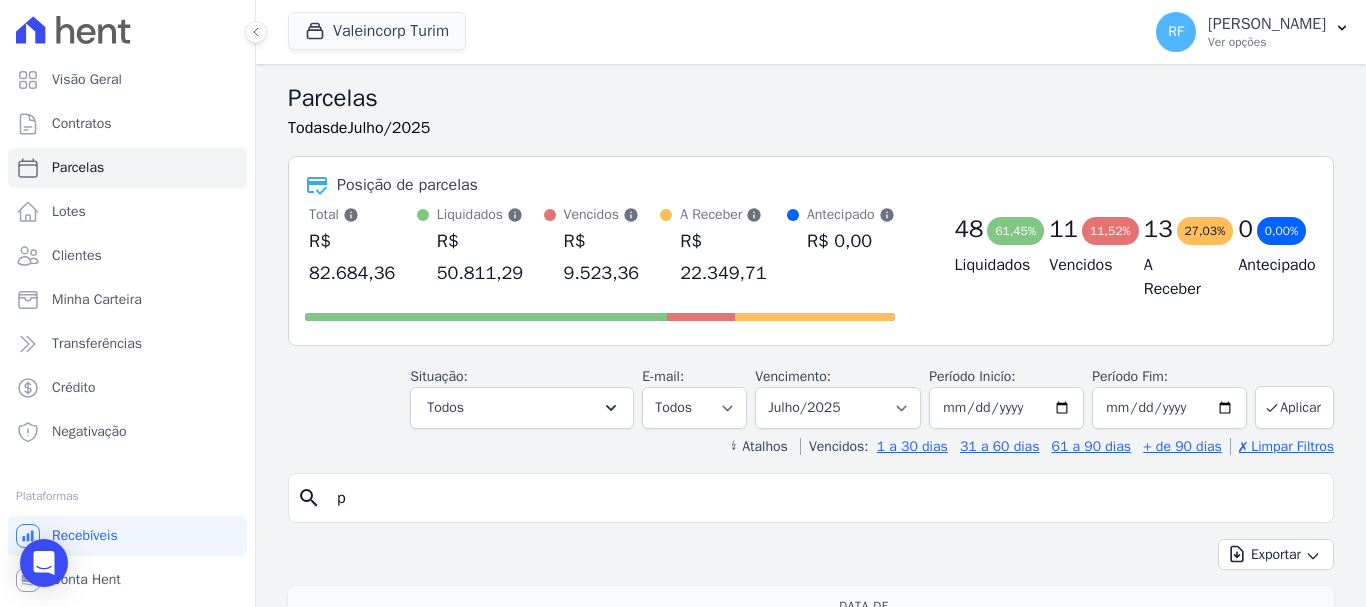 type on "pâmela" 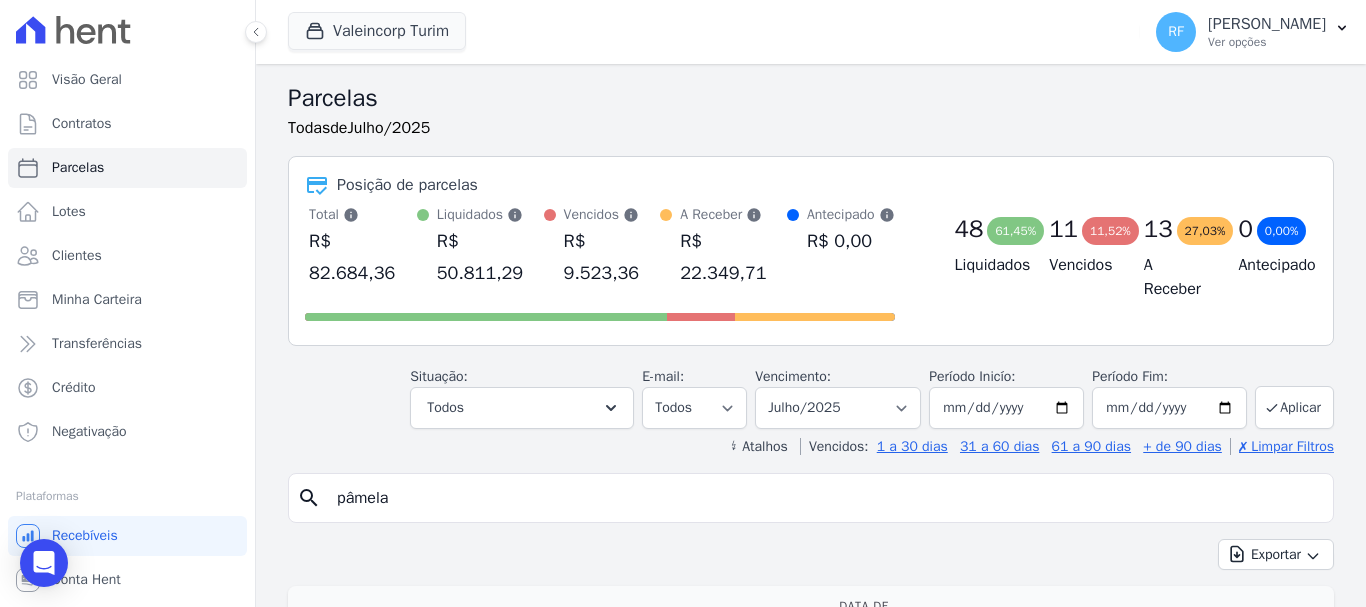 select 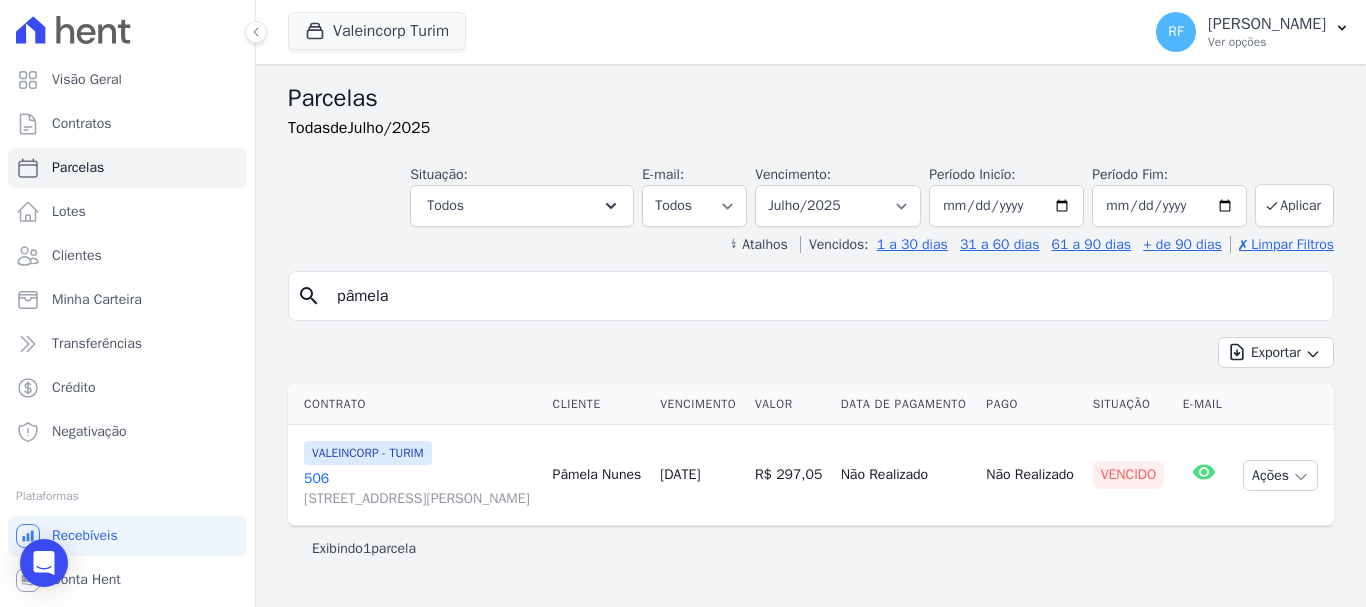 click on "[GEOGRAPHIC_DATA][STREET_ADDRESS][PERSON_NAME][GEOGRAPHIC_DATA]" at bounding box center [420, 489] 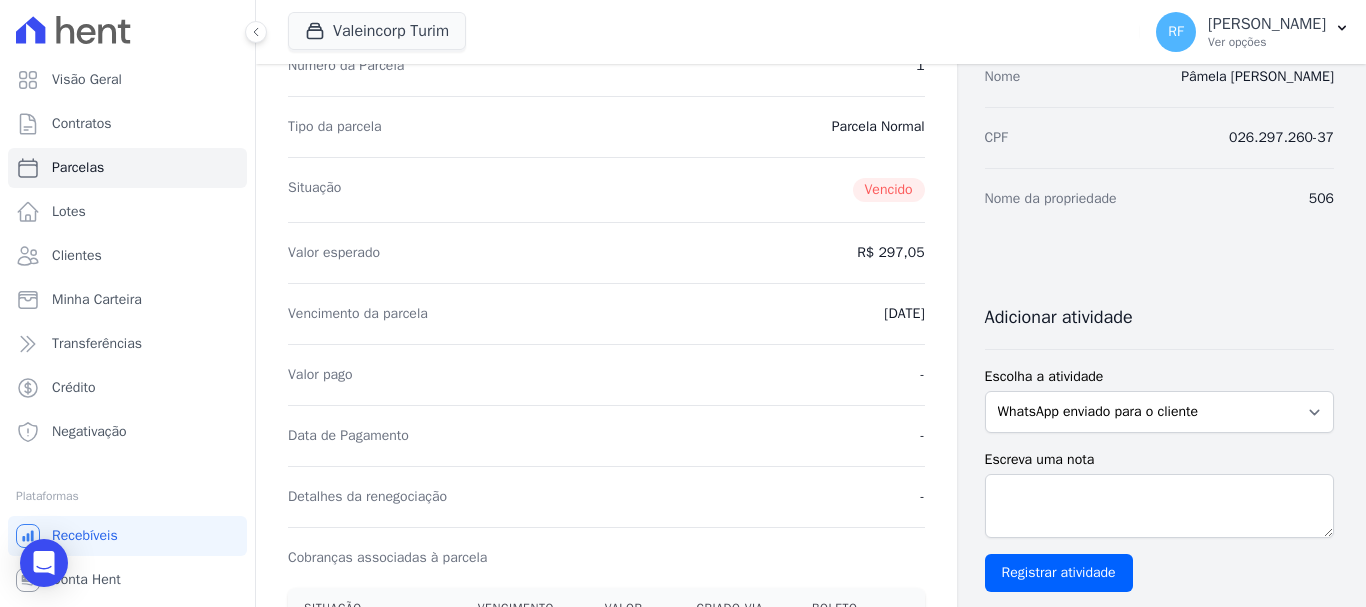 scroll, scrollTop: 0, scrollLeft: 0, axis: both 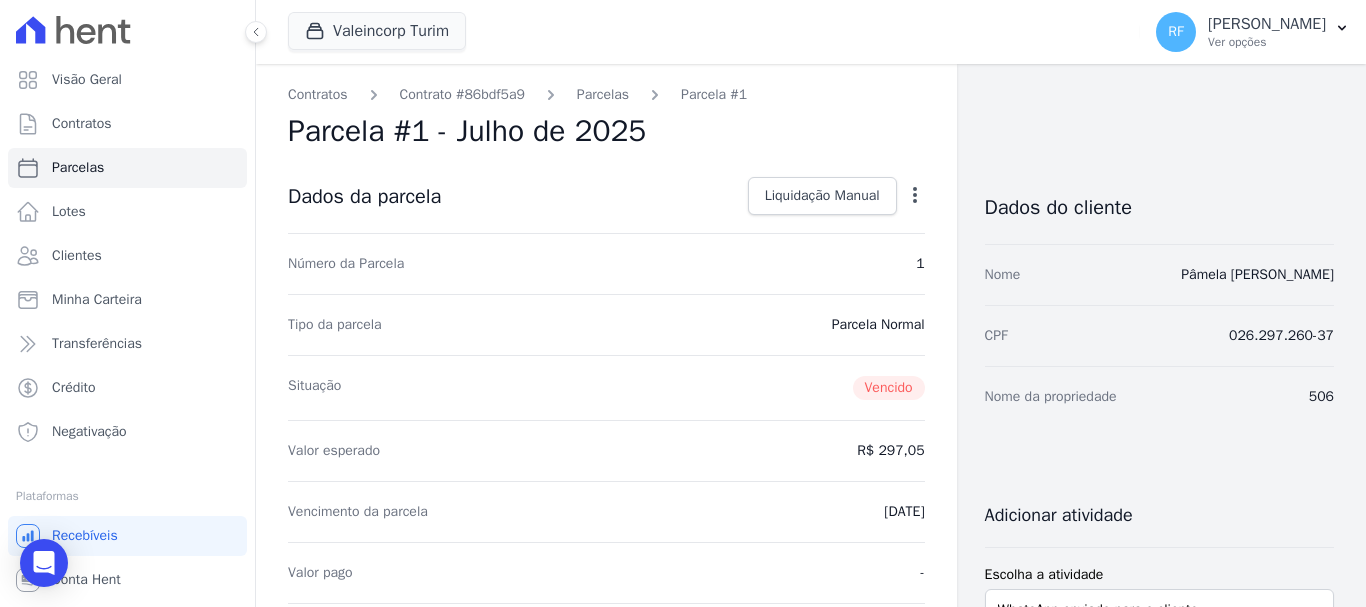 select 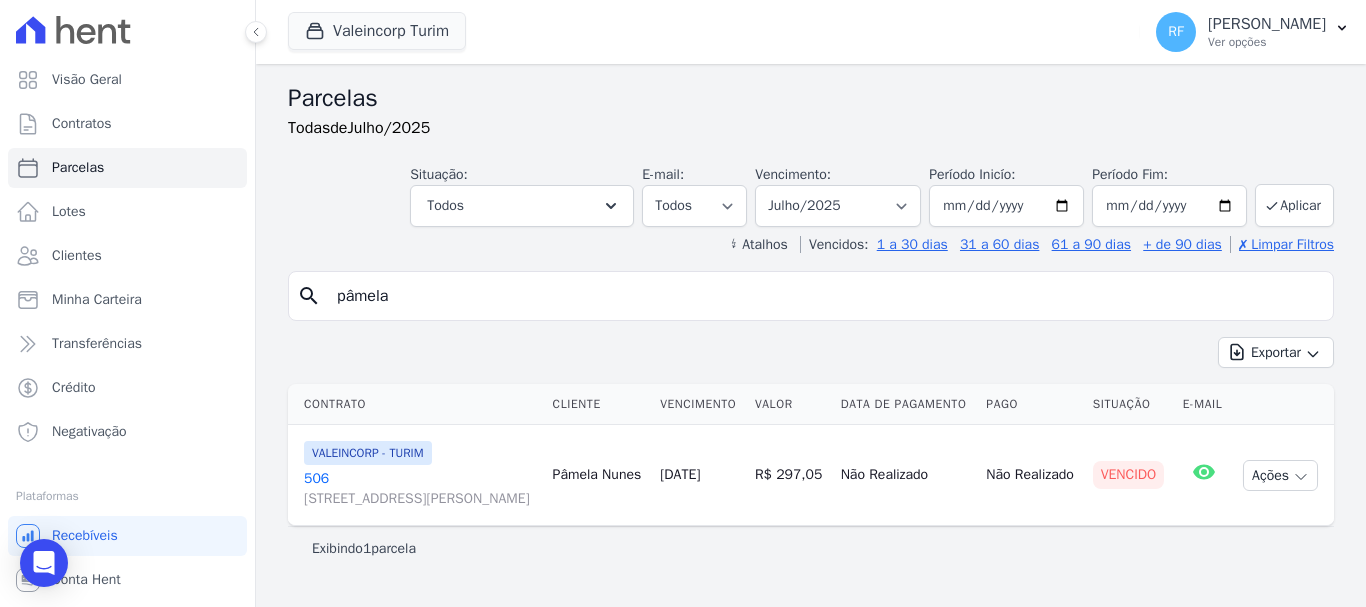 scroll, scrollTop: 16, scrollLeft: 0, axis: vertical 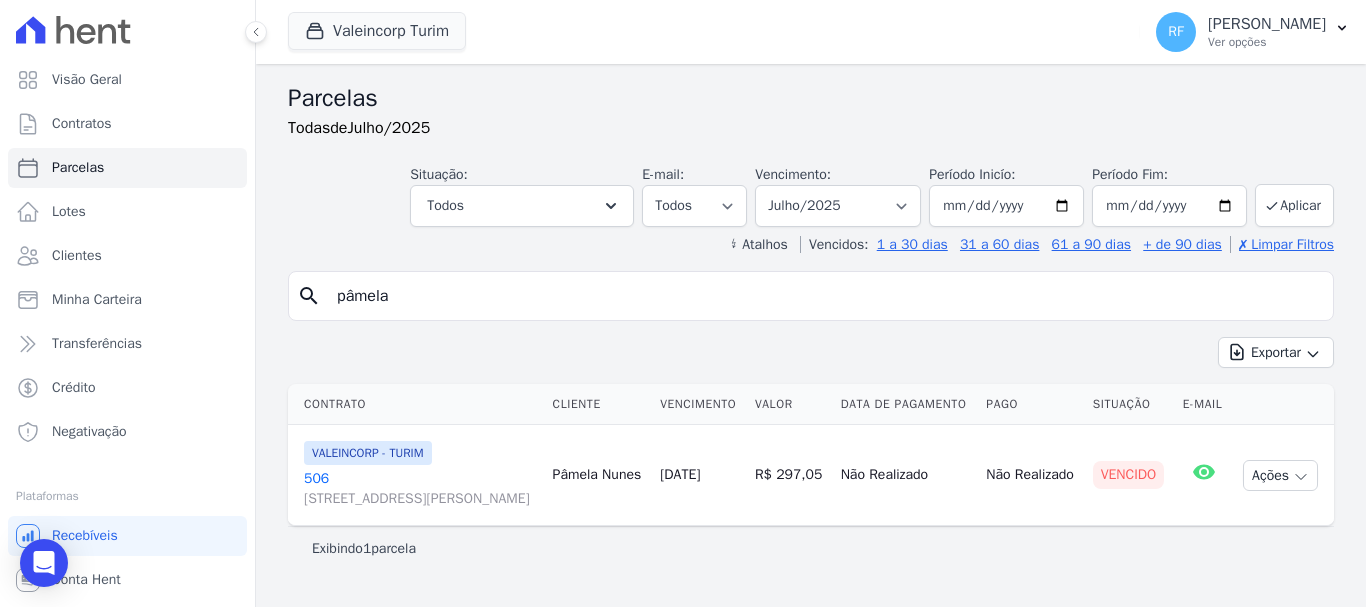 drag, startPoint x: 466, startPoint y: 287, endPoint x: 297, endPoint y: 253, distance: 172.3862 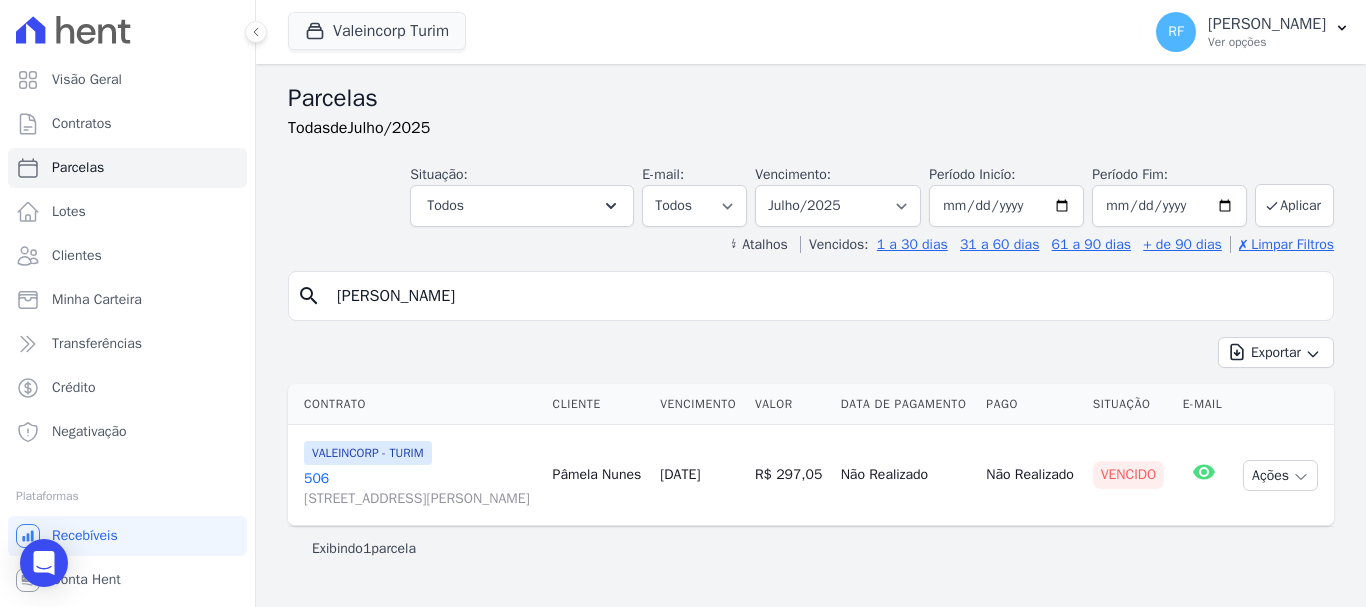 type on "[PERSON_NAME]" 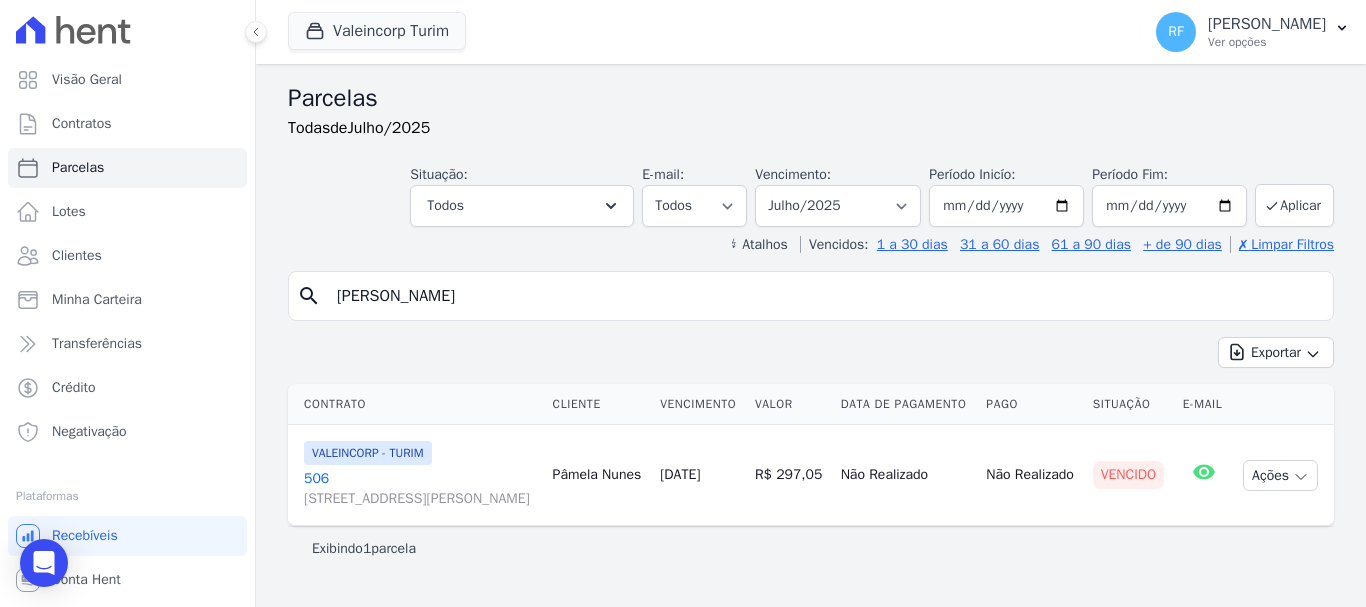 select 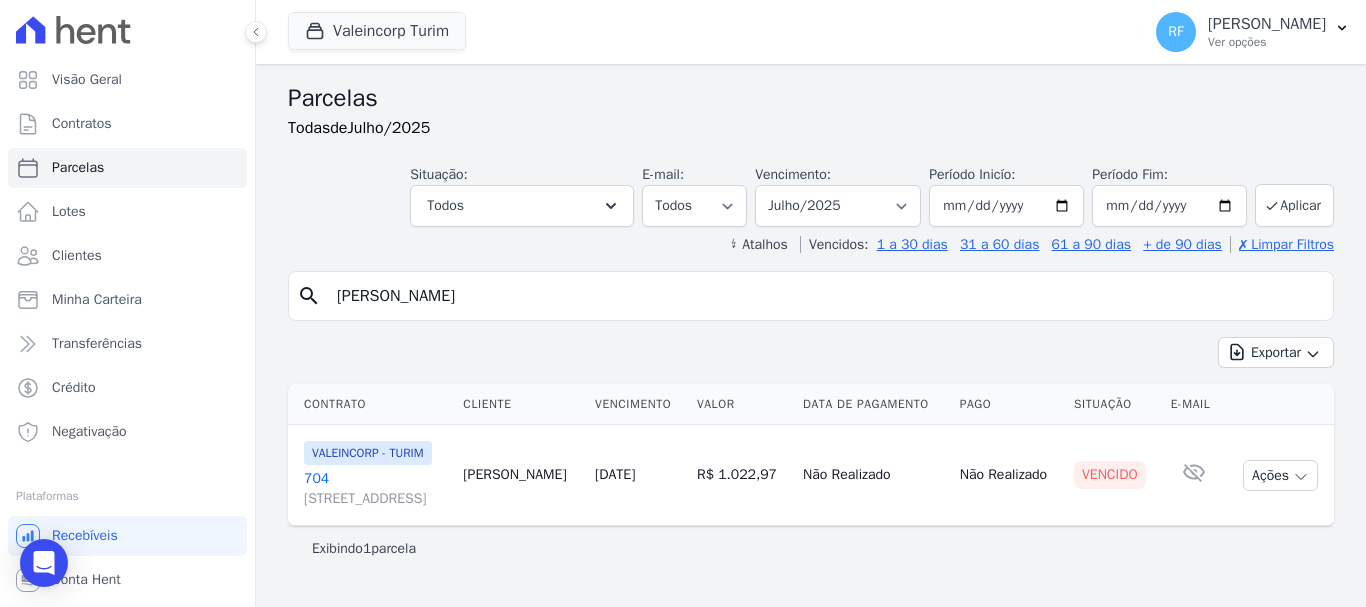 drag, startPoint x: 955, startPoint y: 491, endPoint x: 921, endPoint y: 492, distance: 34.0147 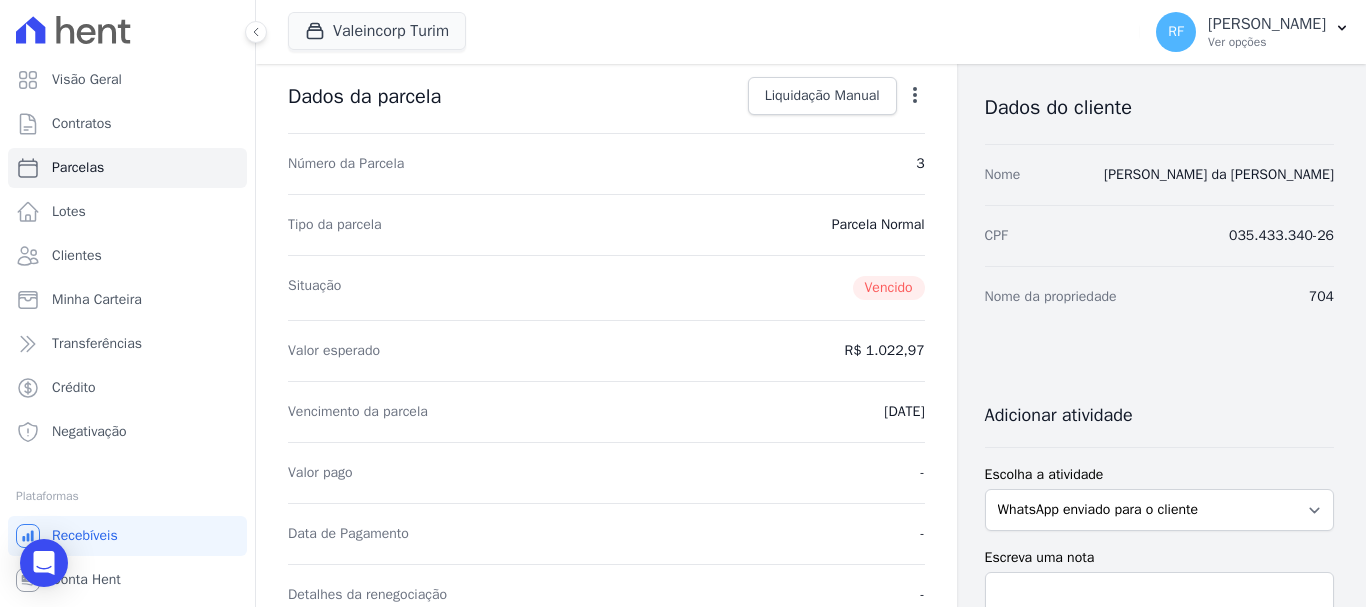 scroll, scrollTop: 0, scrollLeft: 0, axis: both 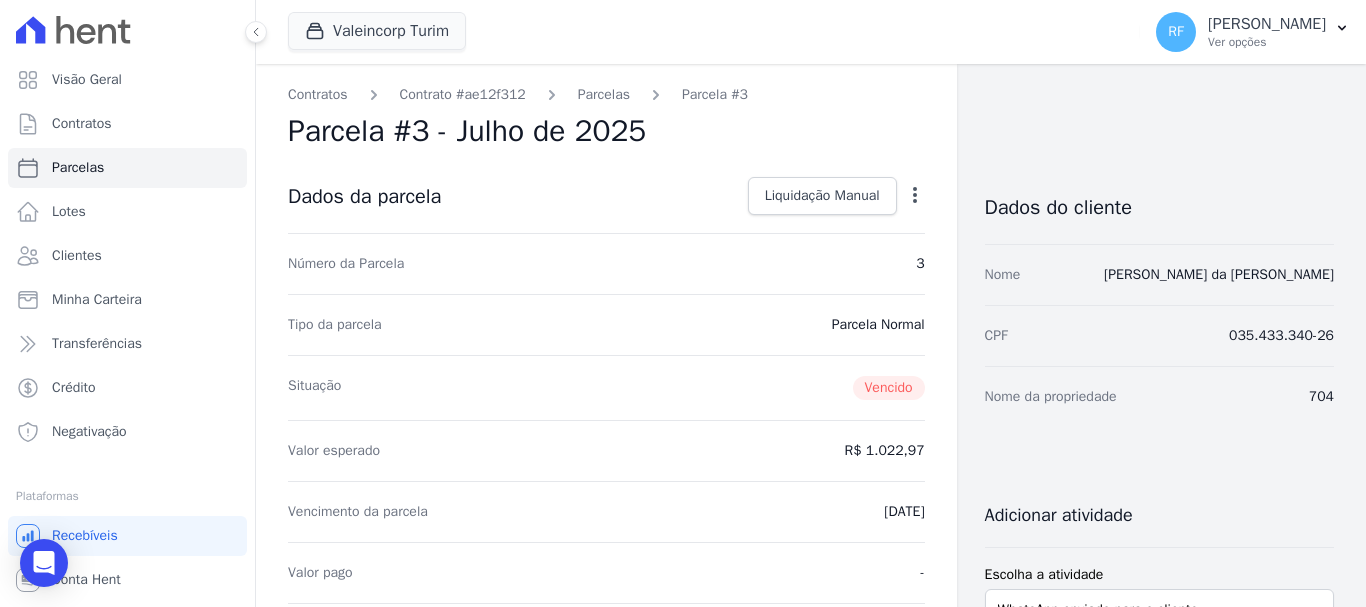 select 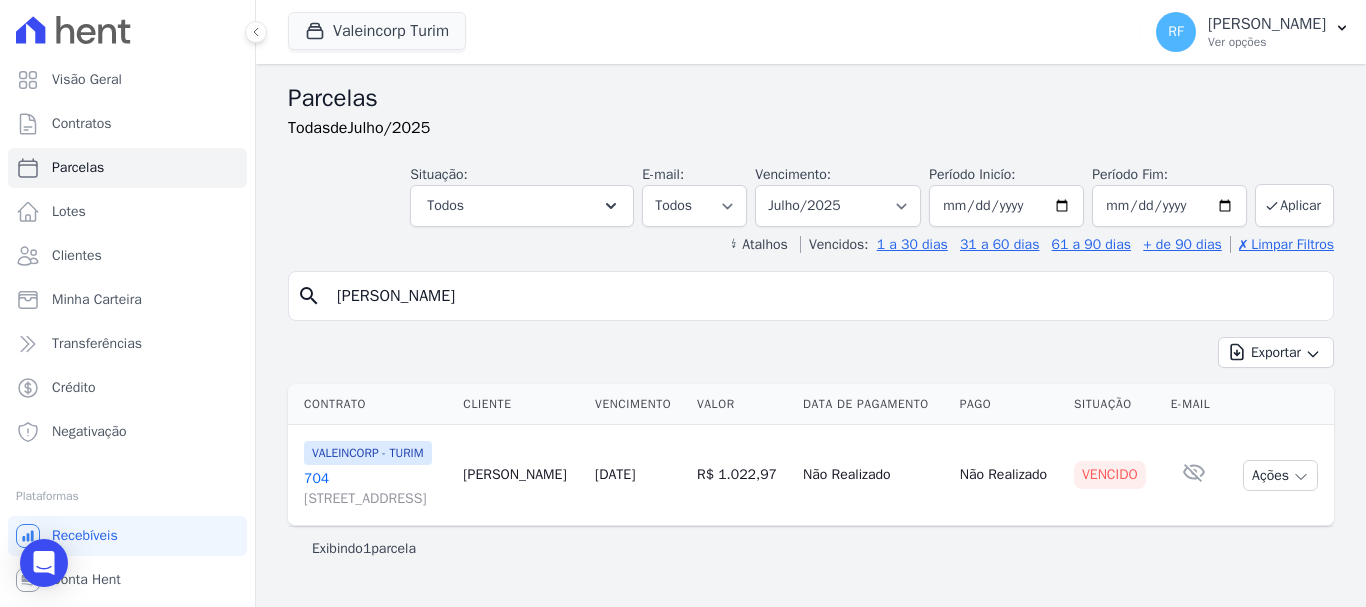 drag, startPoint x: 1099, startPoint y: 478, endPoint x: 1178, endPoint y: 488, distance: 79.630394 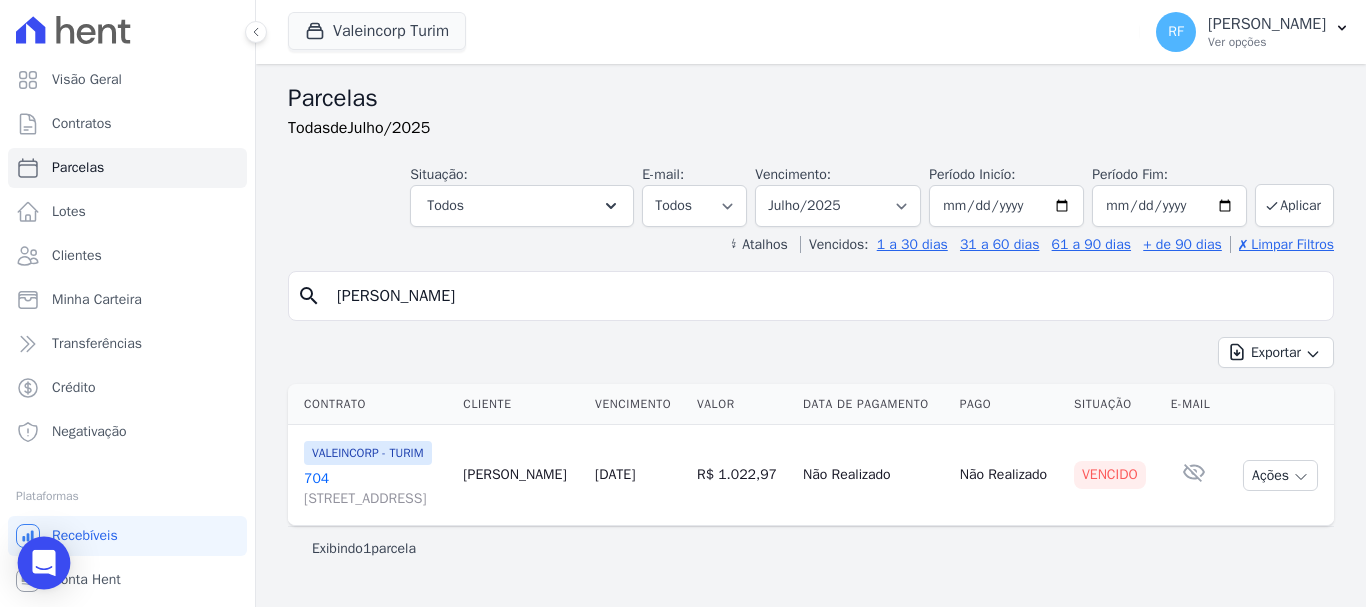 click at bounding box center (44, 563) 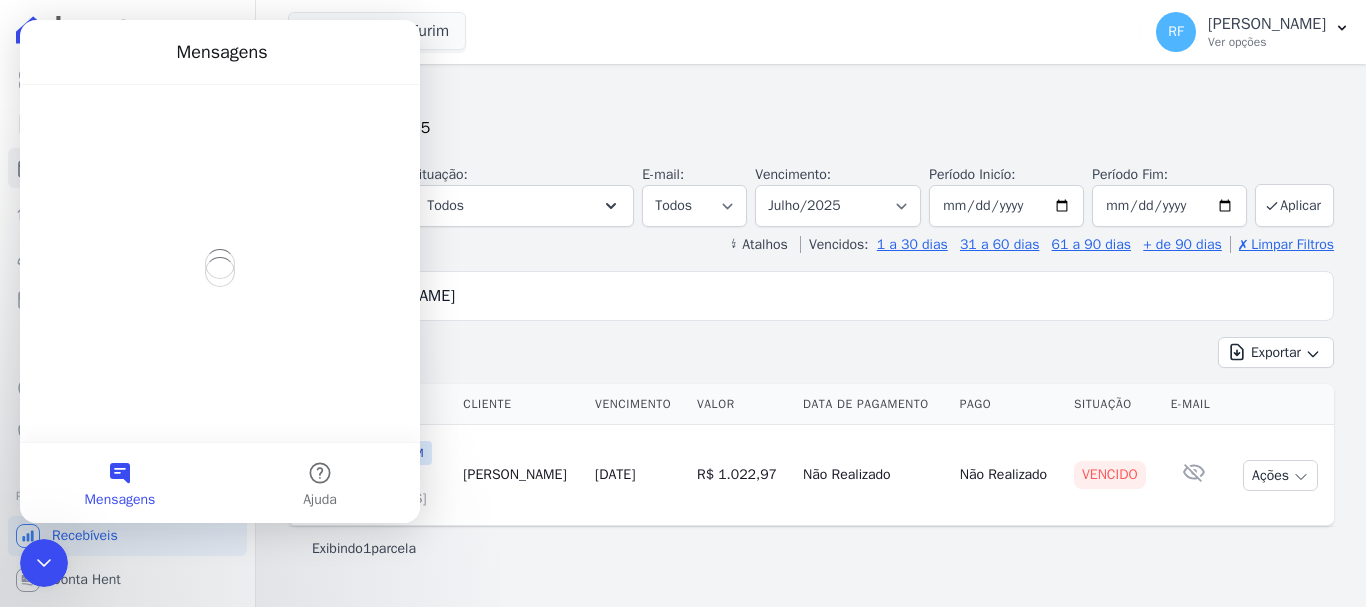 scroll, scrollTop: 0, scrollLeft: 0, axis: both 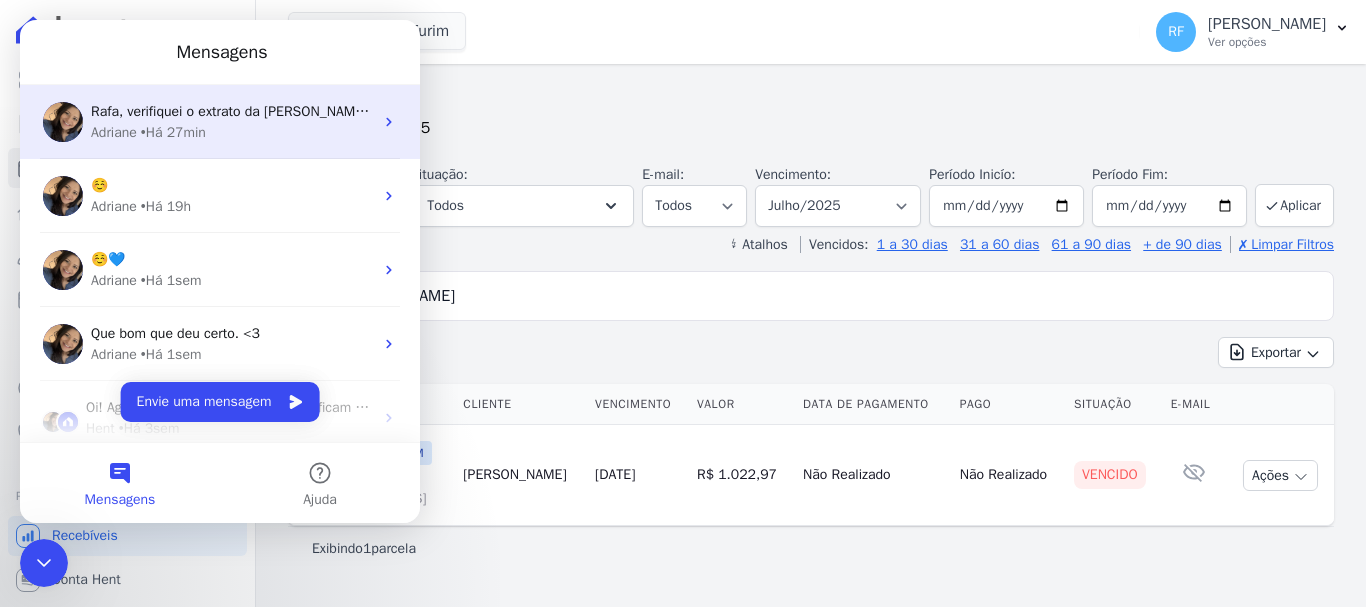 click on "Rafa, verifiquei o extrato da [PERSON_NAME] e não localizei pagamento em nome de [PERSON_NAME]:  [PERSON_NAME] enviou o comprovante para você?" at bounding box center (565, 111) 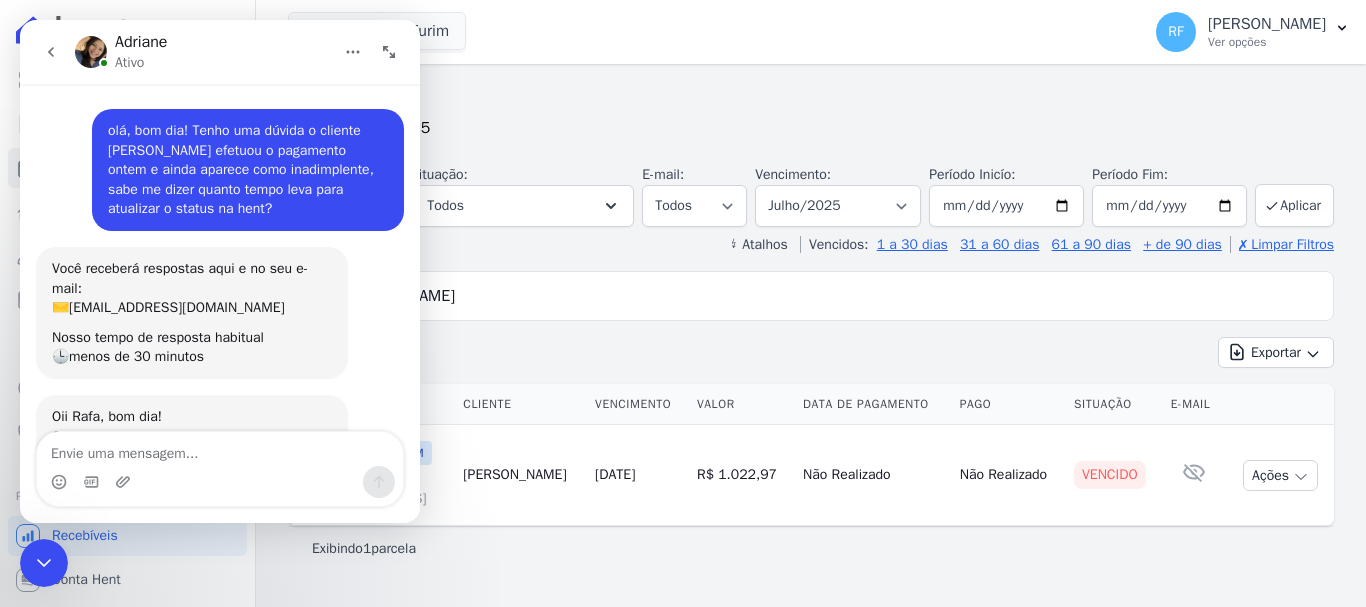 scroll, scrollTop: 428, scrollLeft: 0, axis: vertical 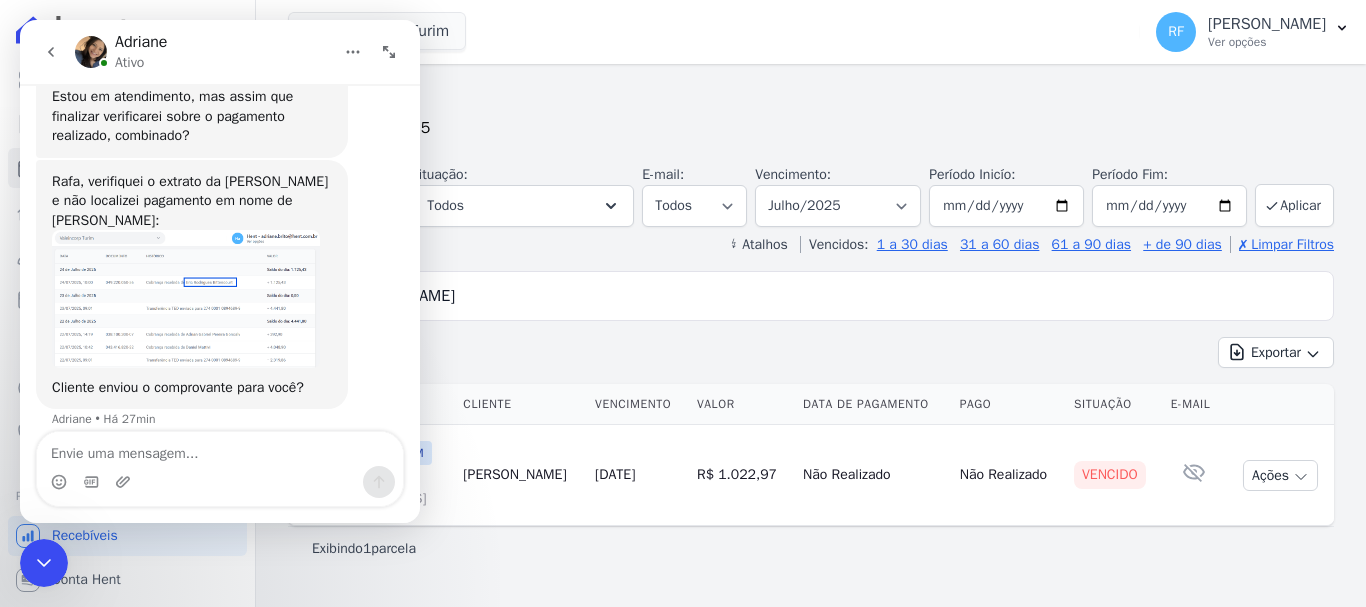click at bounding box center [220, 449] 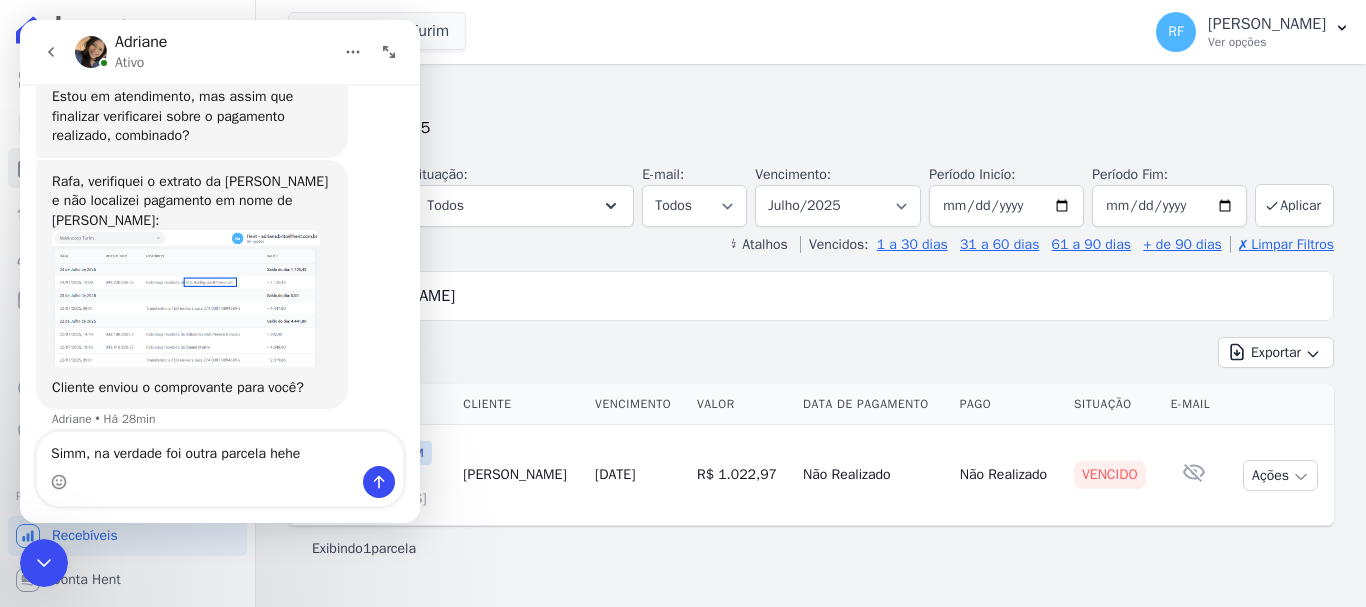 type on "Simm, na verdade foi outra parcela heheh" 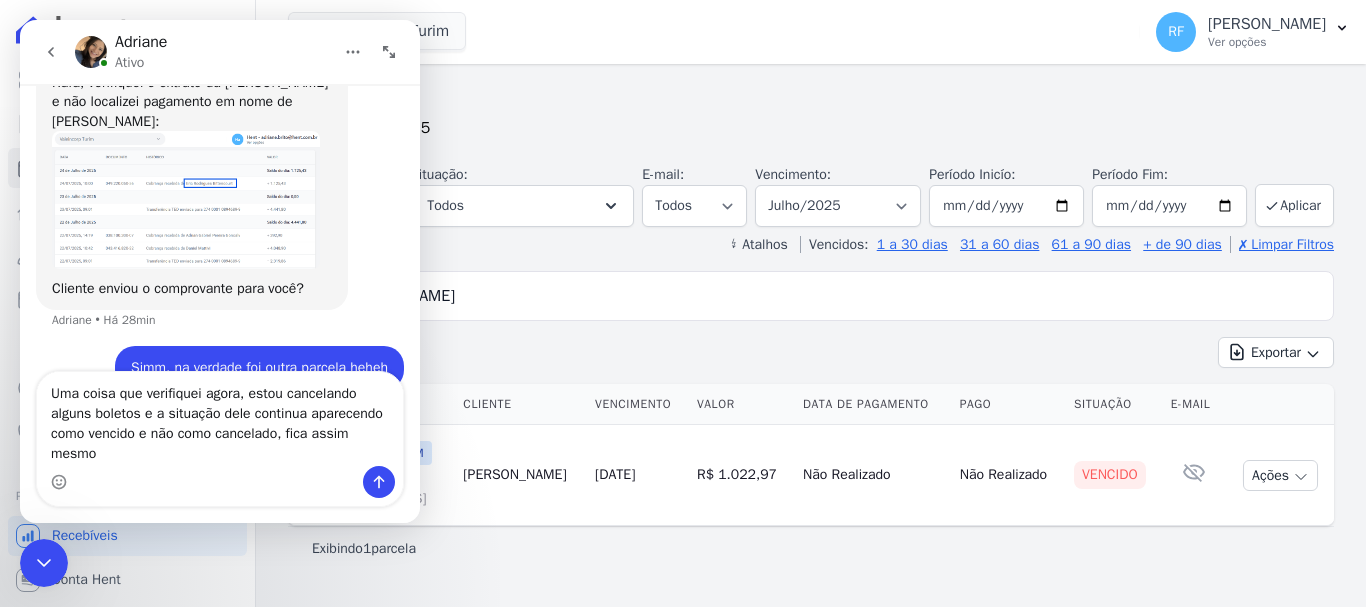 scroll, scrollTop: 547, scrollLeft: 0, axis: vertical 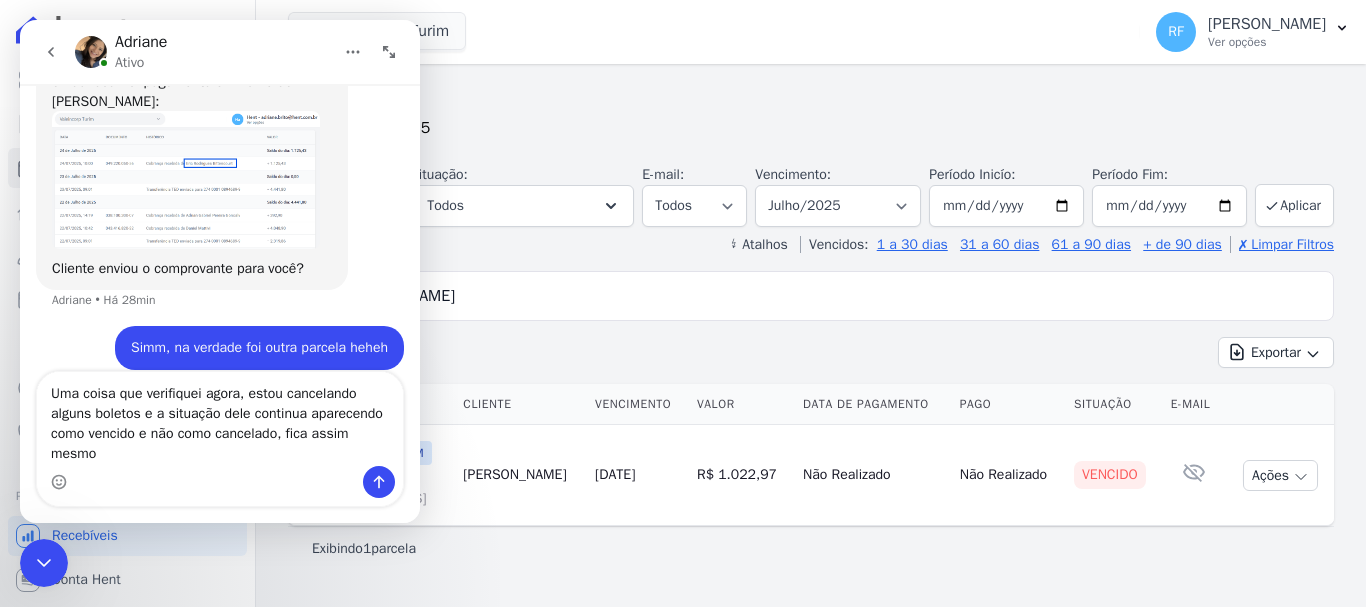type on "Uma coisa que verifiquei agora, estou cancelando alguns boletos e a situação dele continua aparecendo como vencido e não como cancelado, fica assim mesmo?" 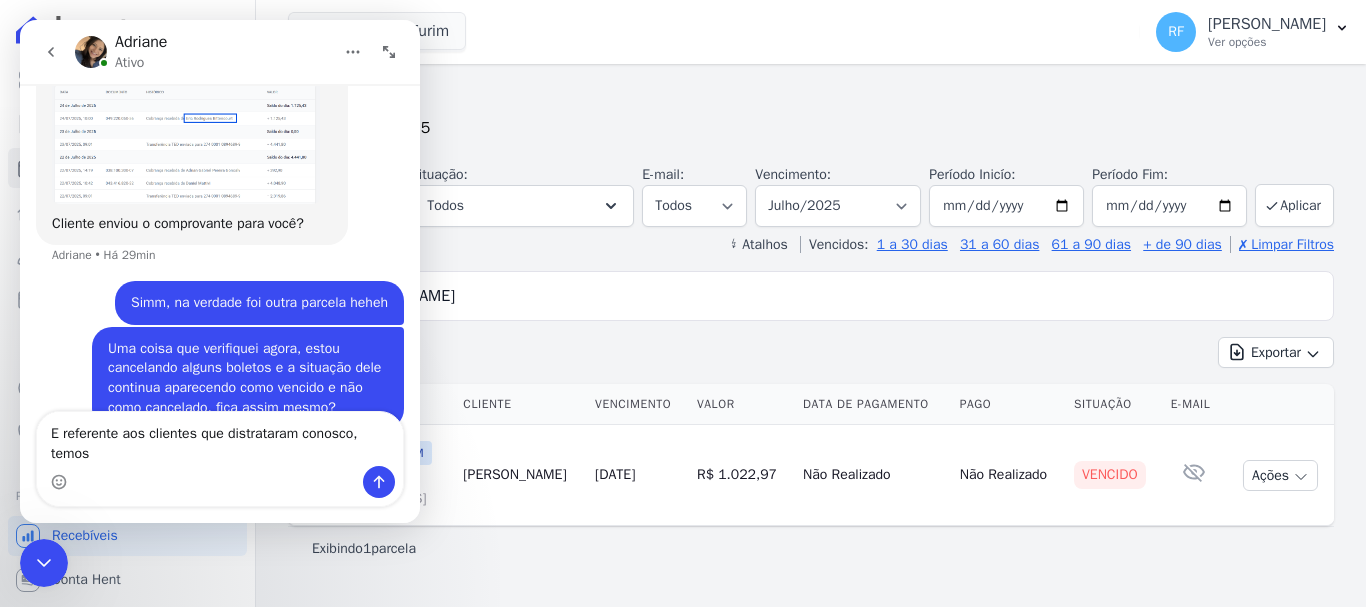 scroll, scrollTop: 612, scrollLeft: 0, axis: vertical 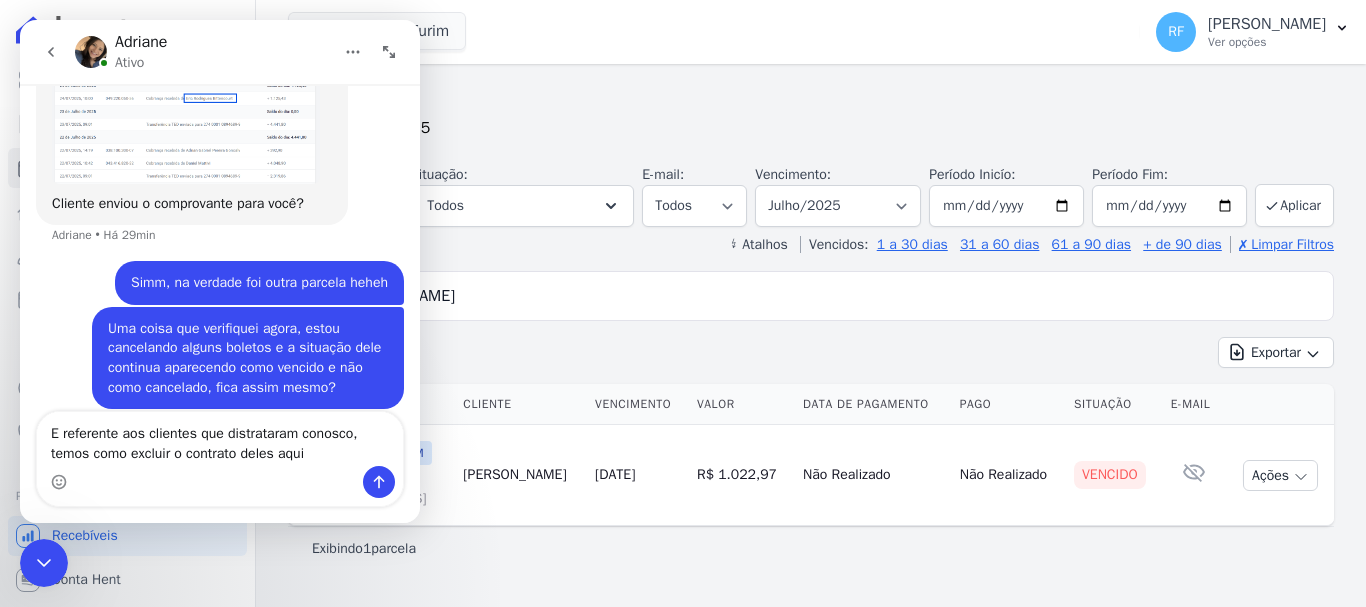 type on "E referente aos clientes que distrataram conosco, temos como excluir o contrato deles aqui?" 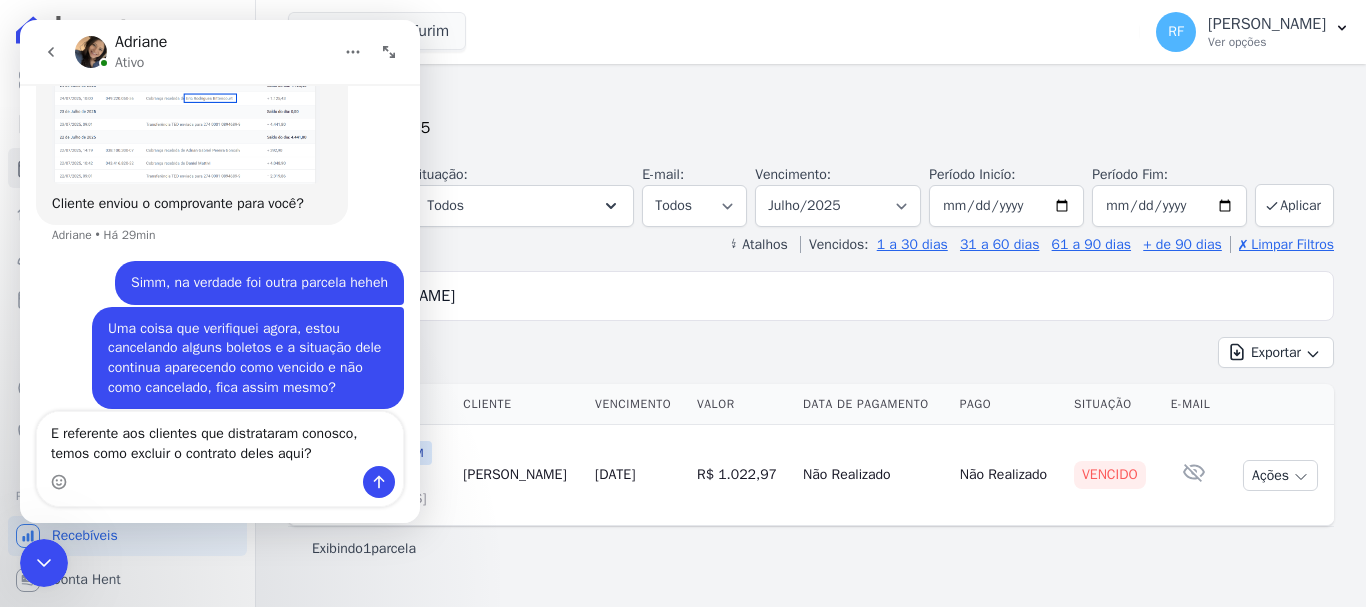 type 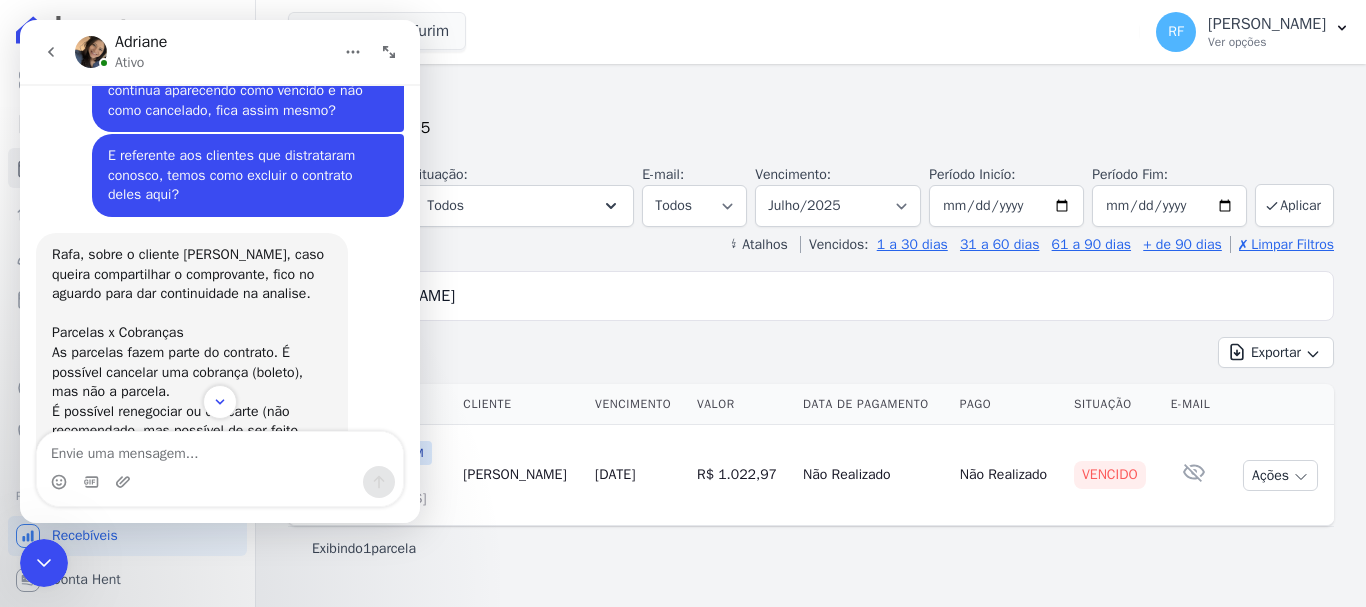 scroll, scrollTop: 969, scrollLeft: 0, axis: vertical 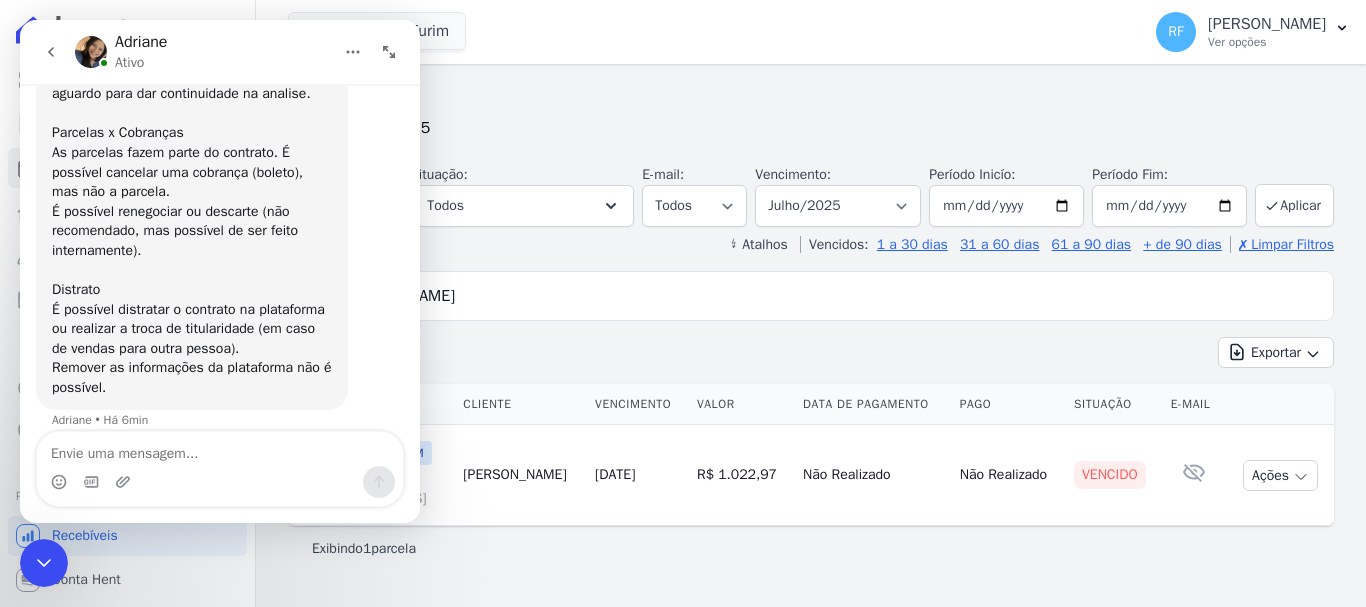 click on "Parcelas
Todas
de  Julho/2025
Situação:
Agendado
Em Aberto
Pago
Processando
Cancelado
Vencido
Transferindo
Depositado
Pago por fora
Retido
Todos
Selecionar todos
[GEOGRAPHIC_DATA]
Em [GEOGRAPHIC_DATA]
Pago
Processando" at bounding box center [811, 335] 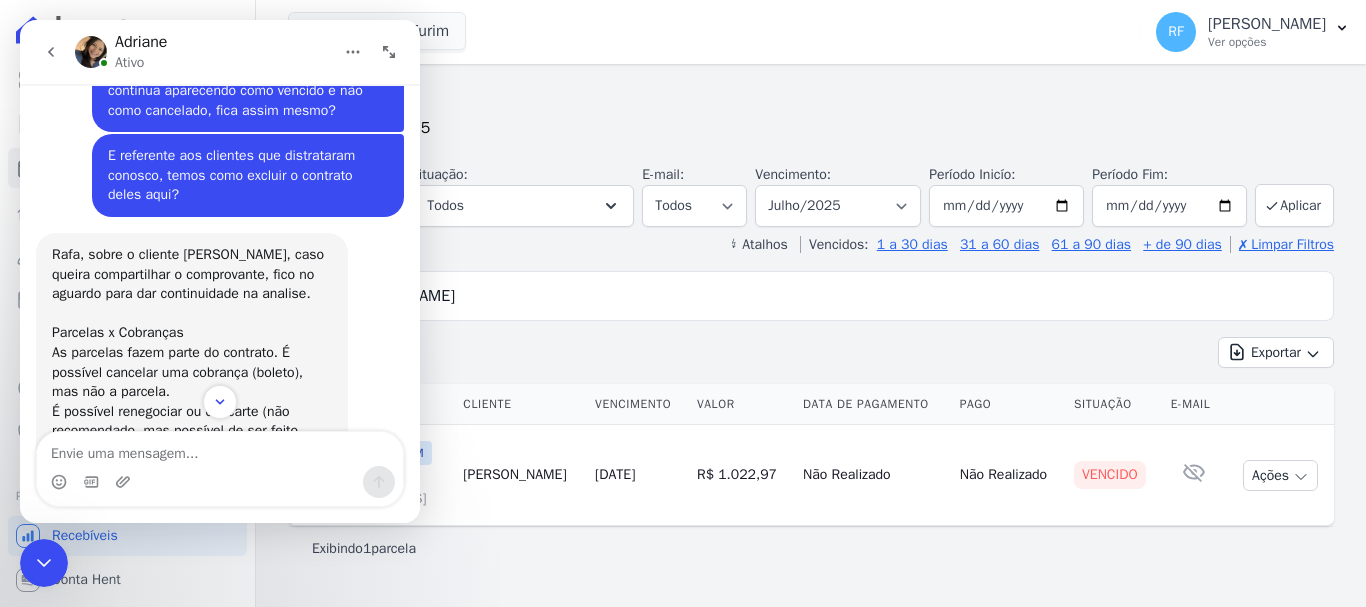 scroll, scrollTop: 1069, scrollLeft: 0, axis: vertical 